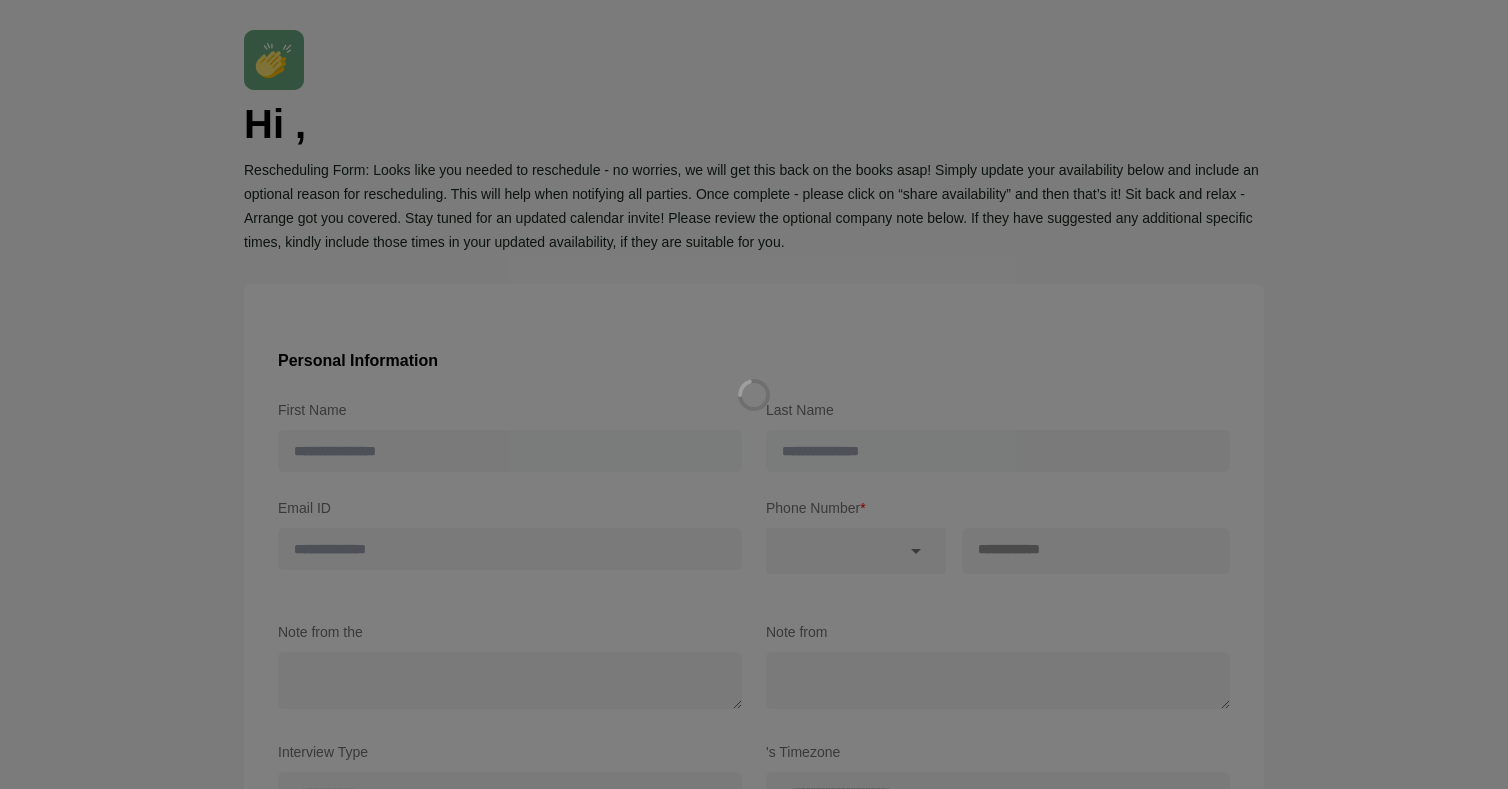 scroll, scrollTop: 0, scrollLeft: 0, axis: both 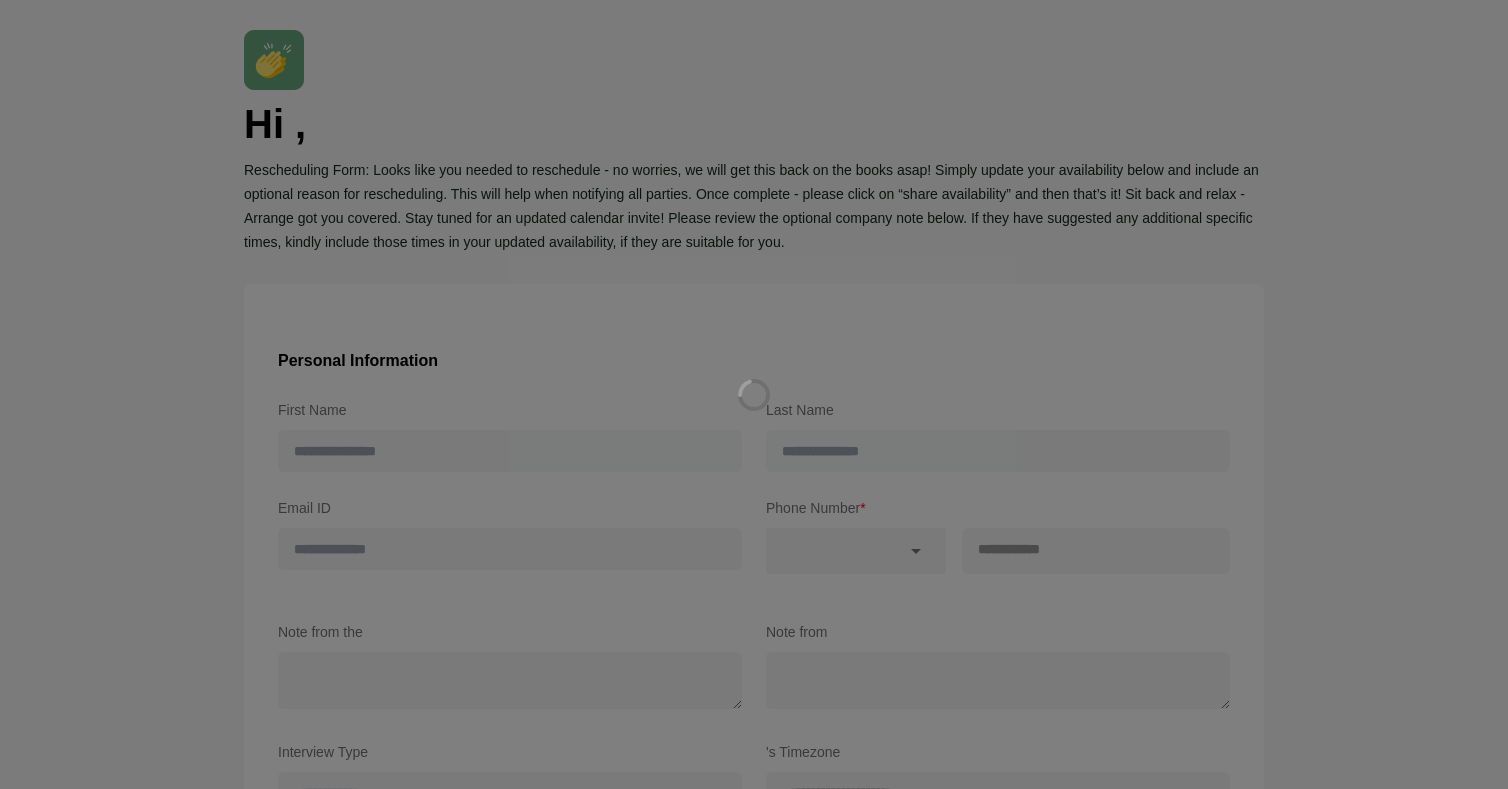 type on "*******" 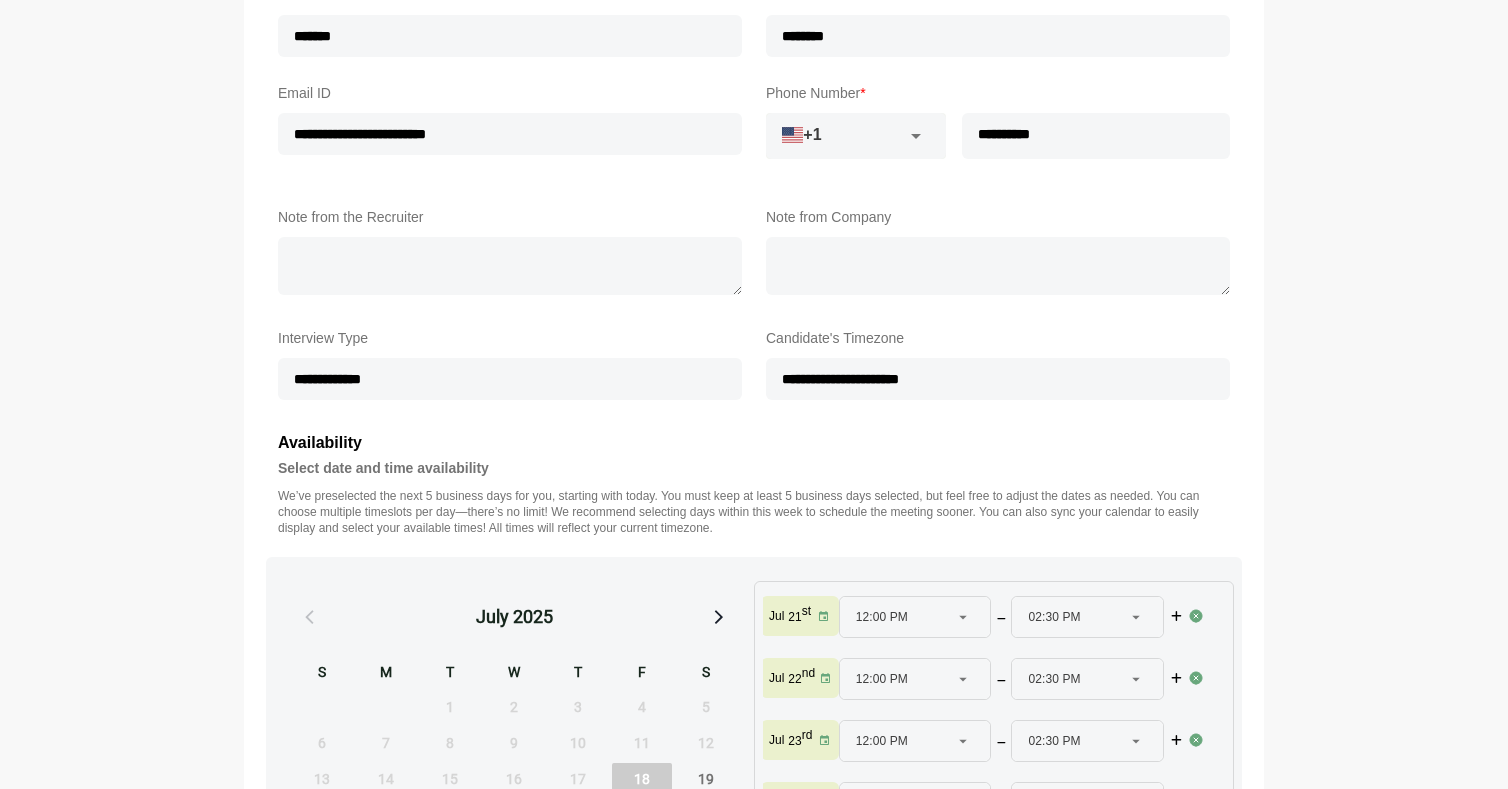 scroll, scrollTop: 657, scrollLeft: 0, axis: vertical 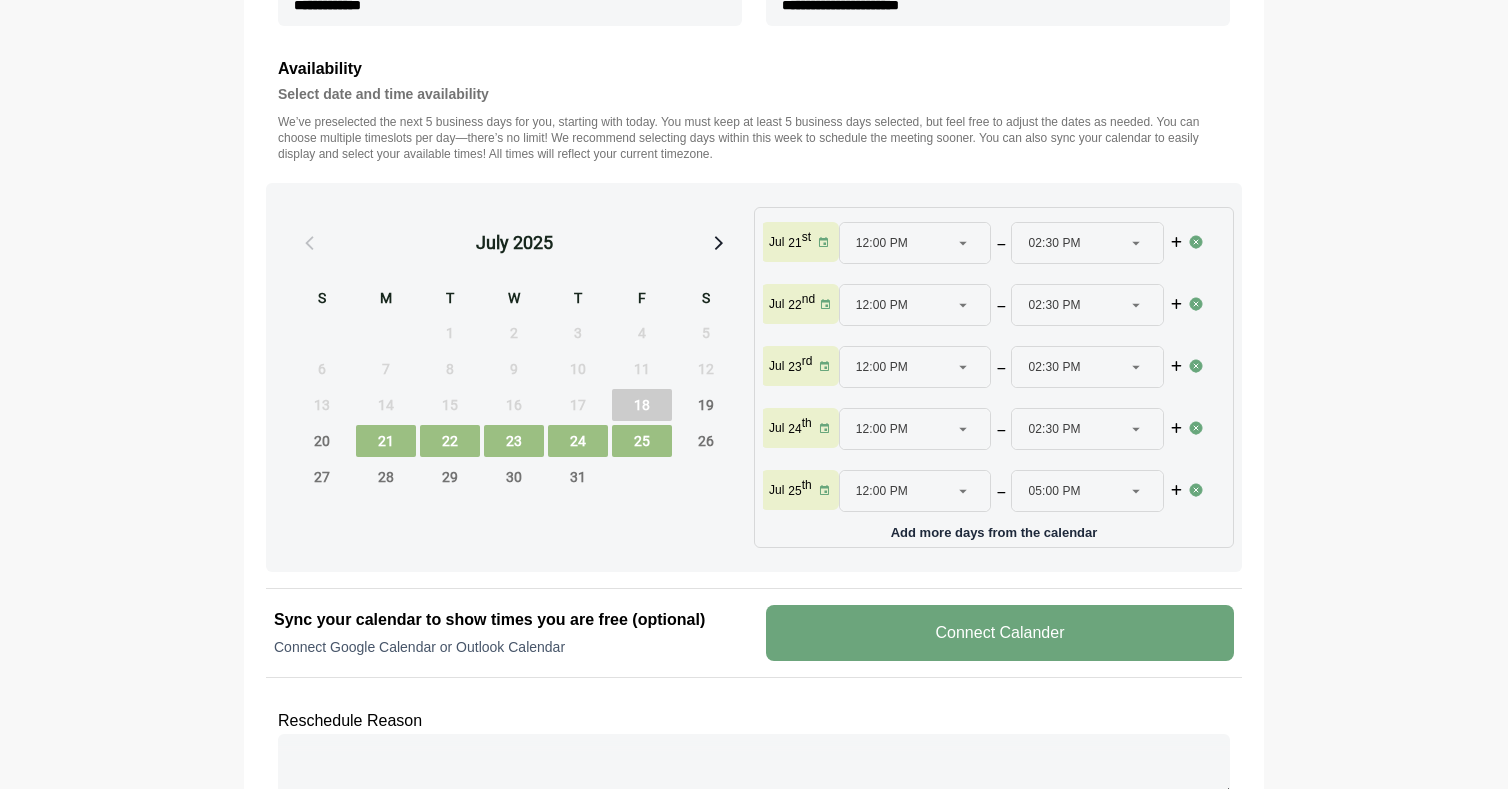 click at bounding box center (1196, 366) 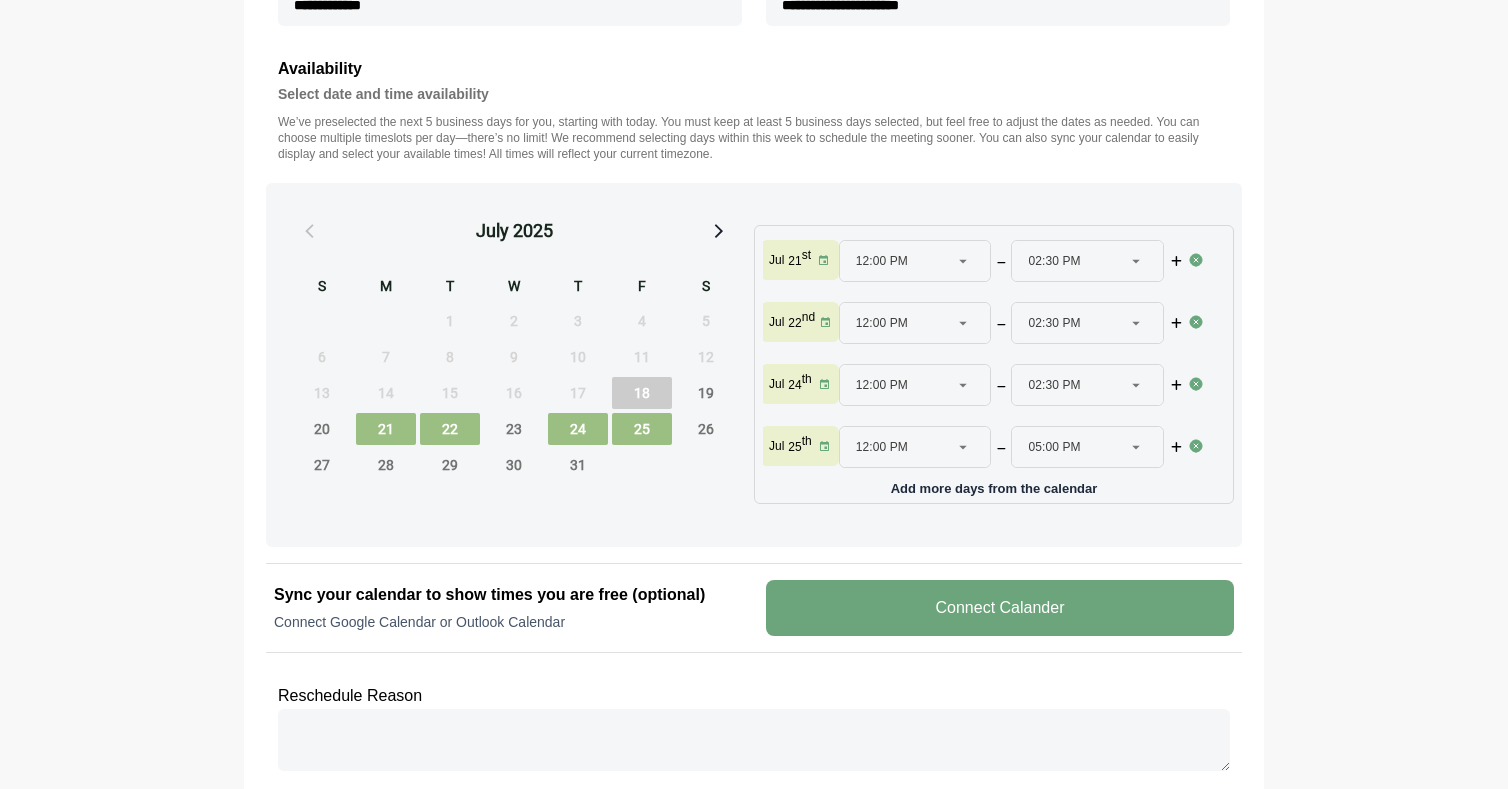 scroll, scrollTop: 0, scrollLeft: 0, axis: both 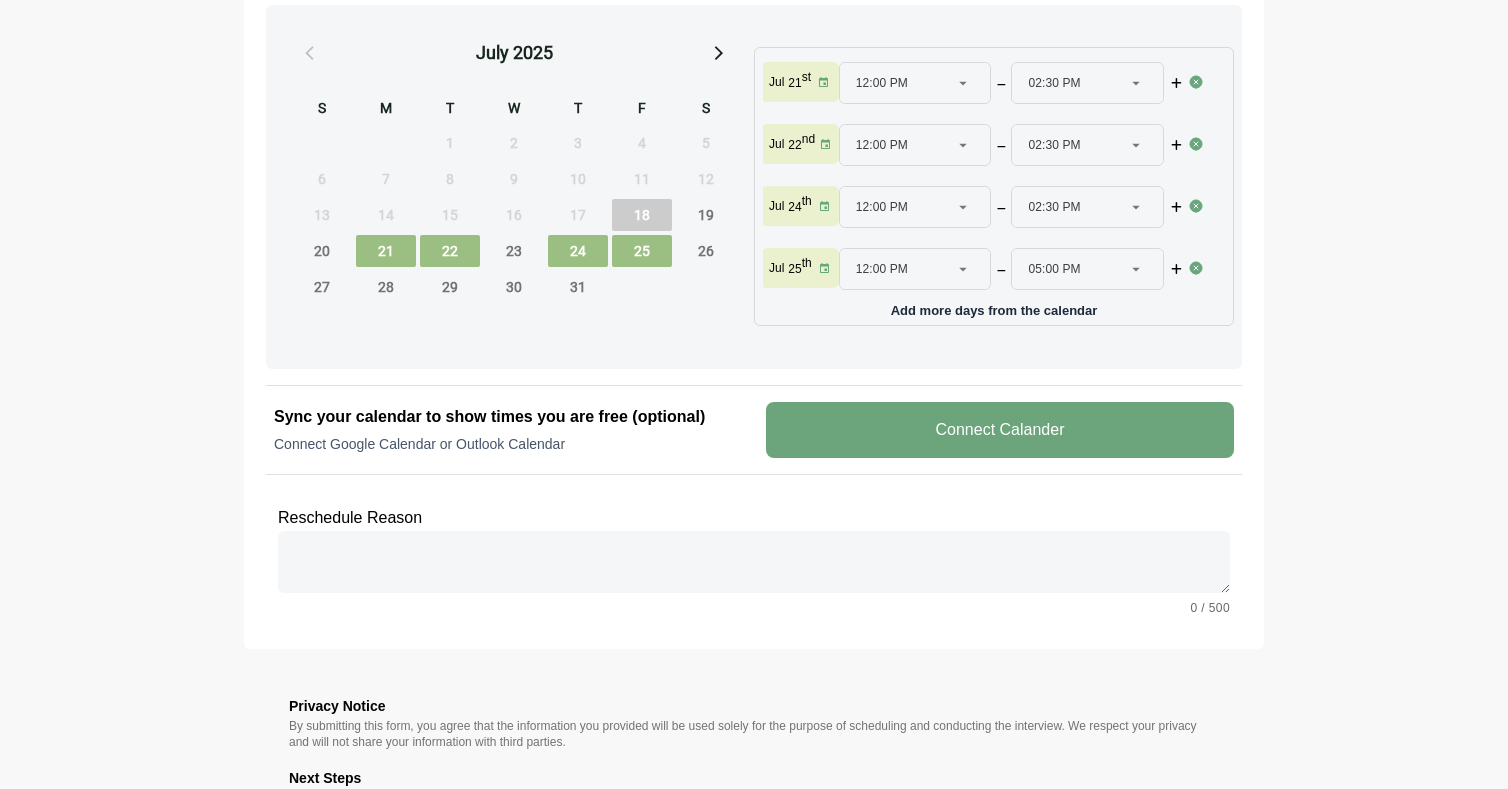 click 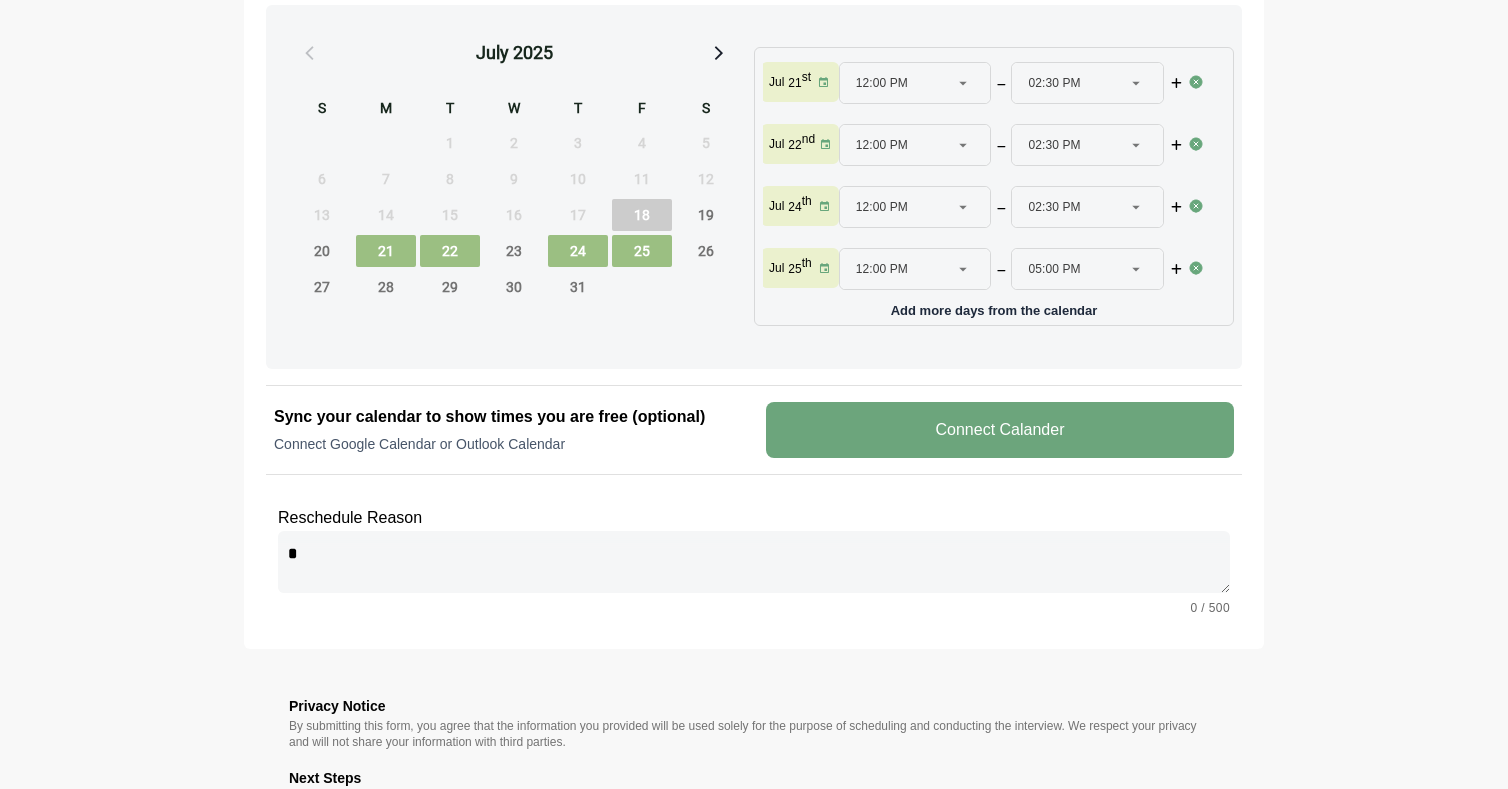 type 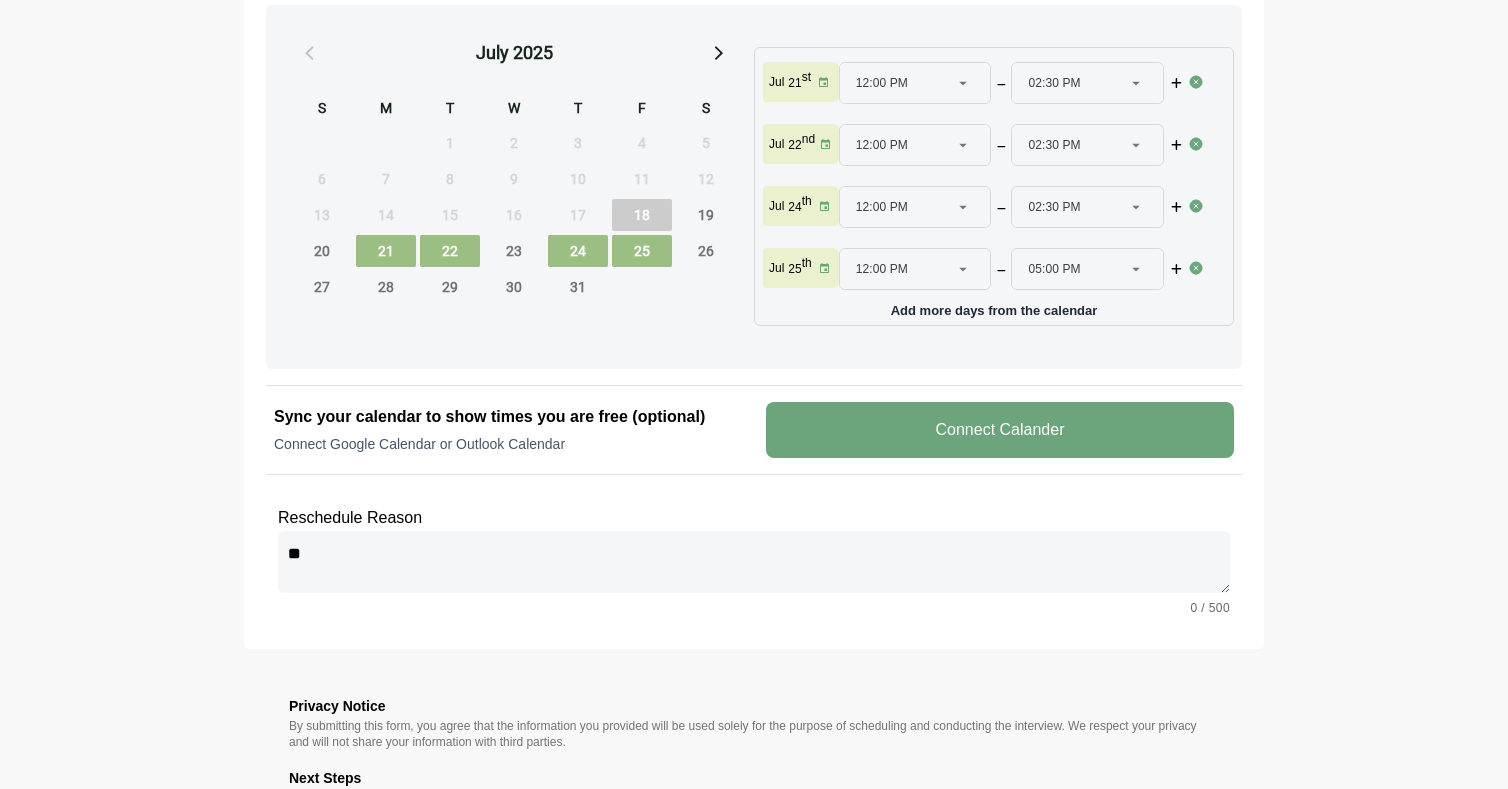type 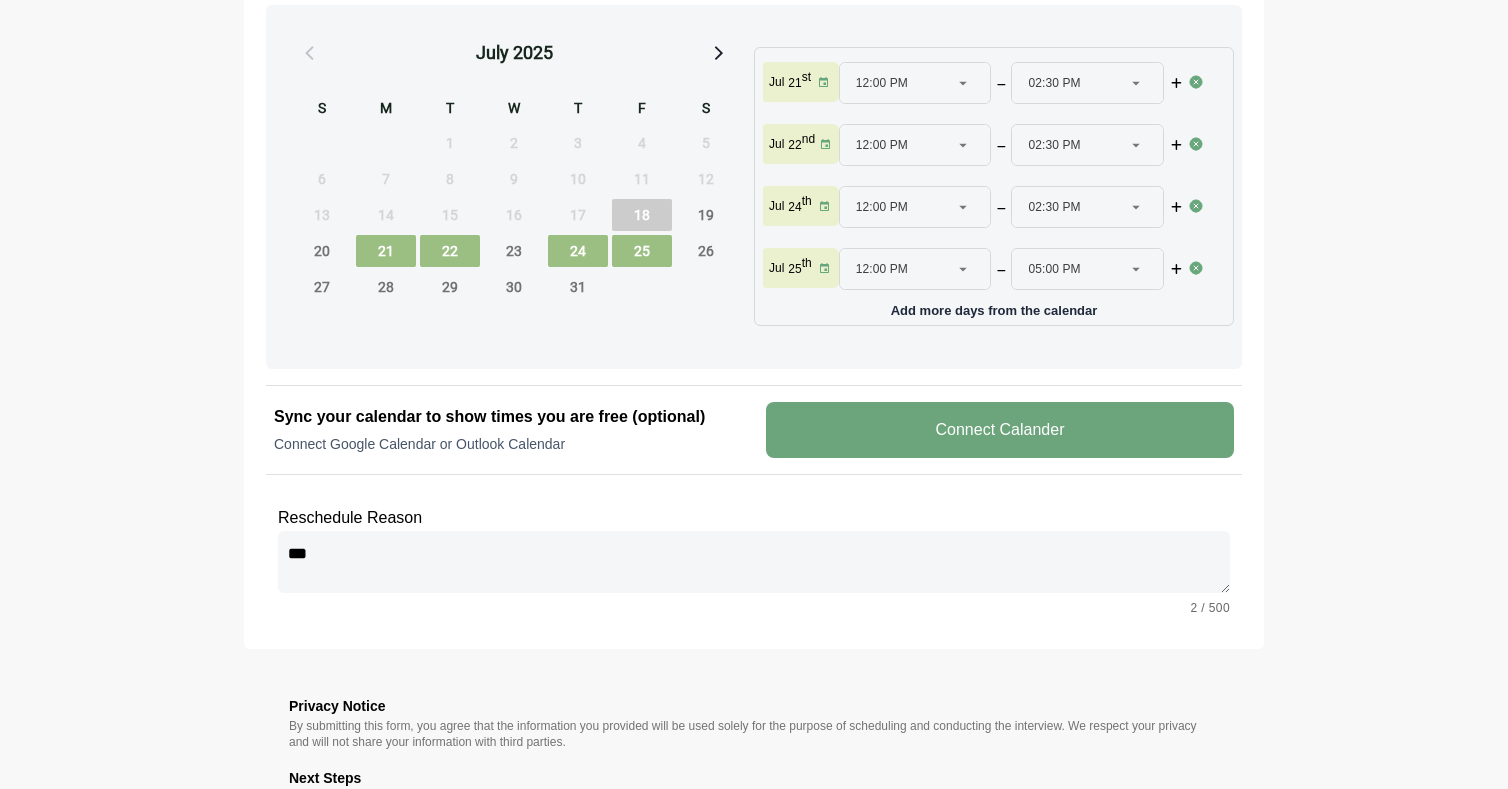 type on "****" 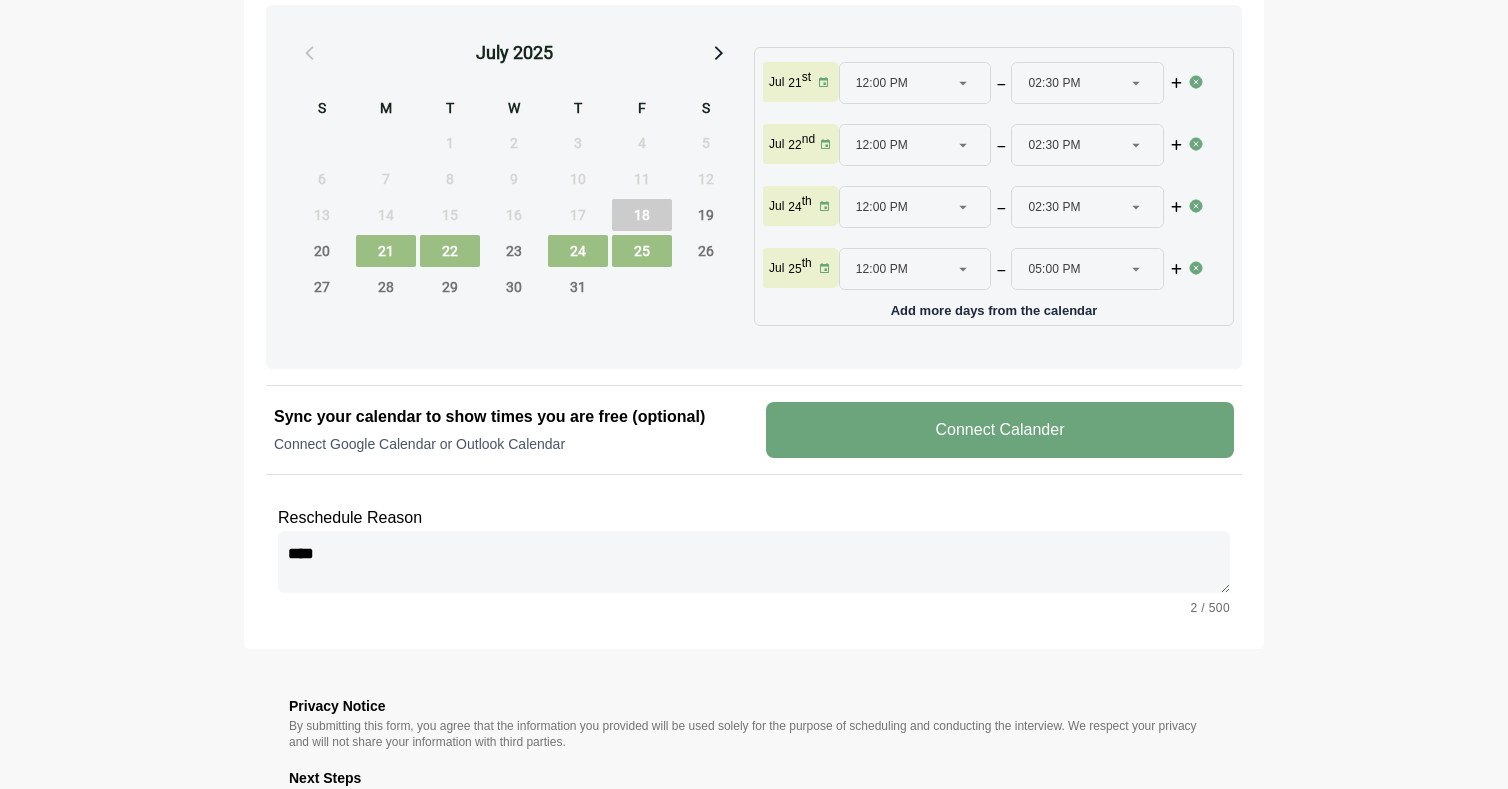 type 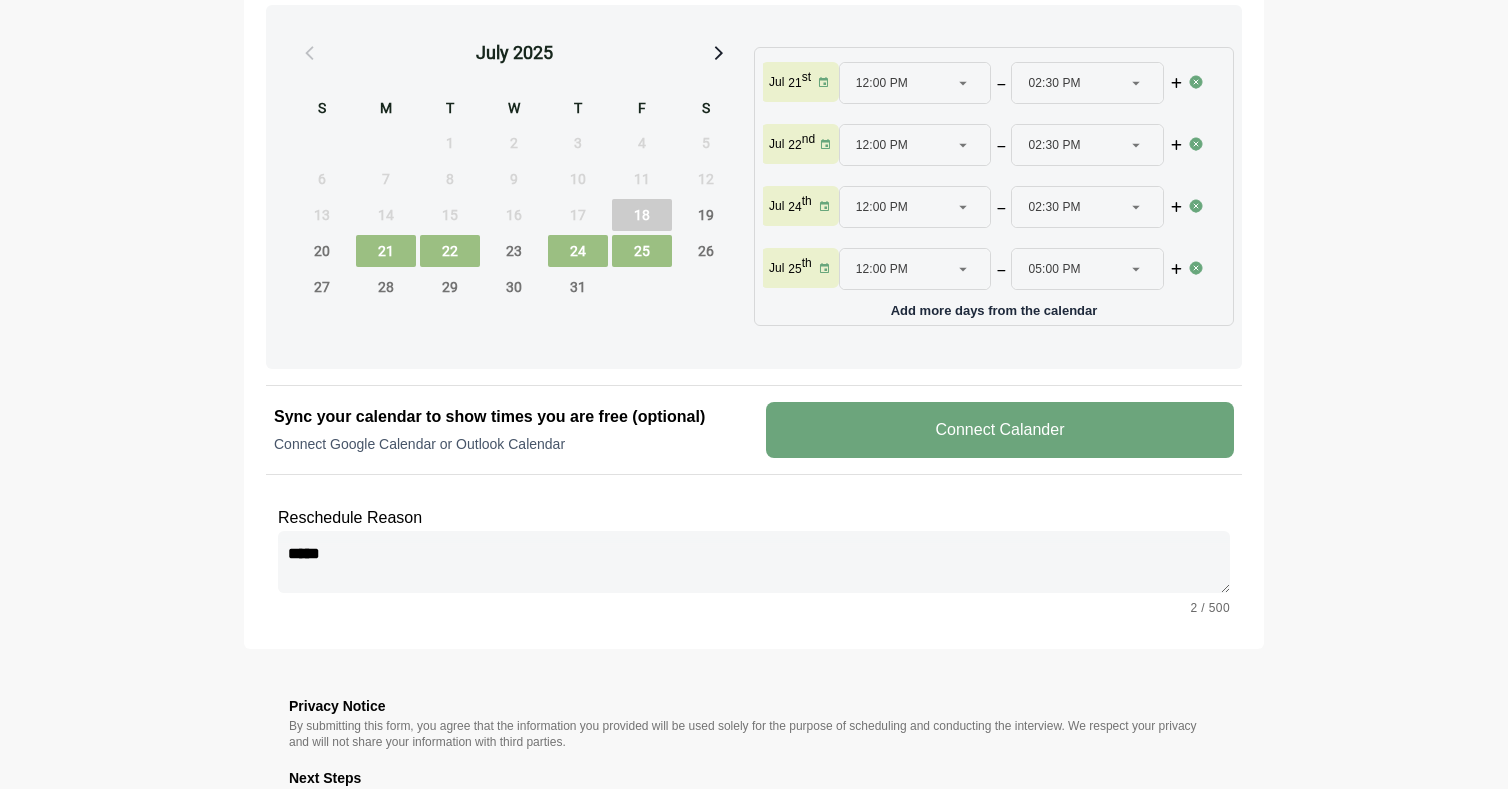 type on "*****" 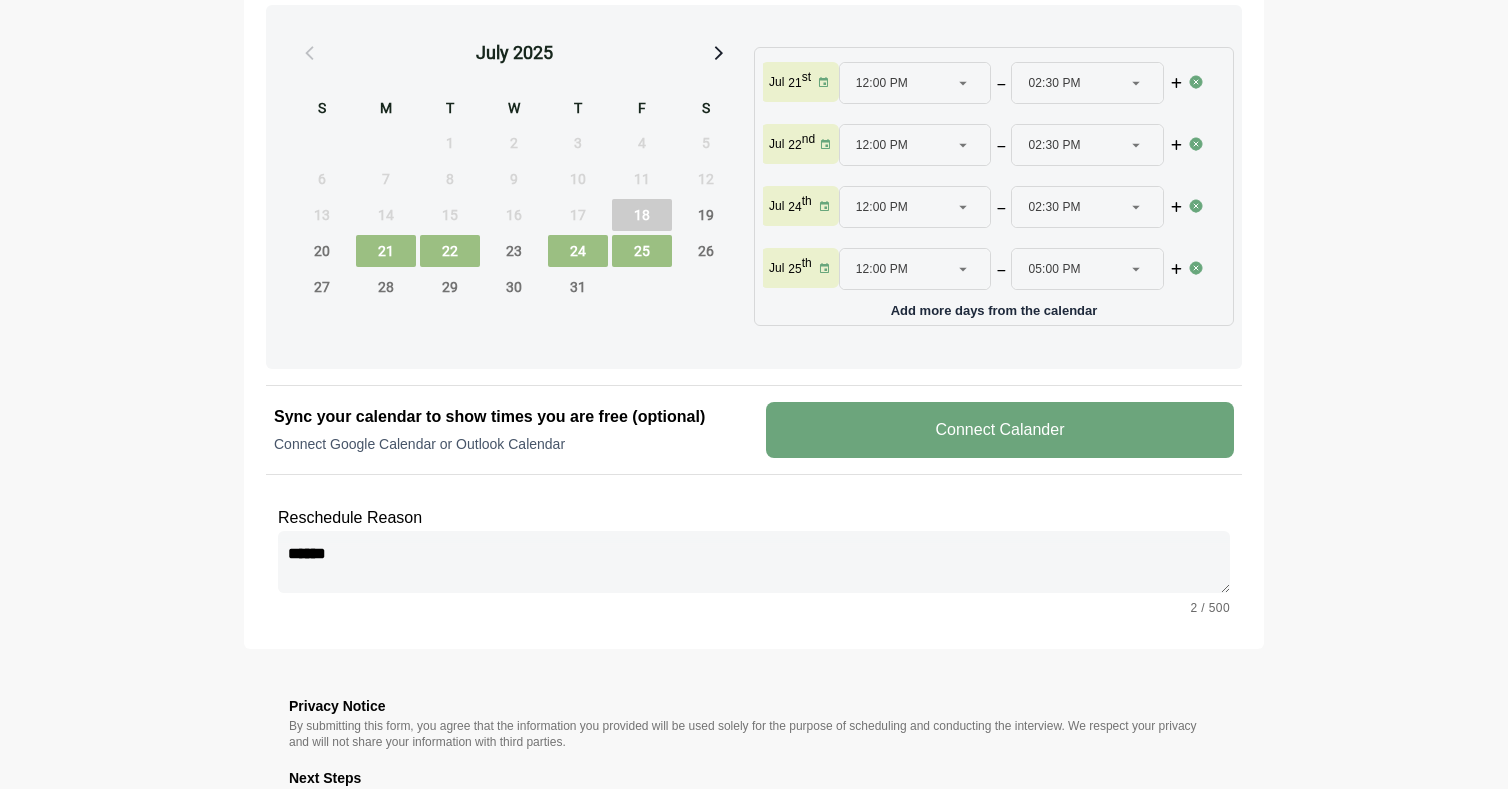 type 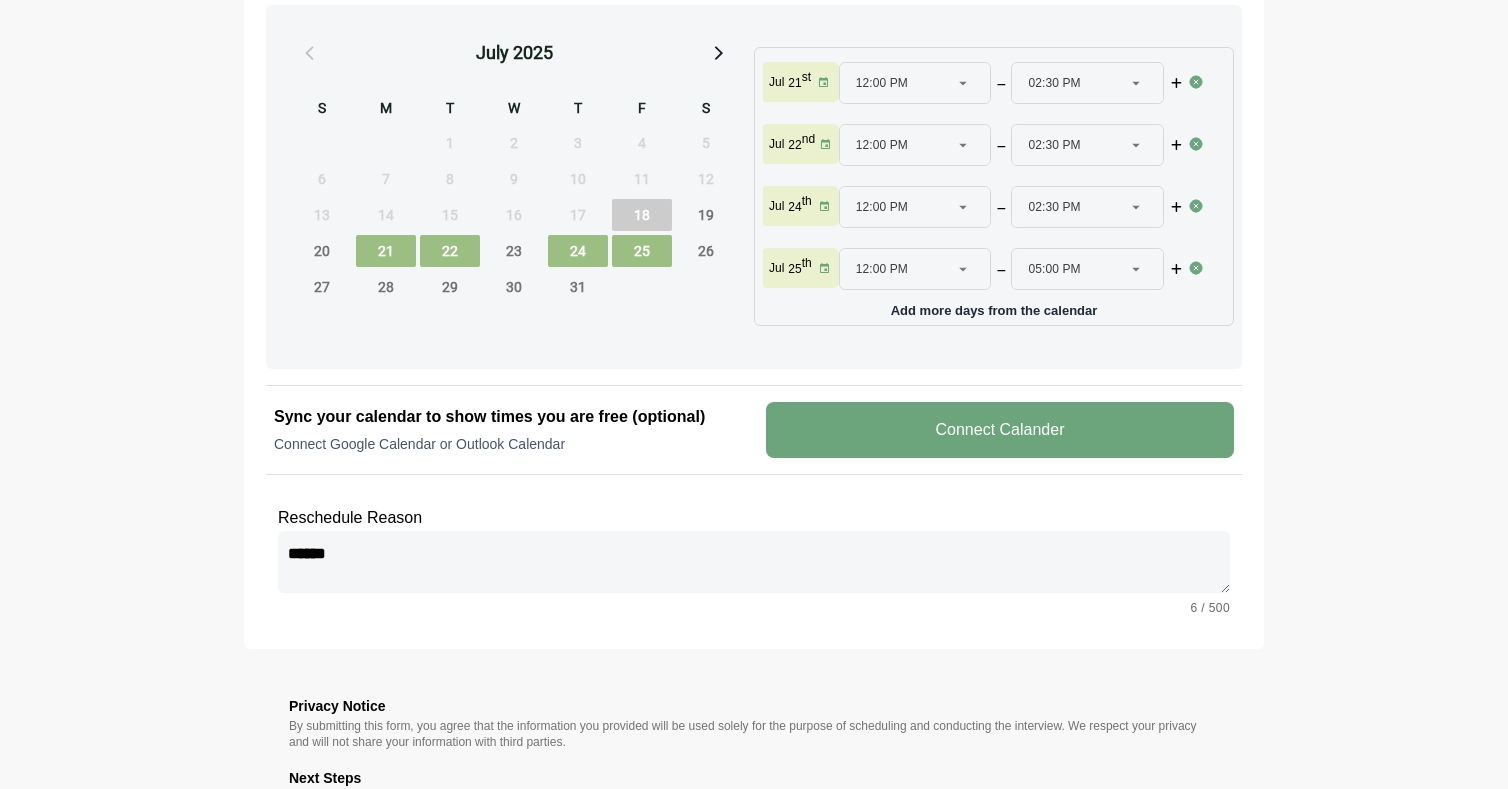 type 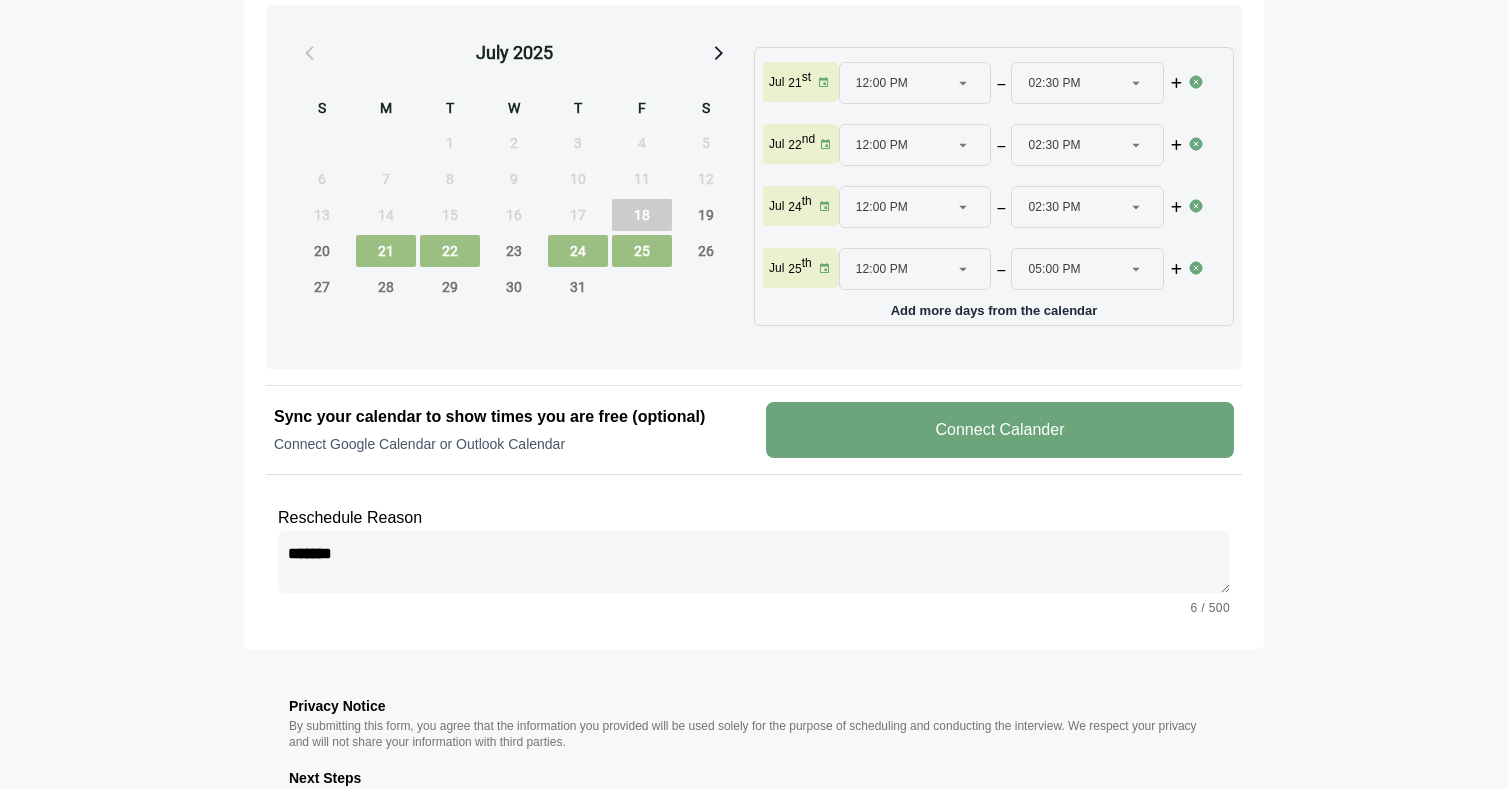 type on "*******" 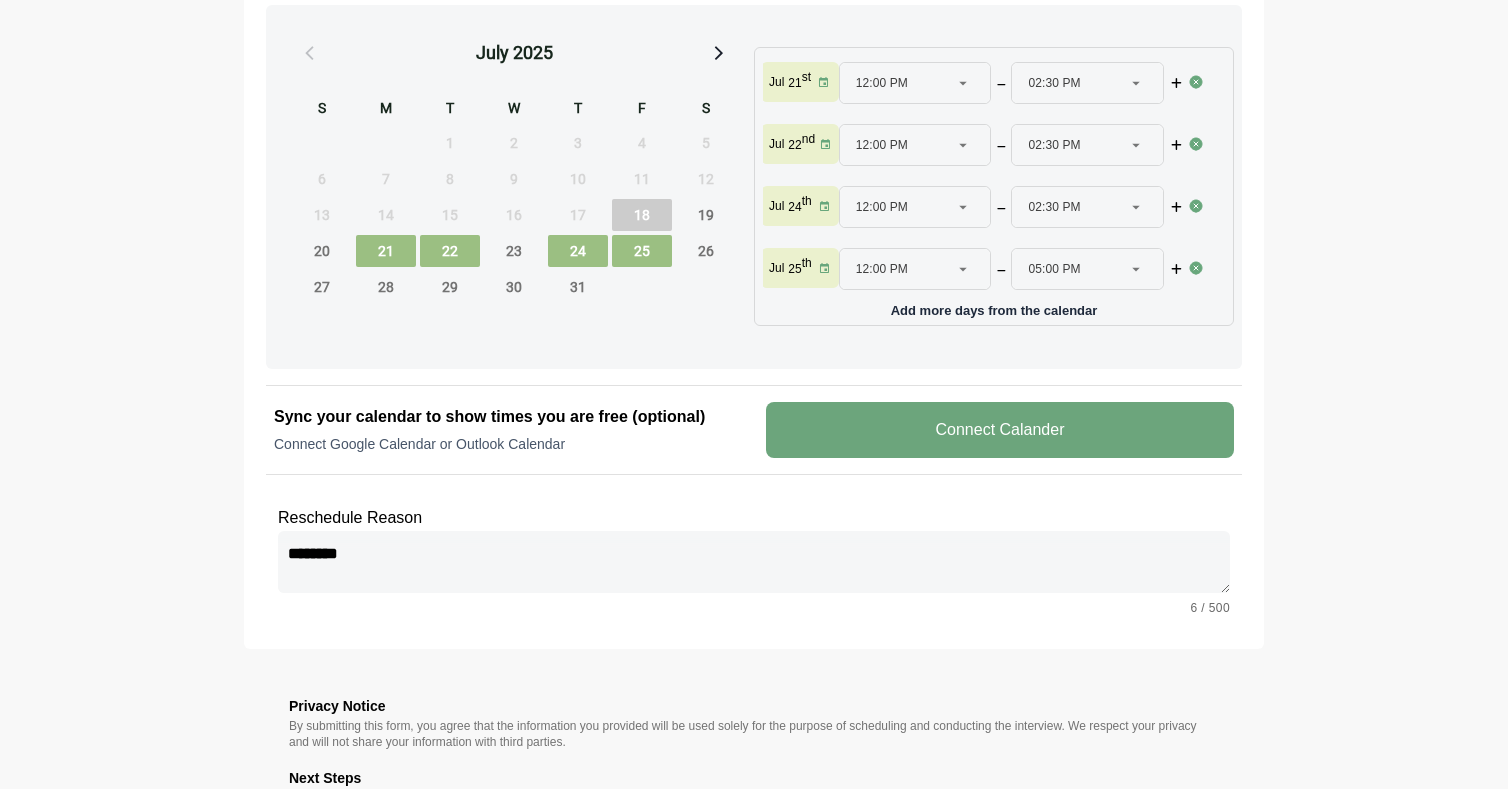 type 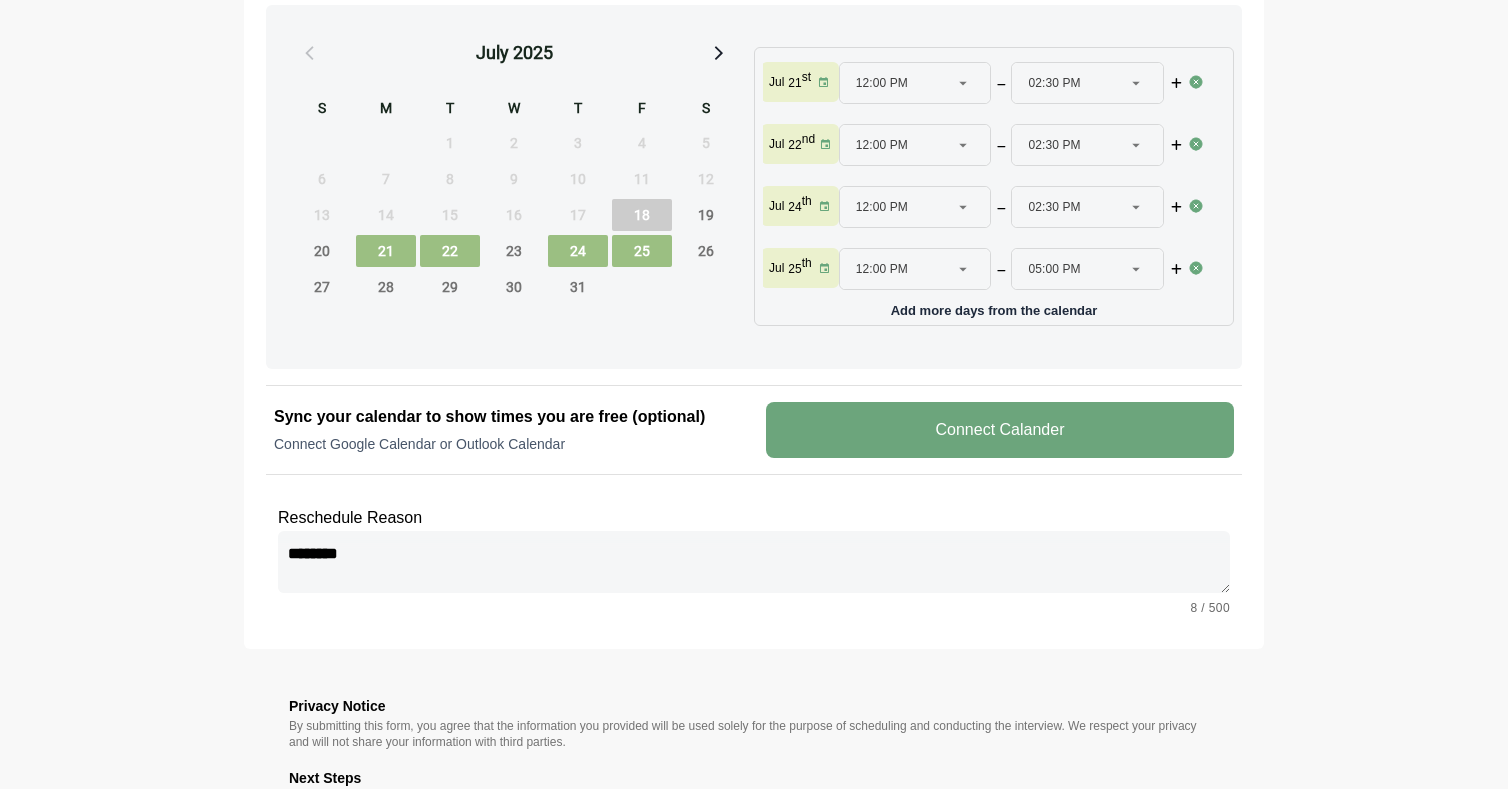 type 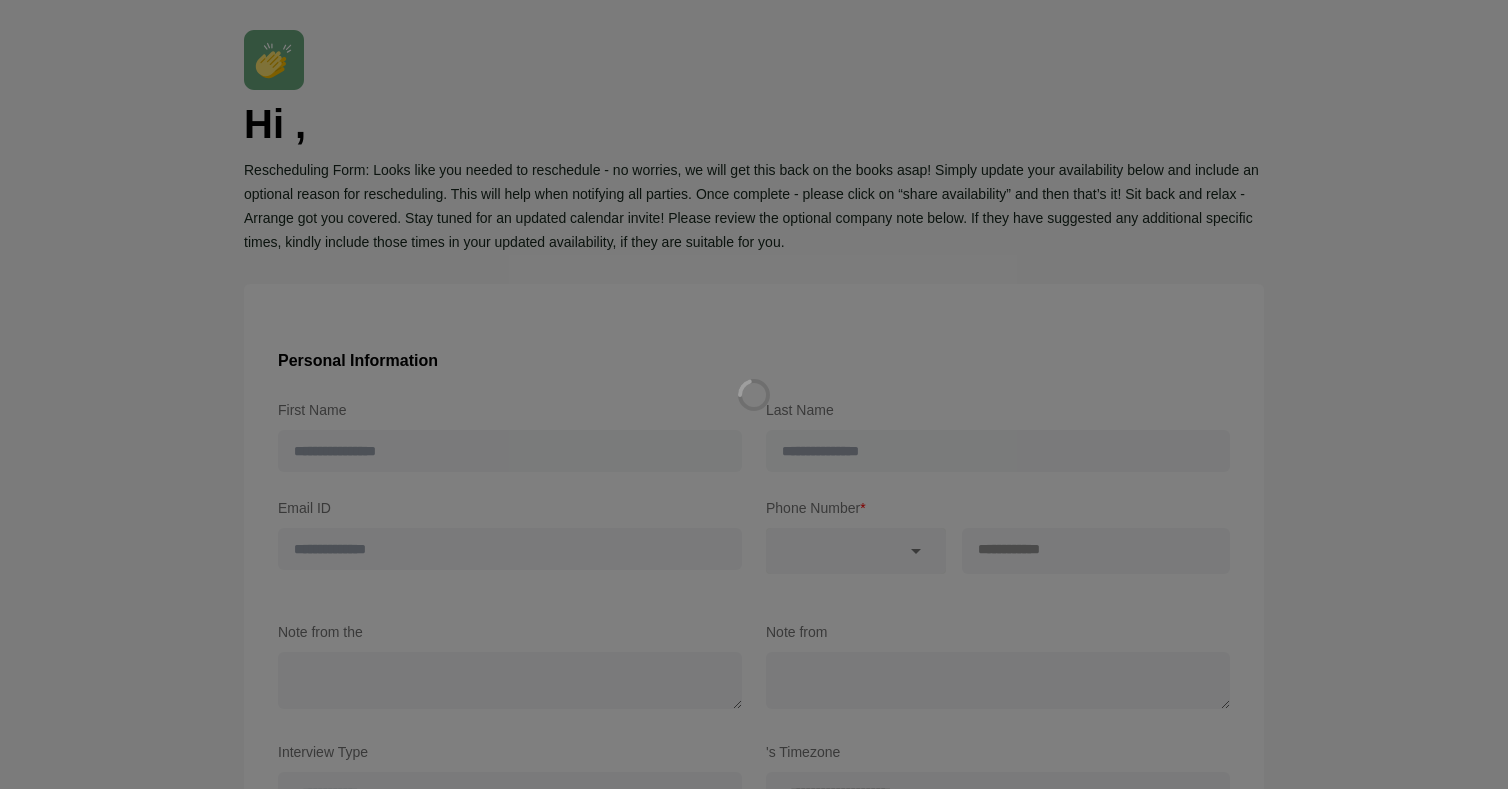 scroll, scrollTop: 0, scrollLeft: 0, axis: both 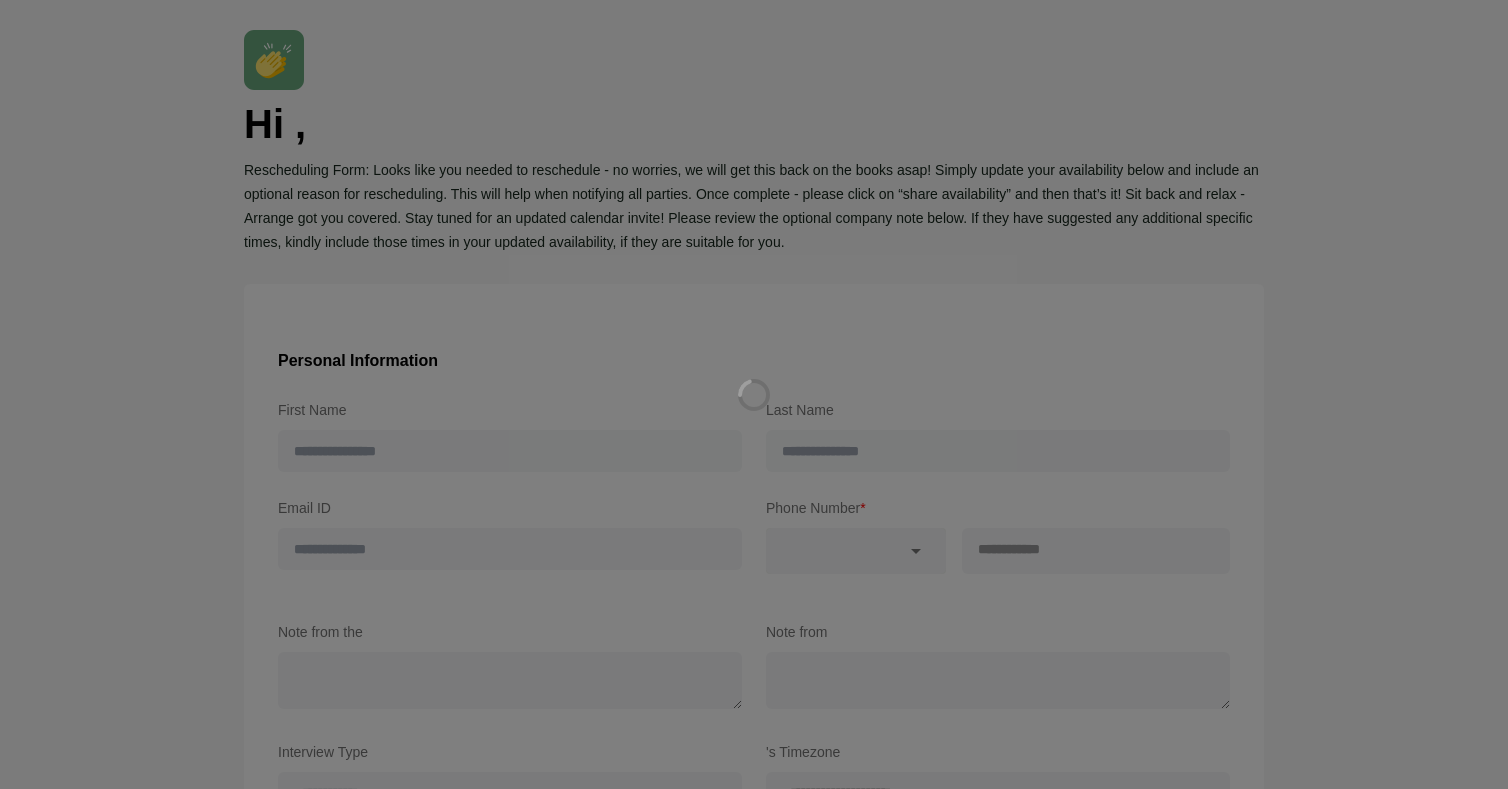type on "*******" 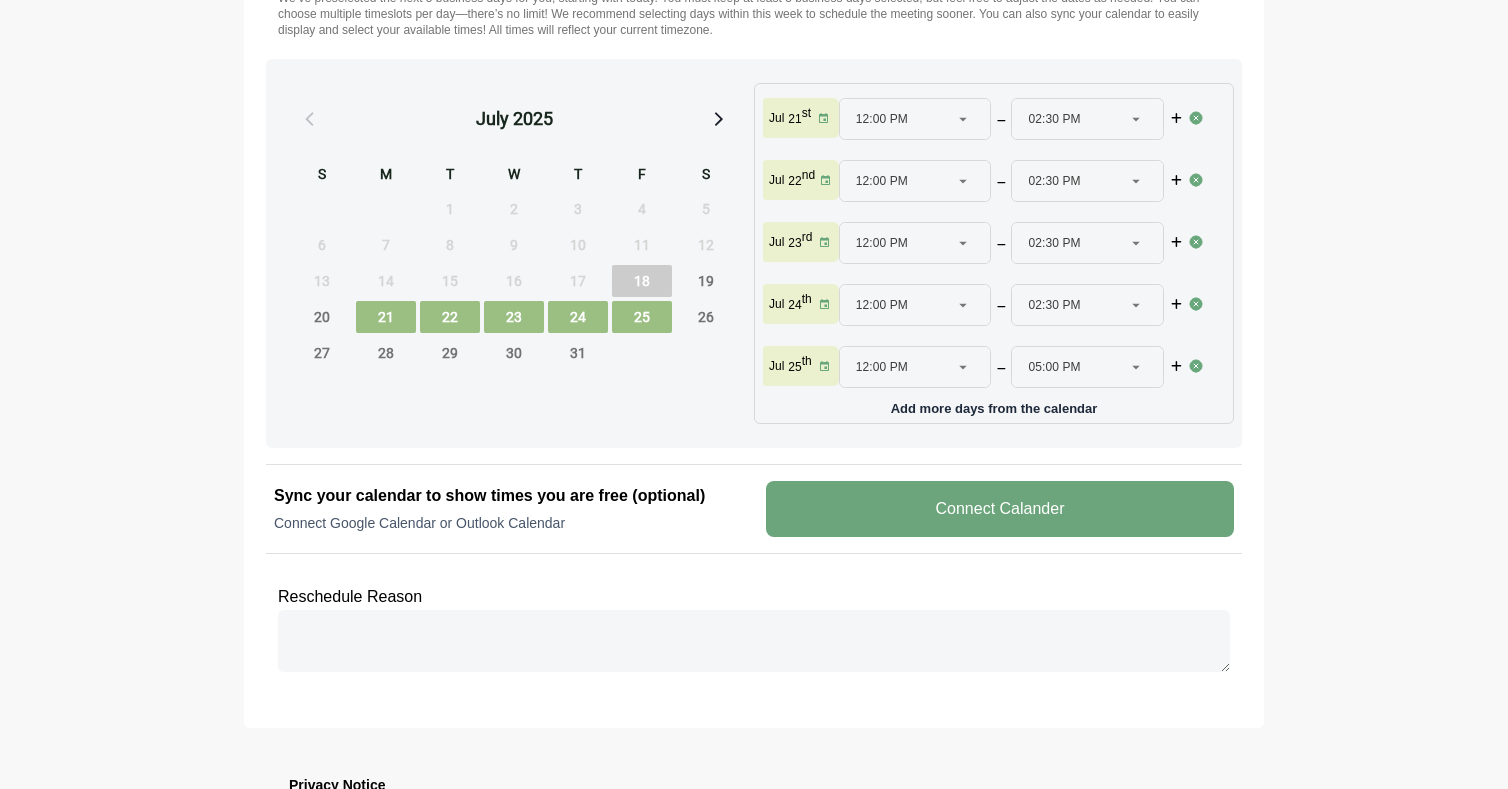 scroll, scrollTop: 960, scrollLeft: 0, axis: vertical 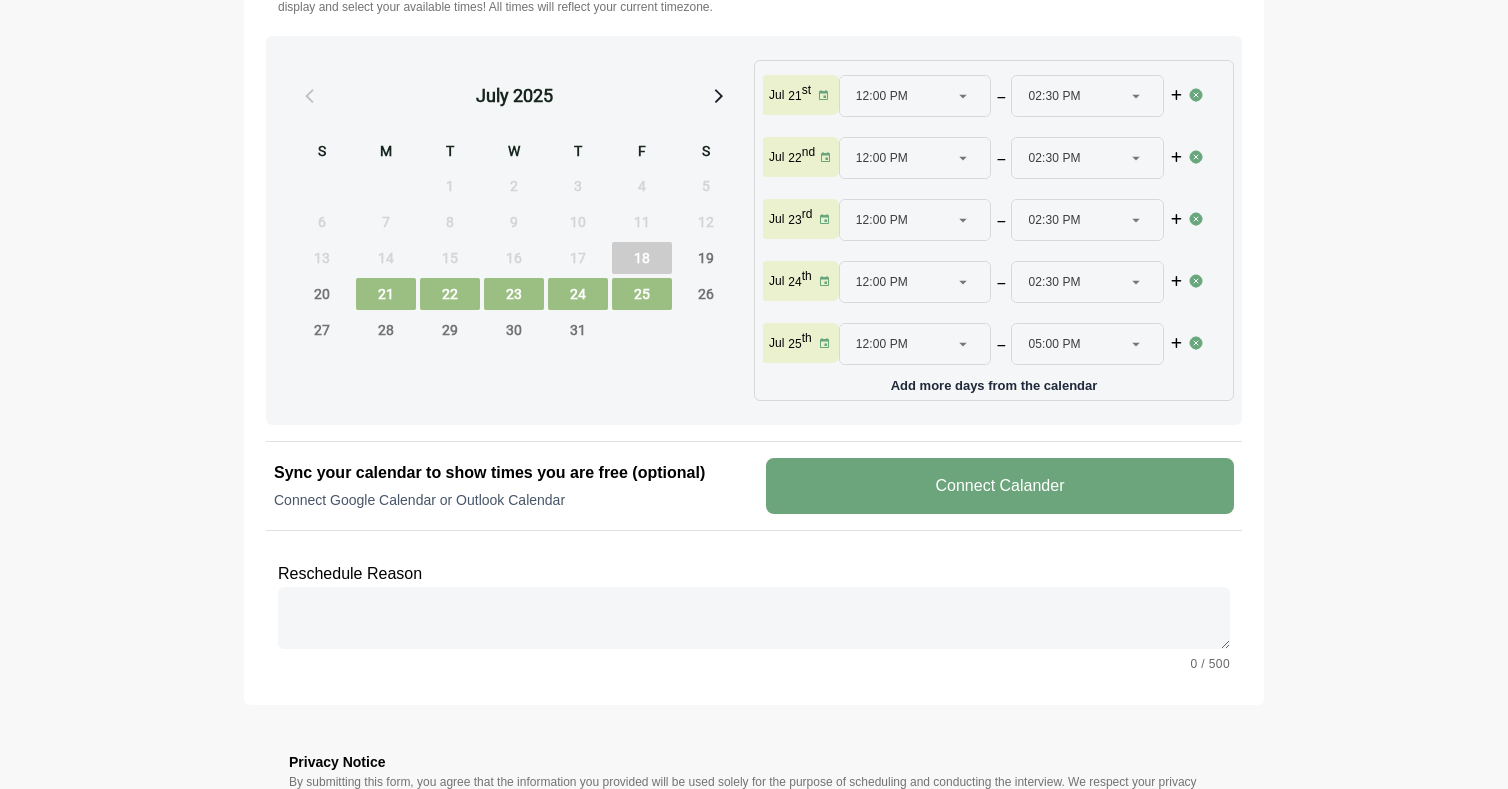 click 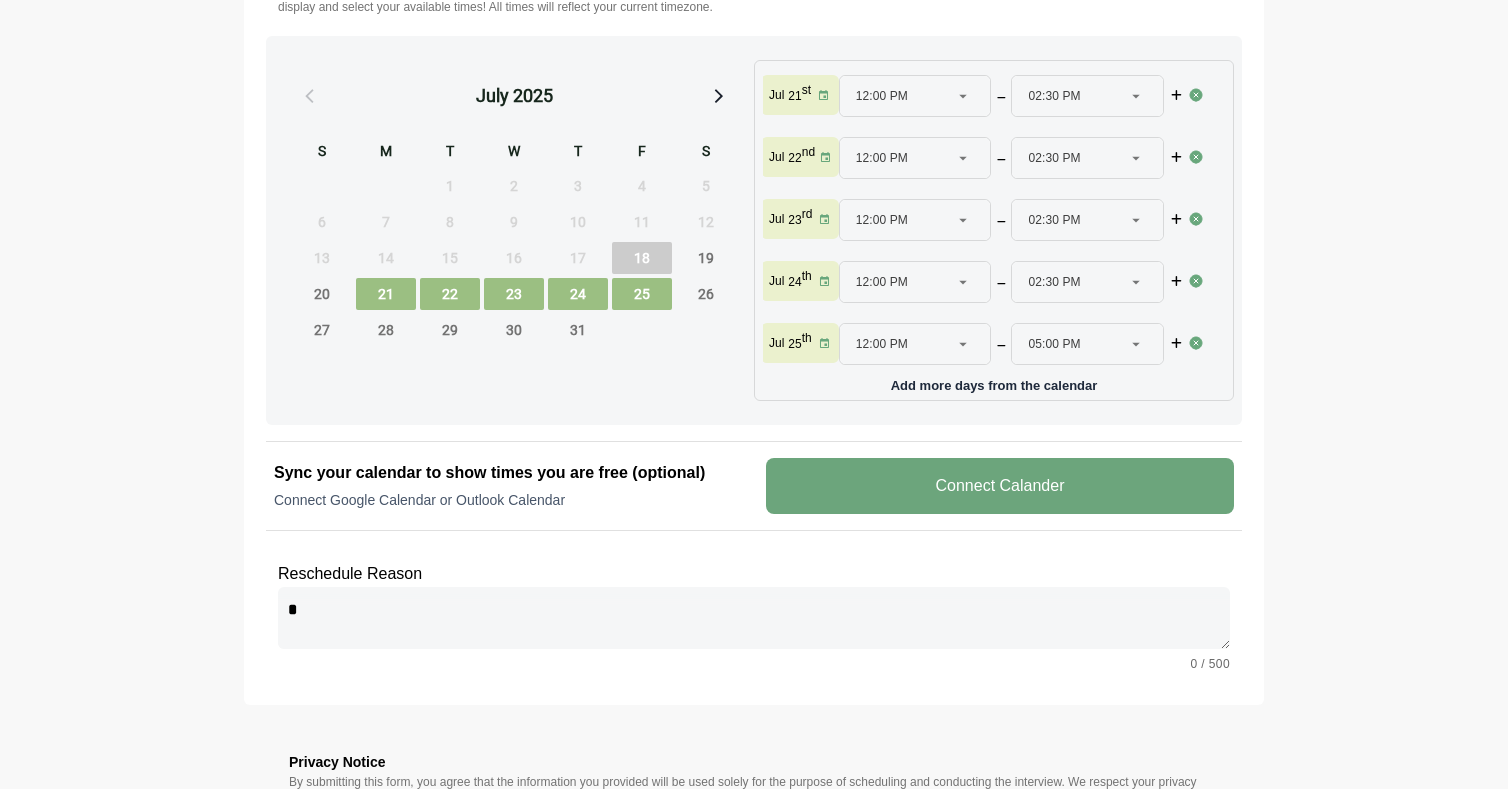 type 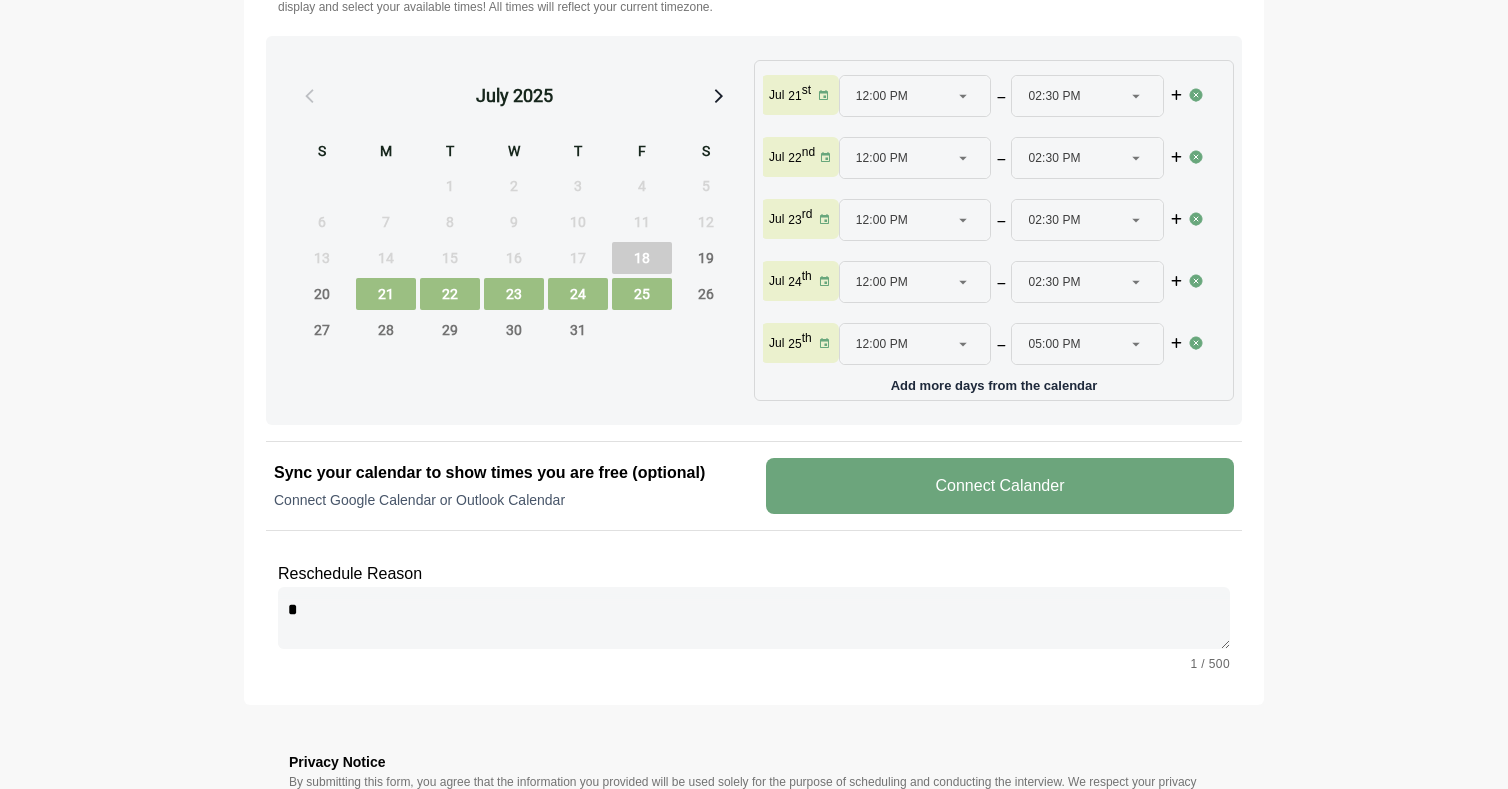 type on "*" 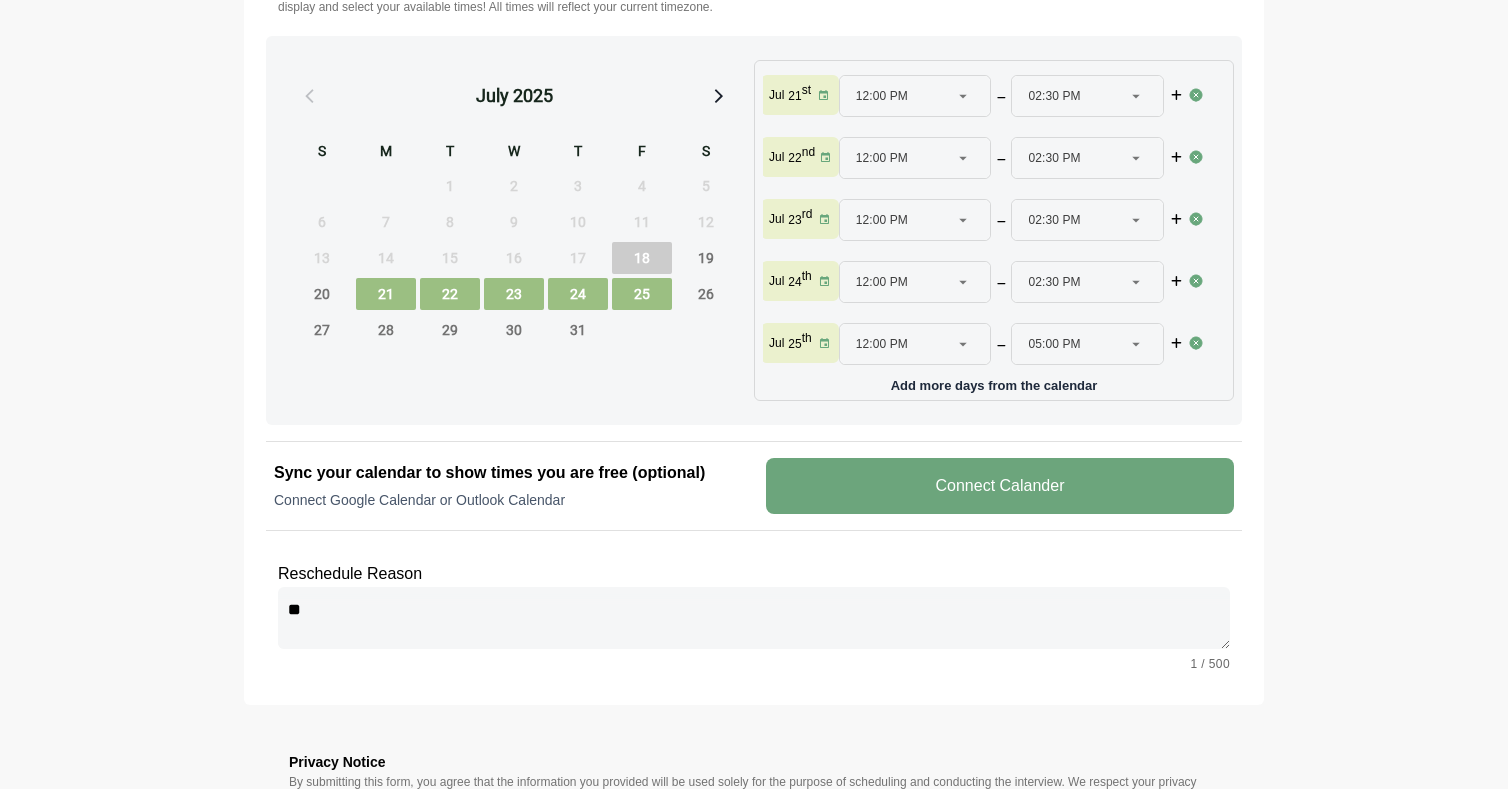 type 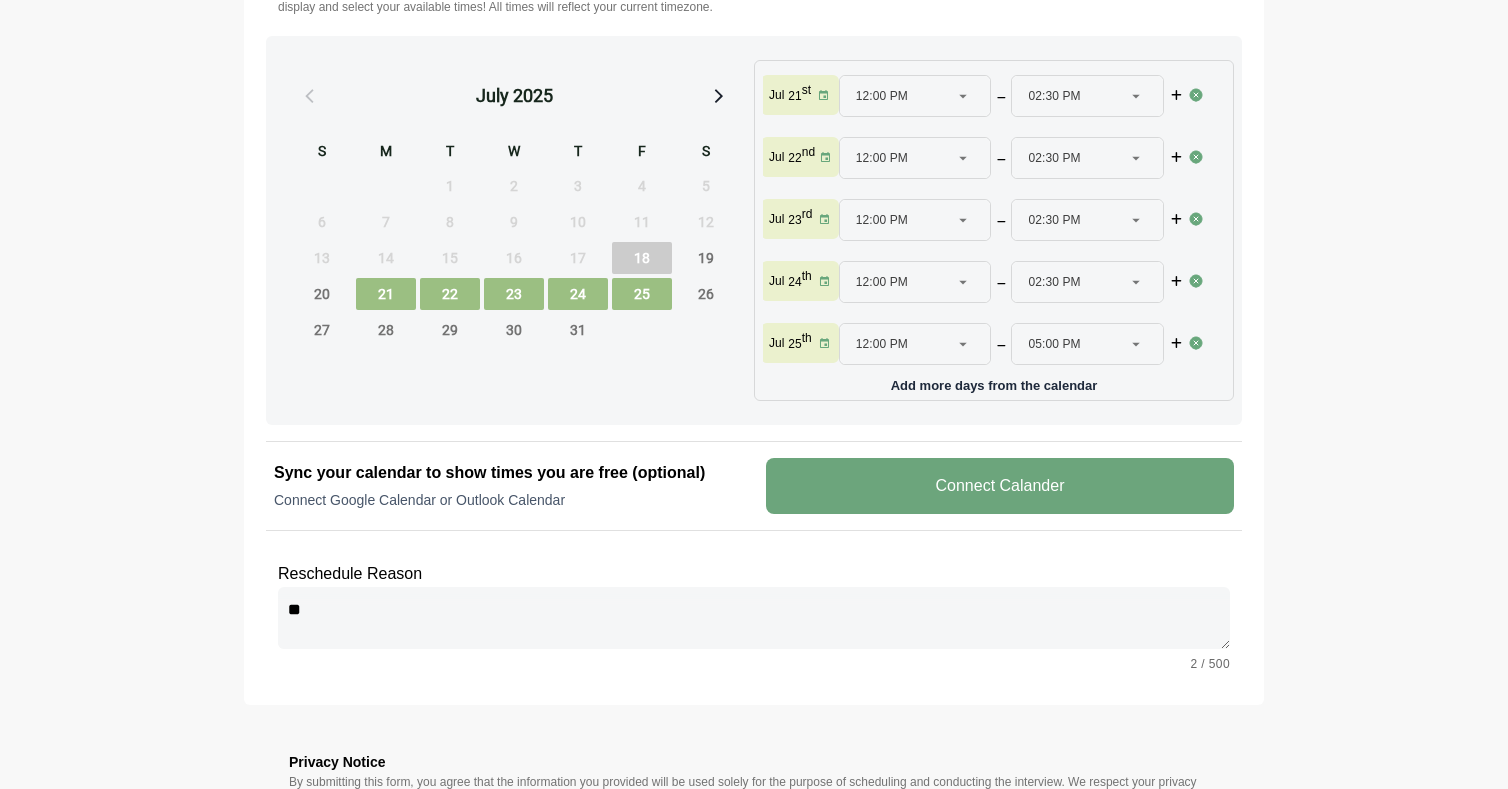 type 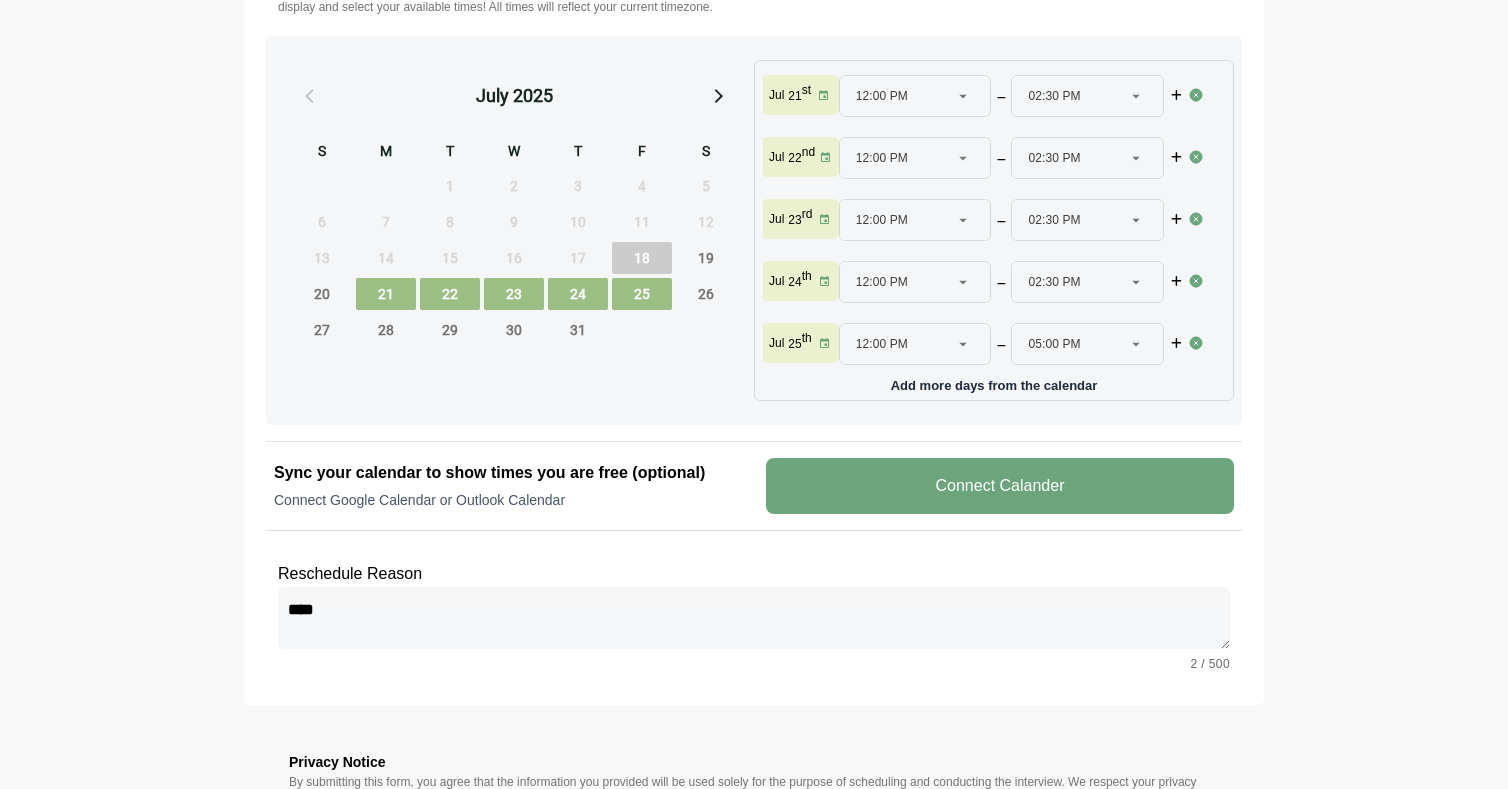type on "*****" 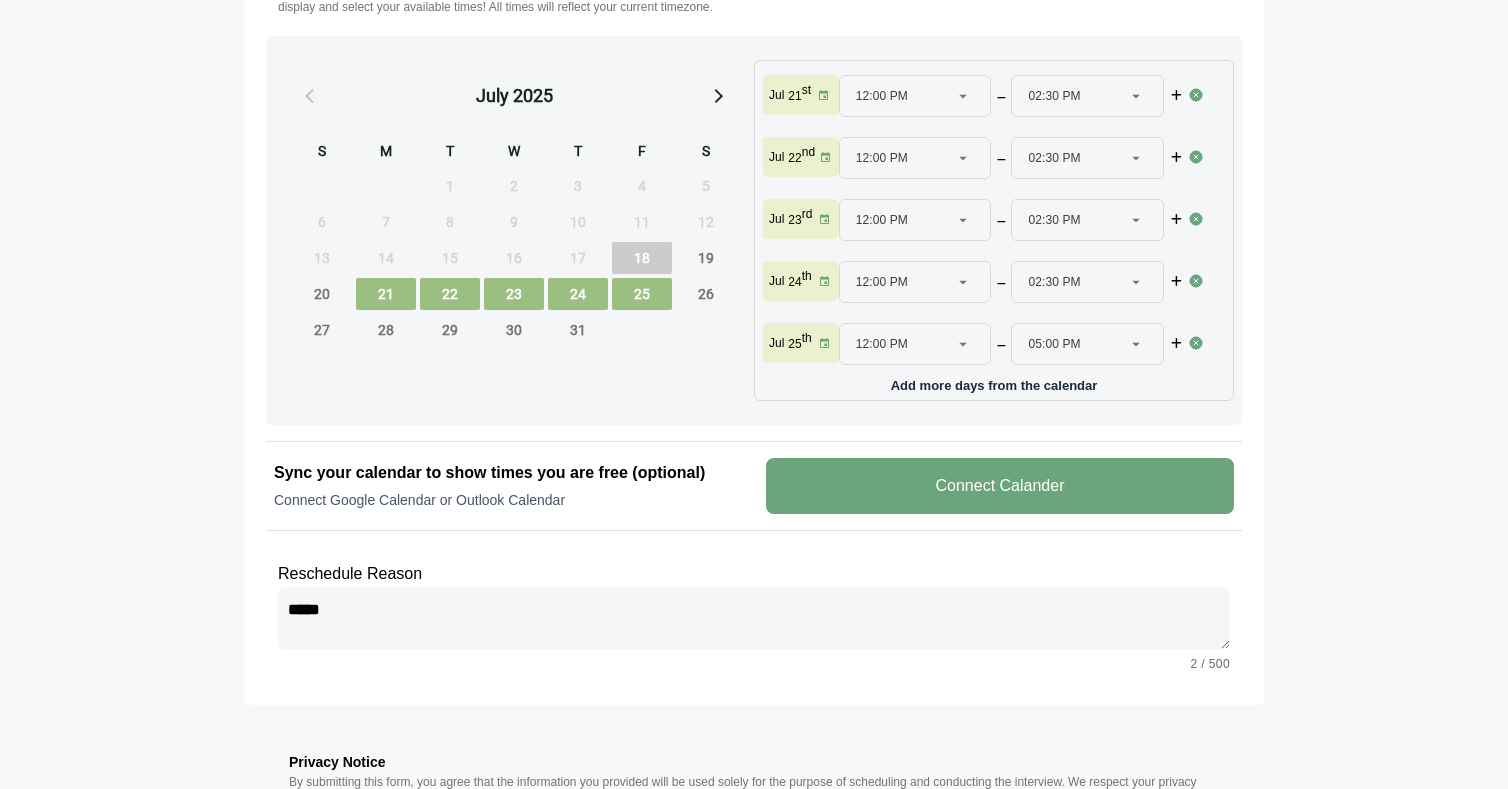 type on "*****" 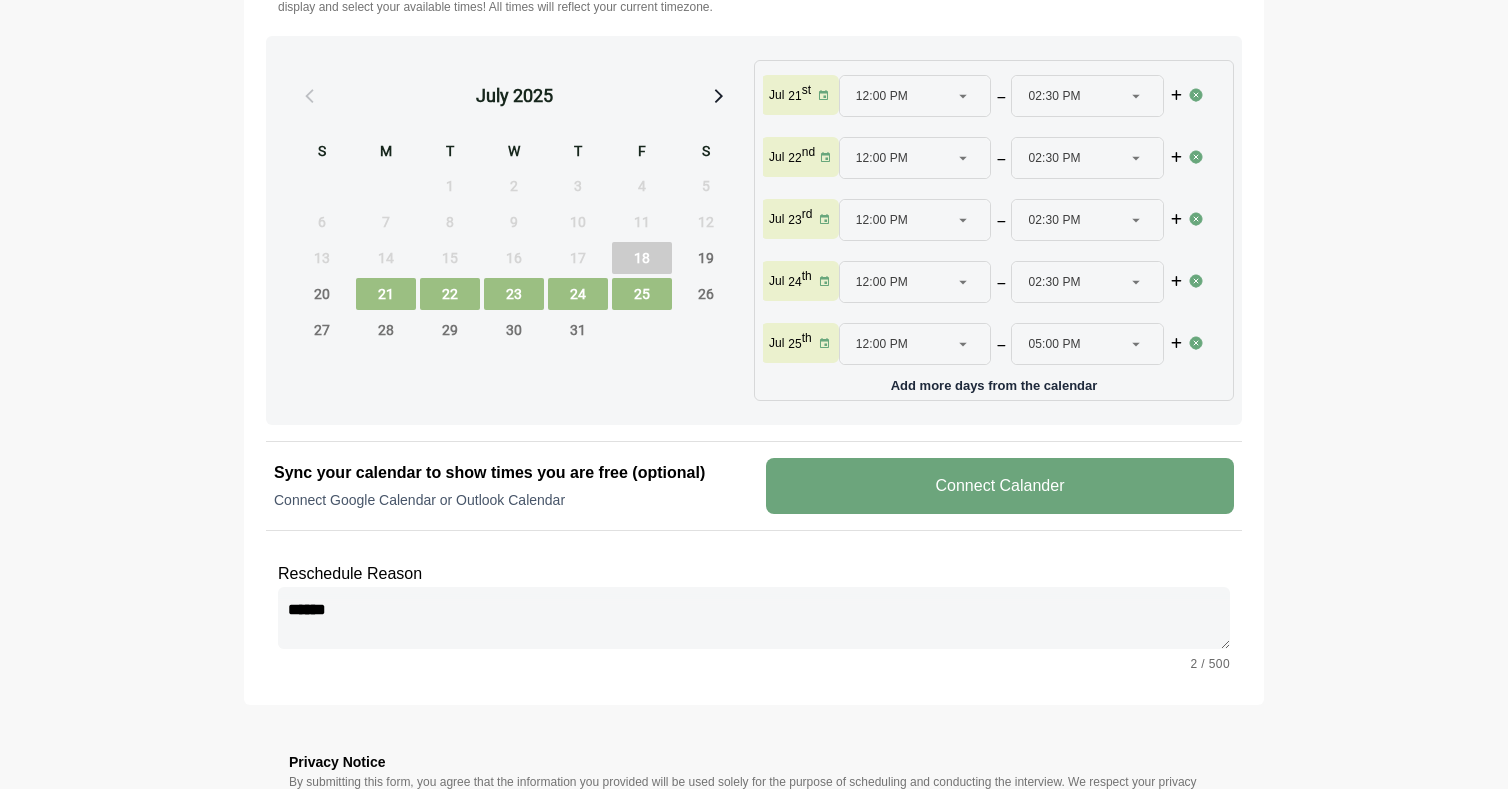 type 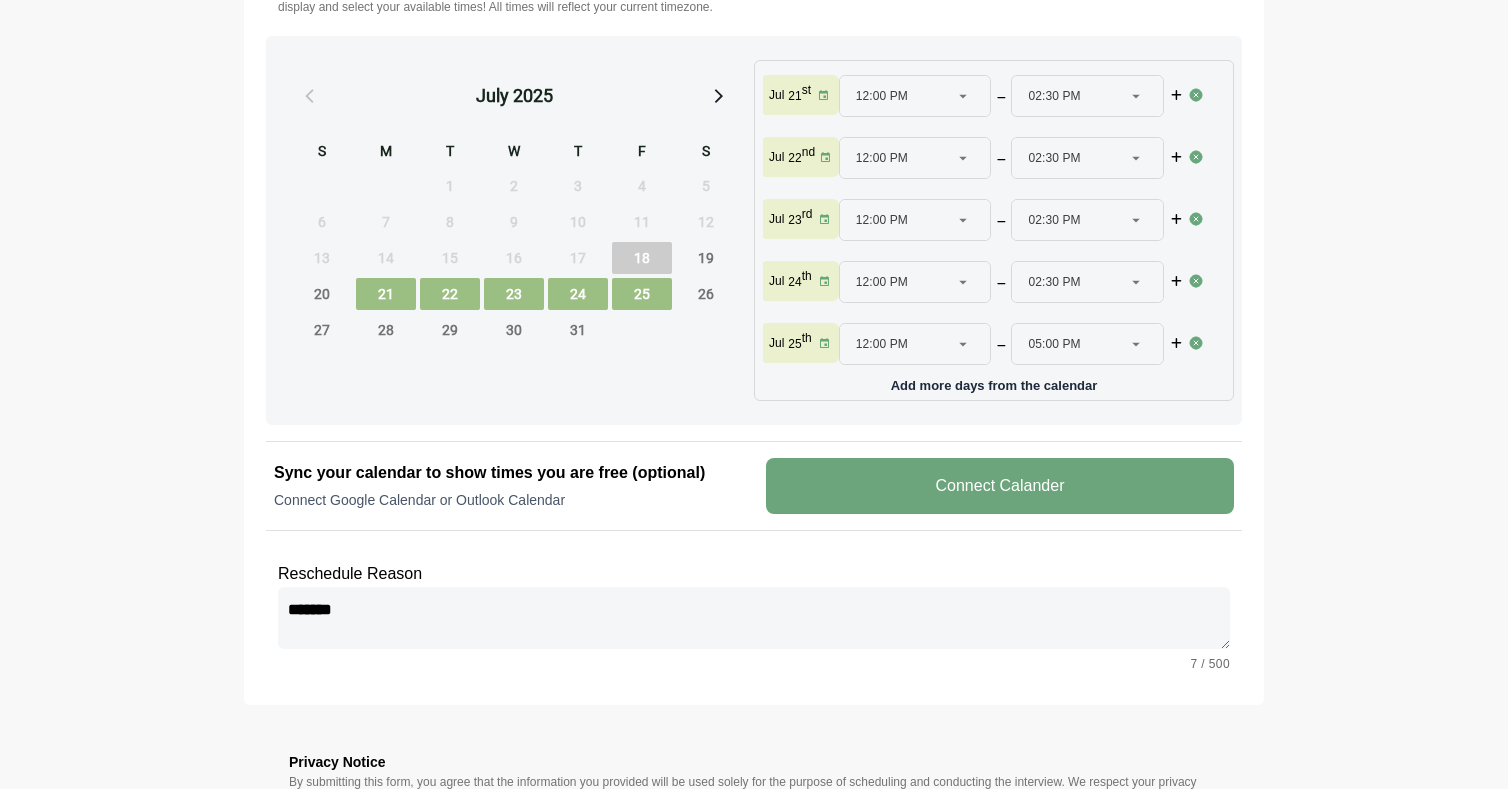 type on "*******" 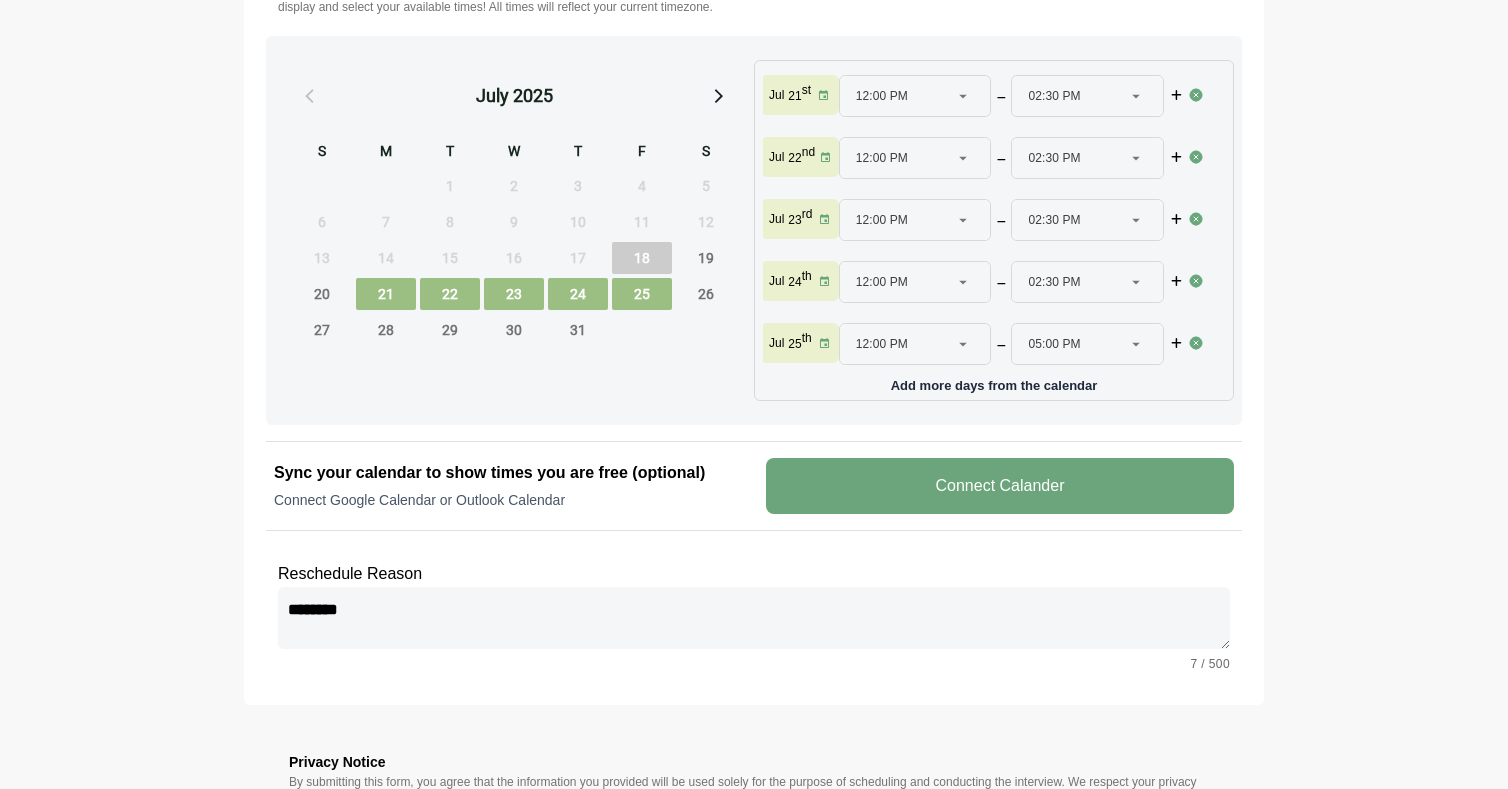 type 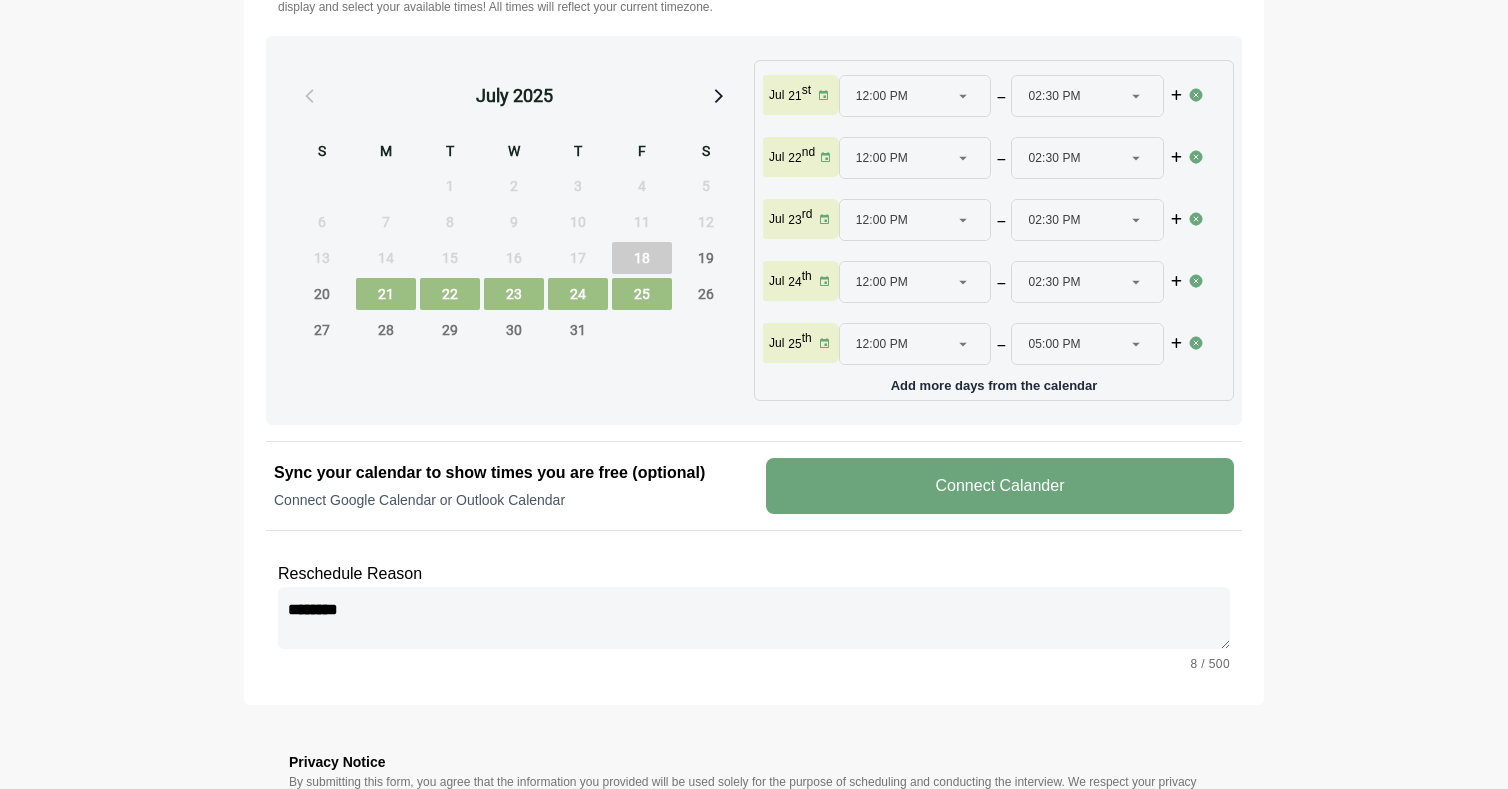 type 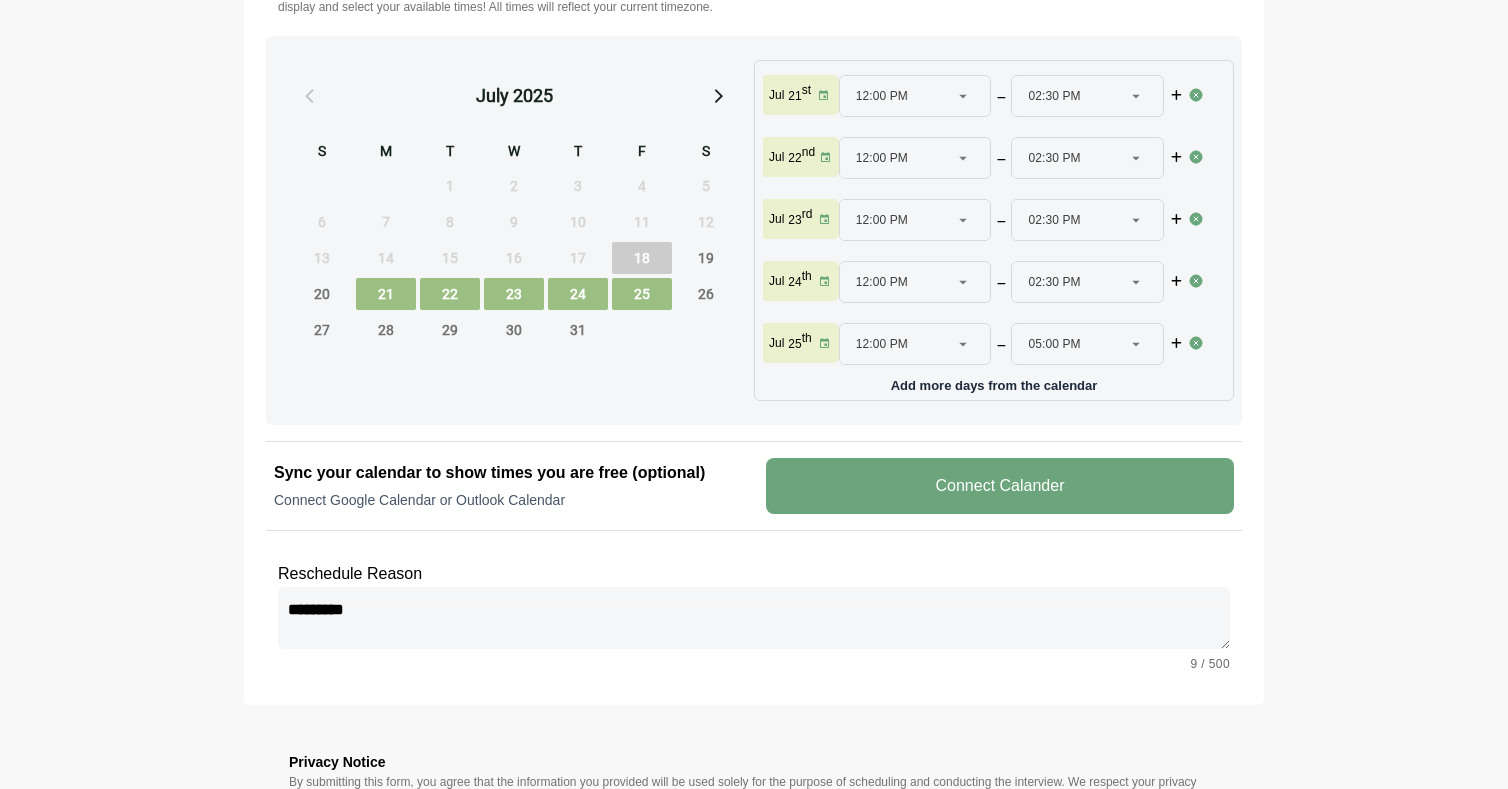 type on "**********" 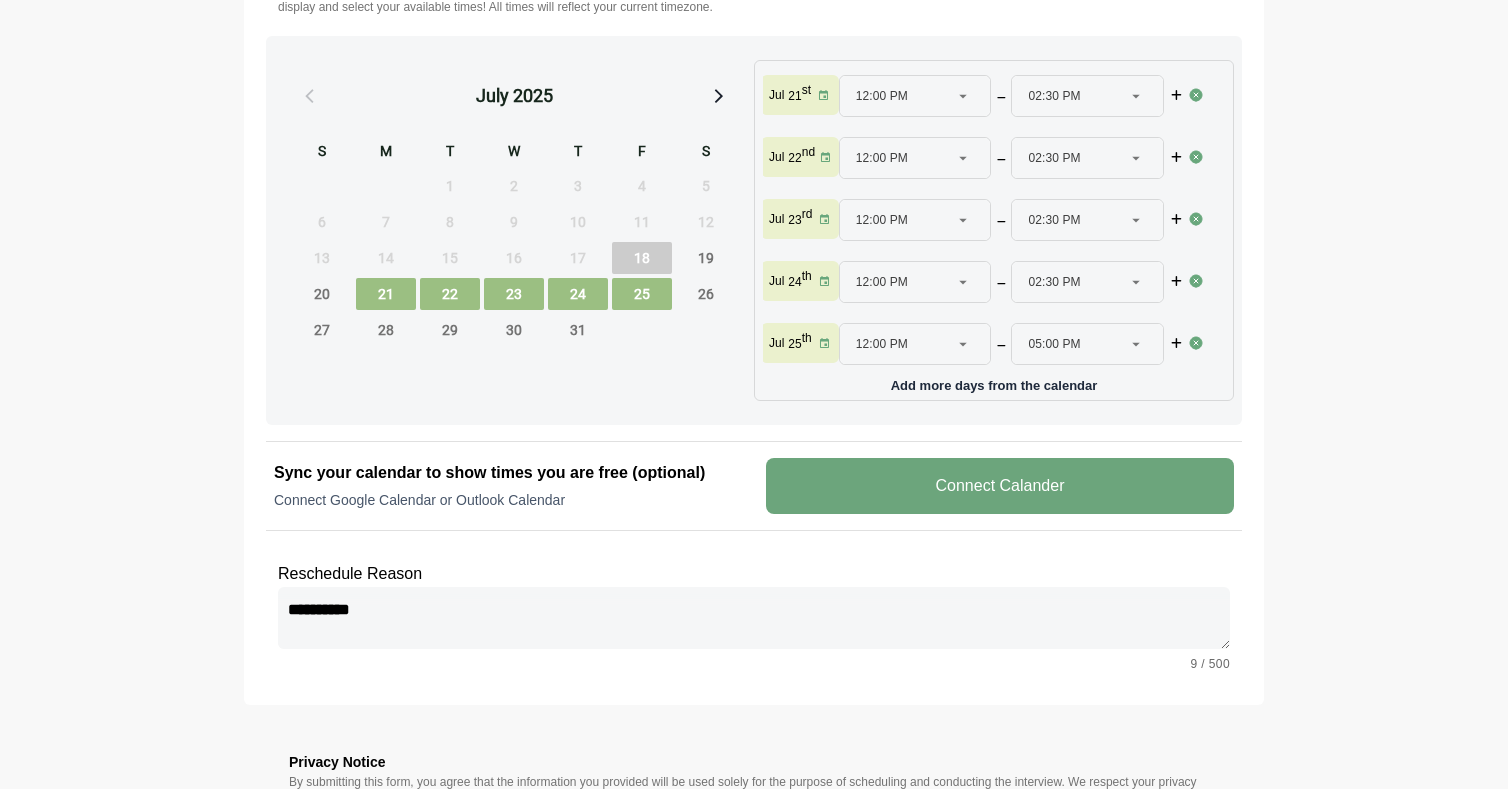 type 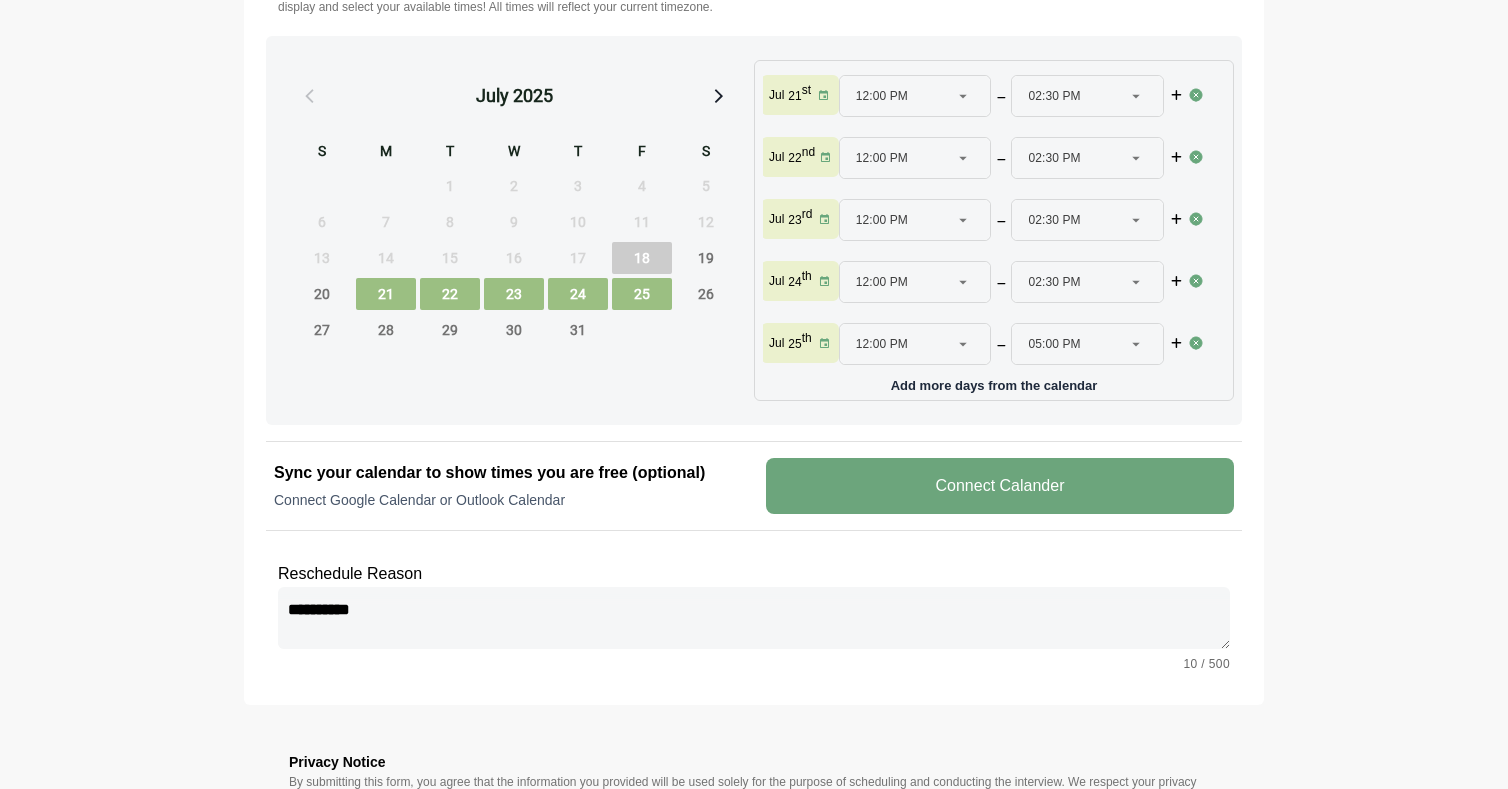 type on "**********" 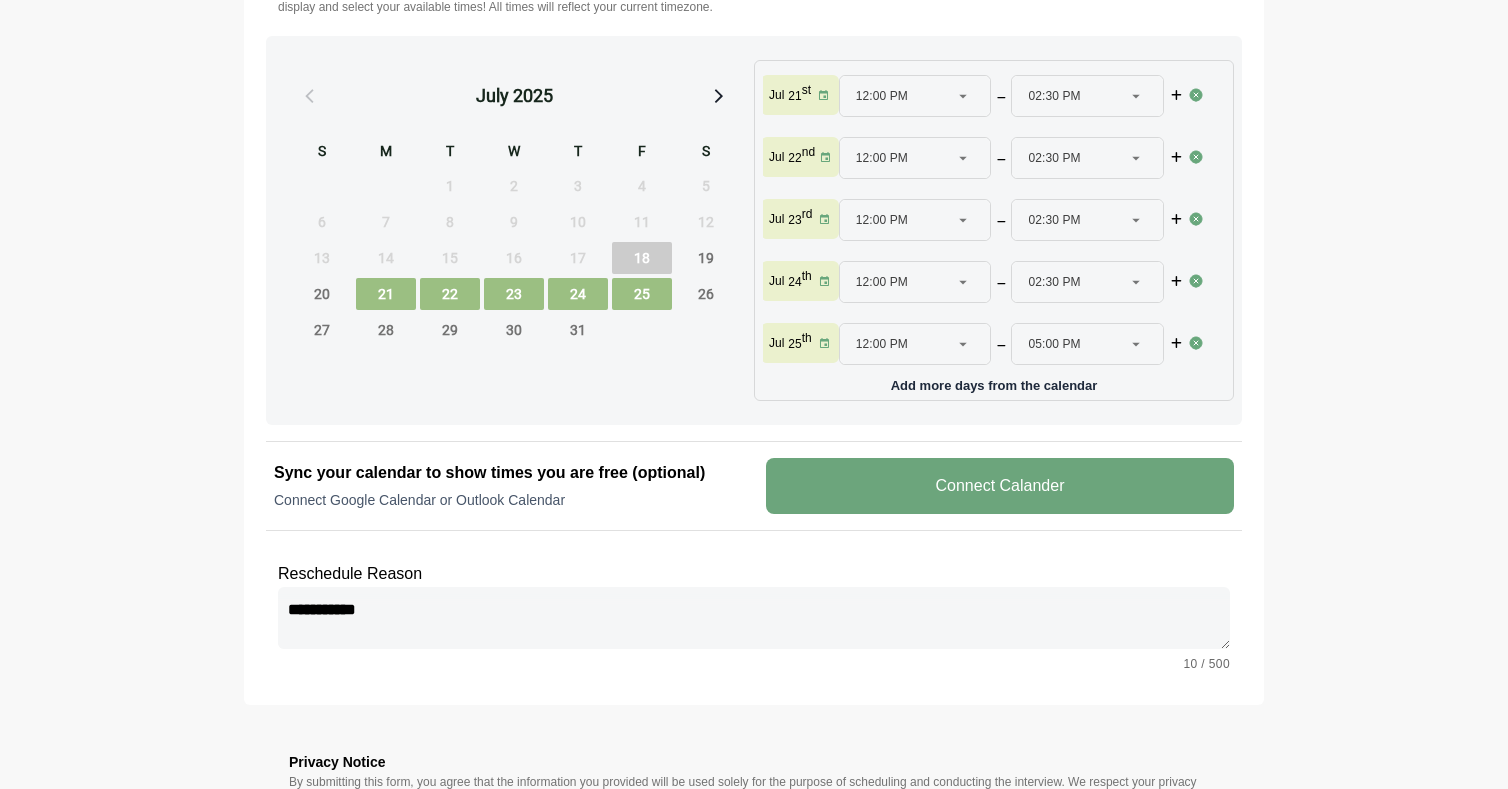 type 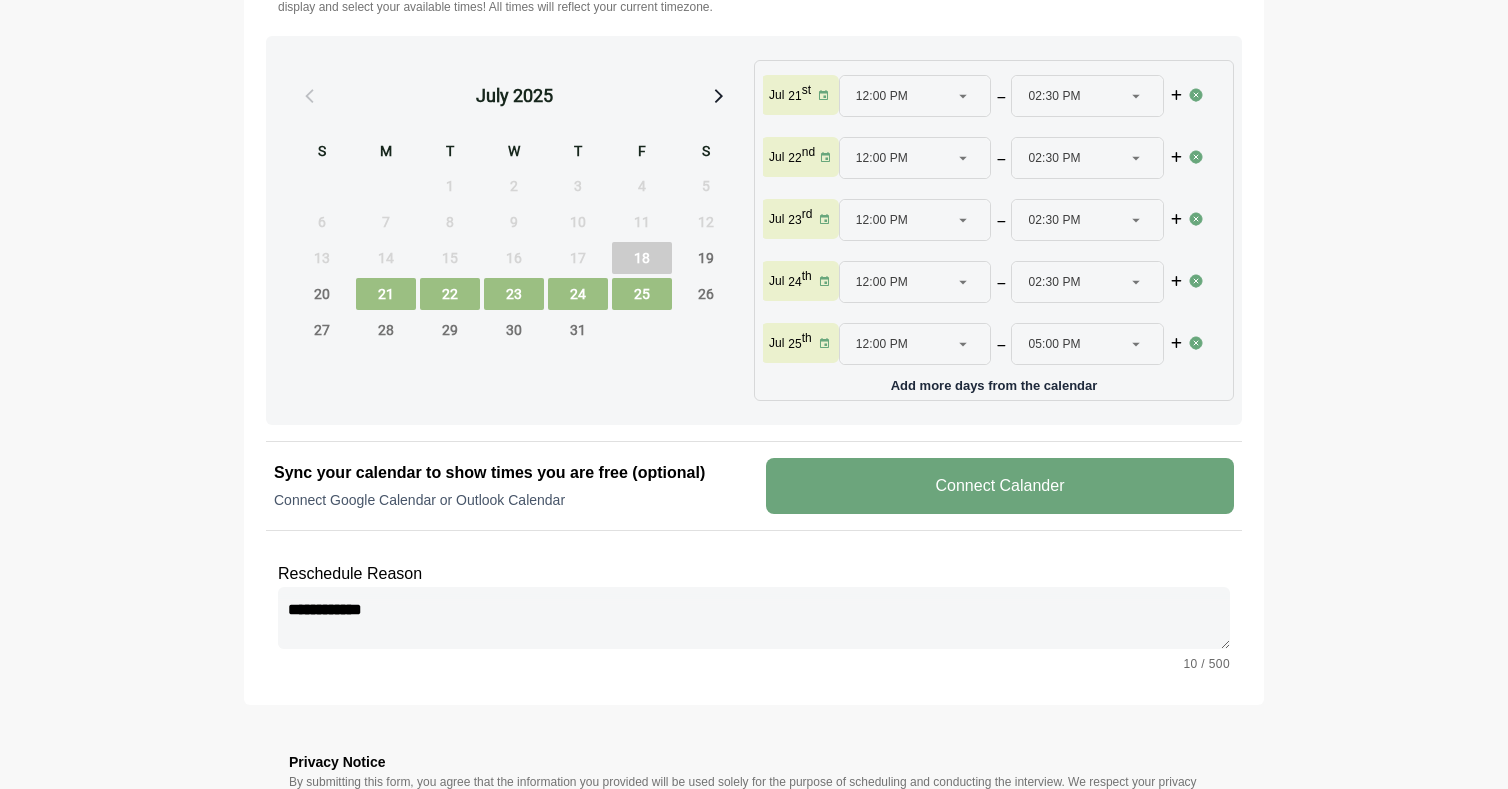 type 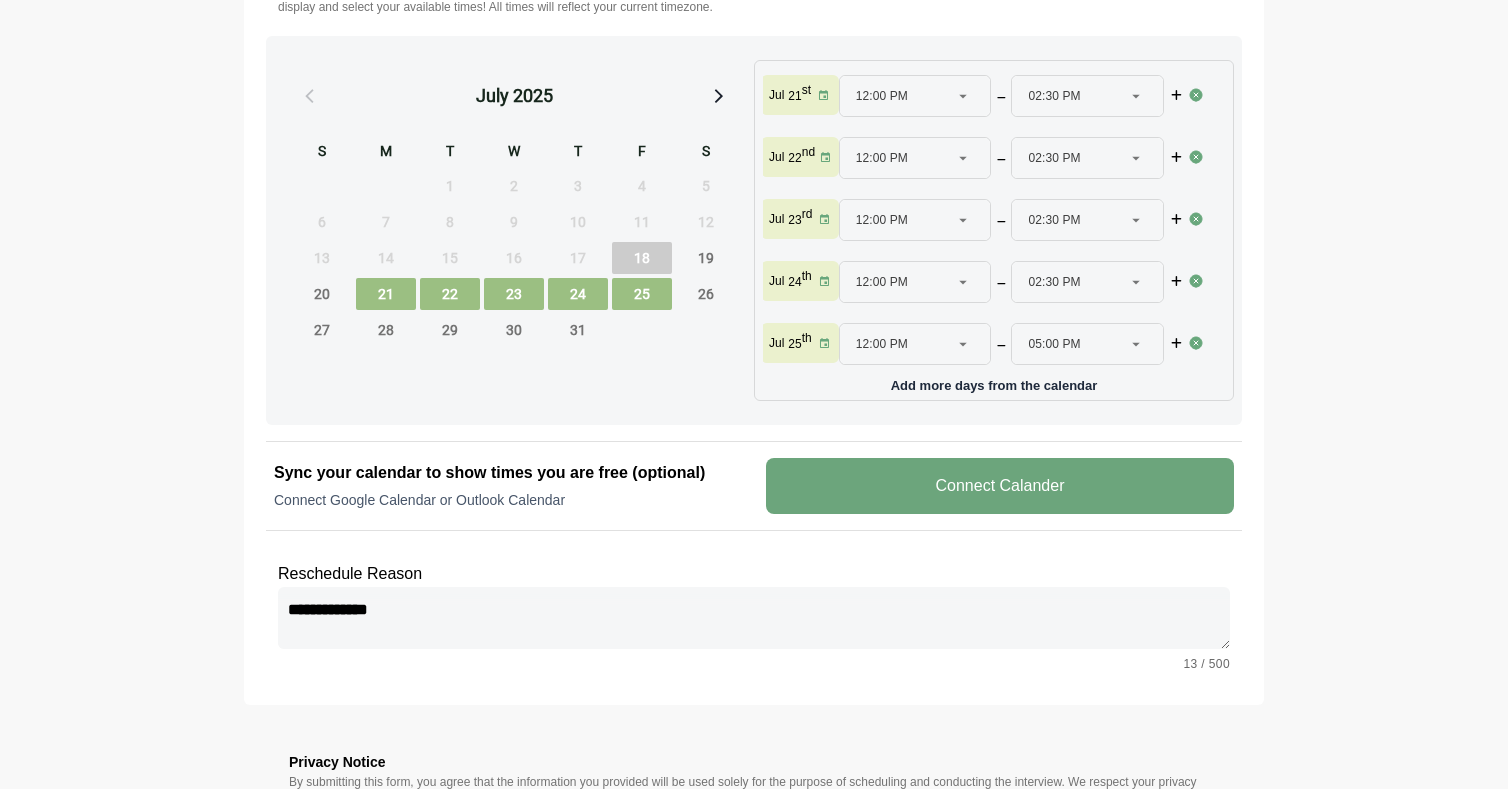 type 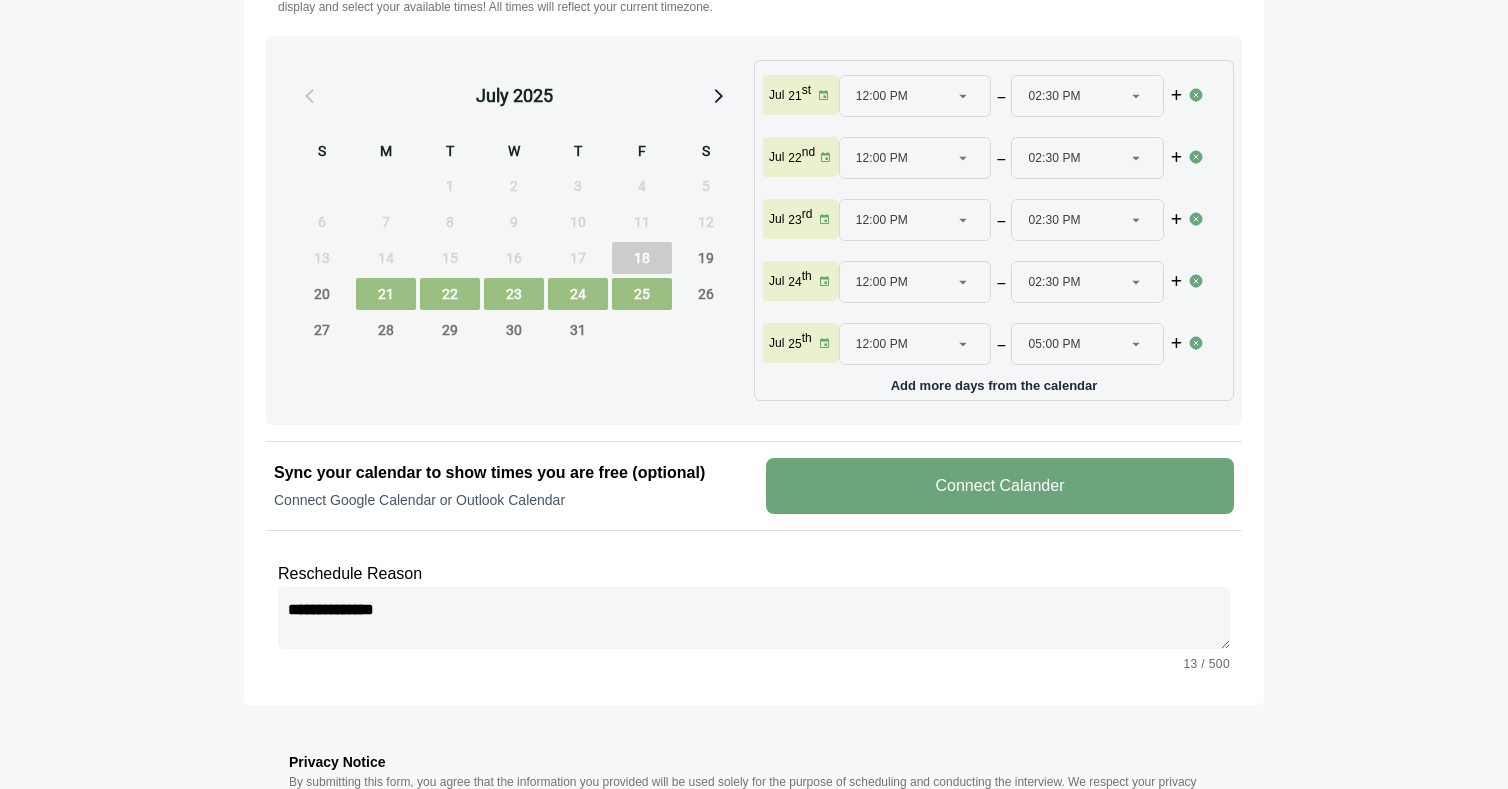 type on "**********" 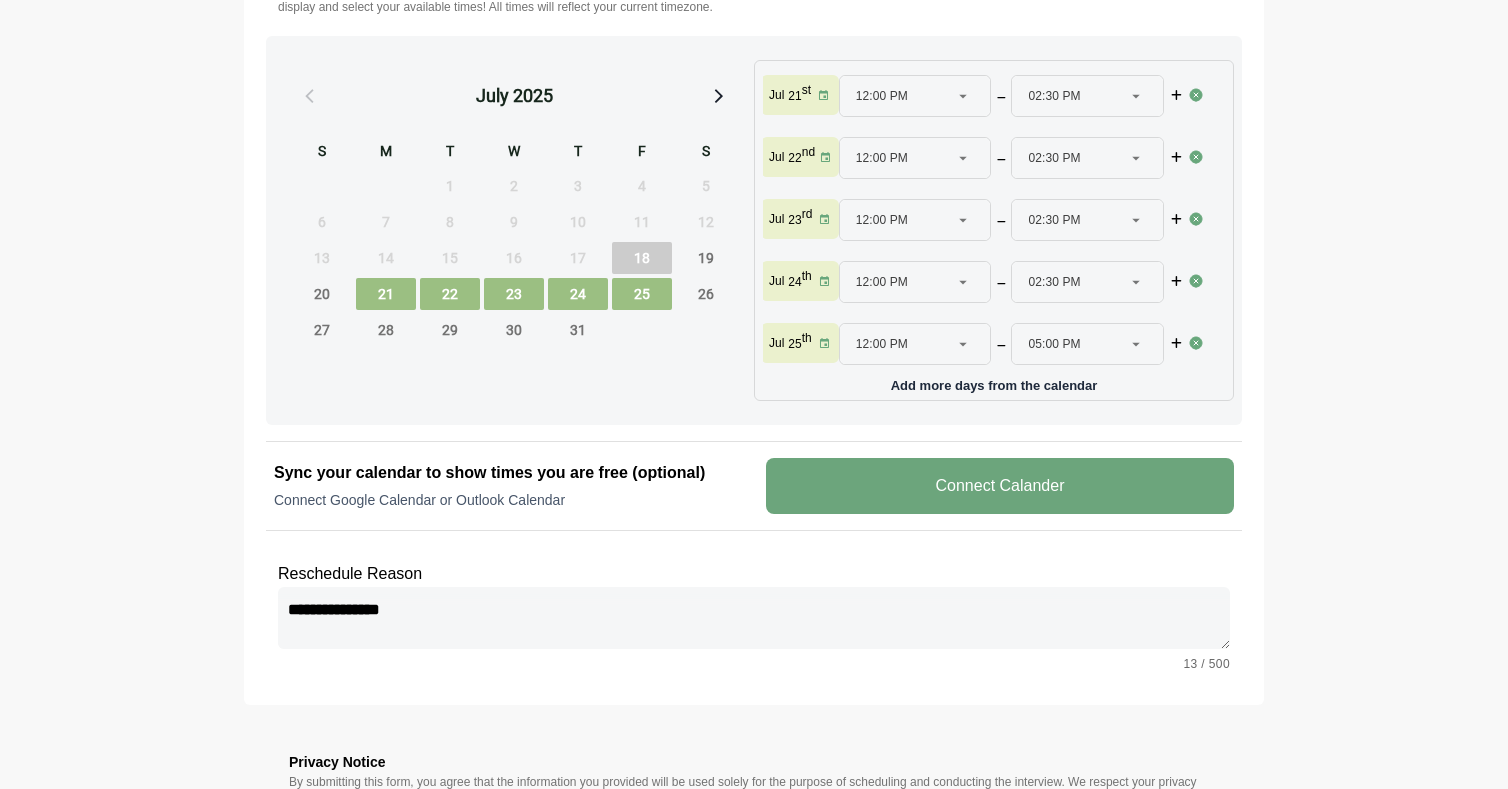 type 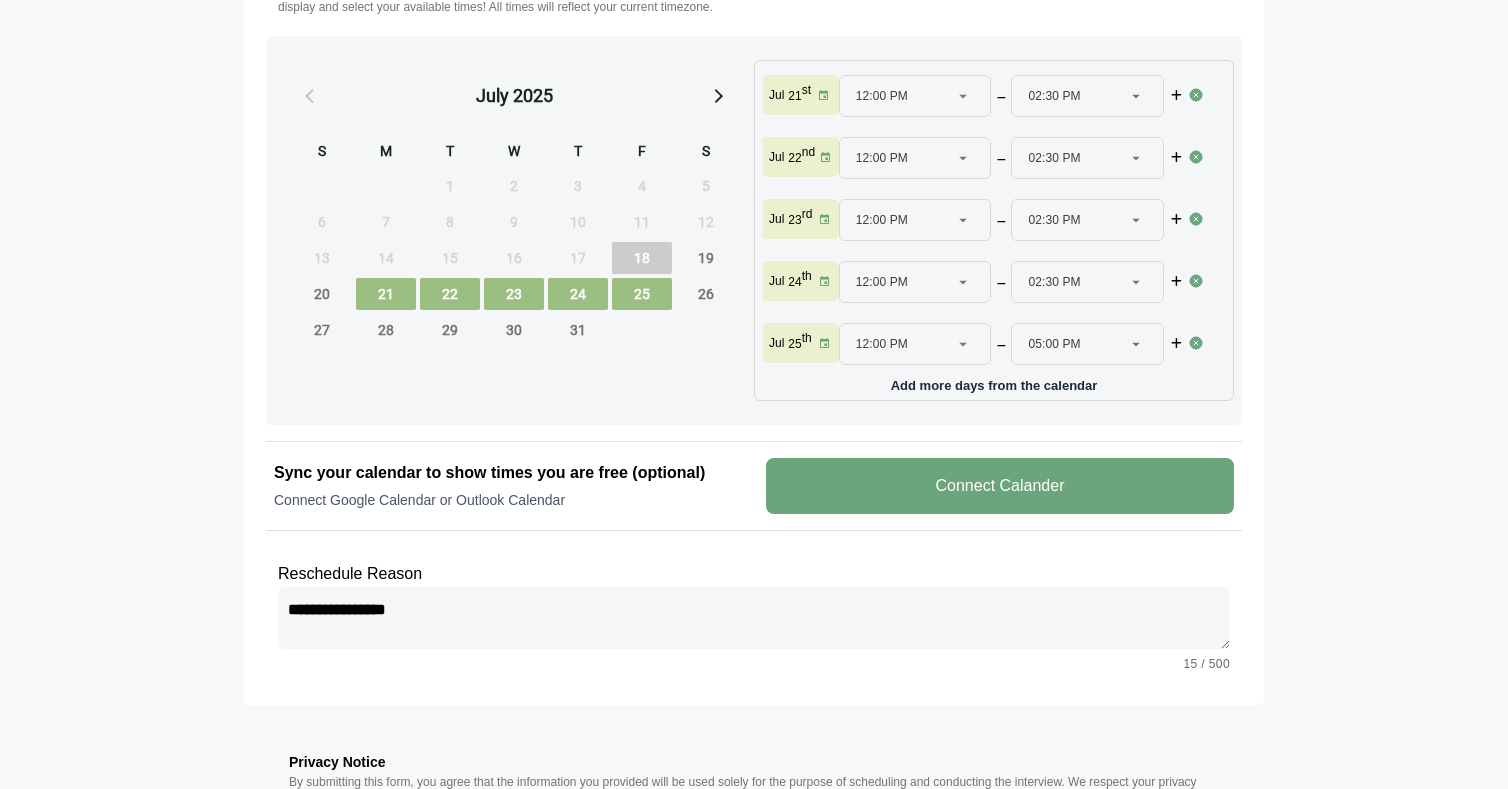 type on "**********" 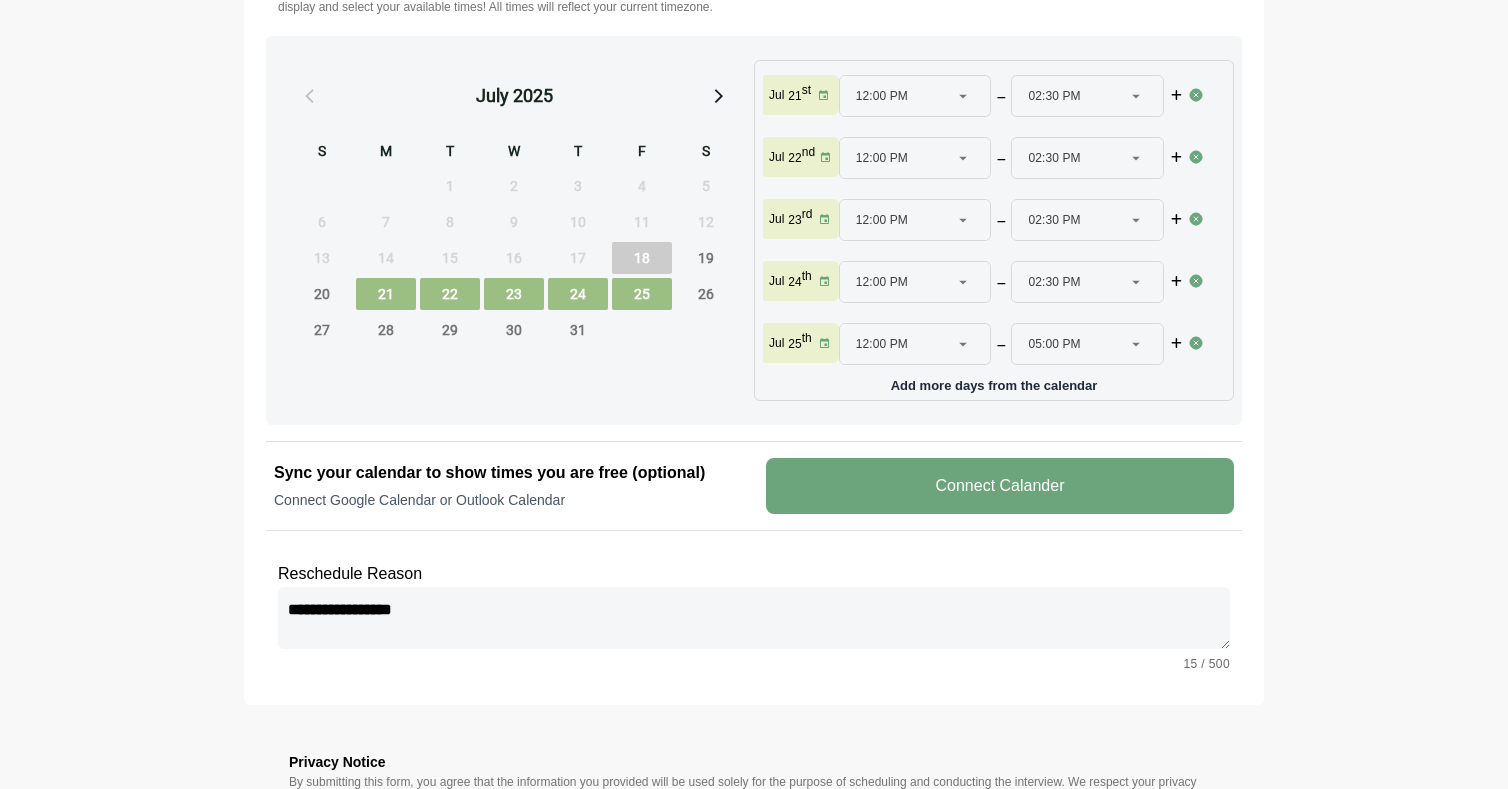 type 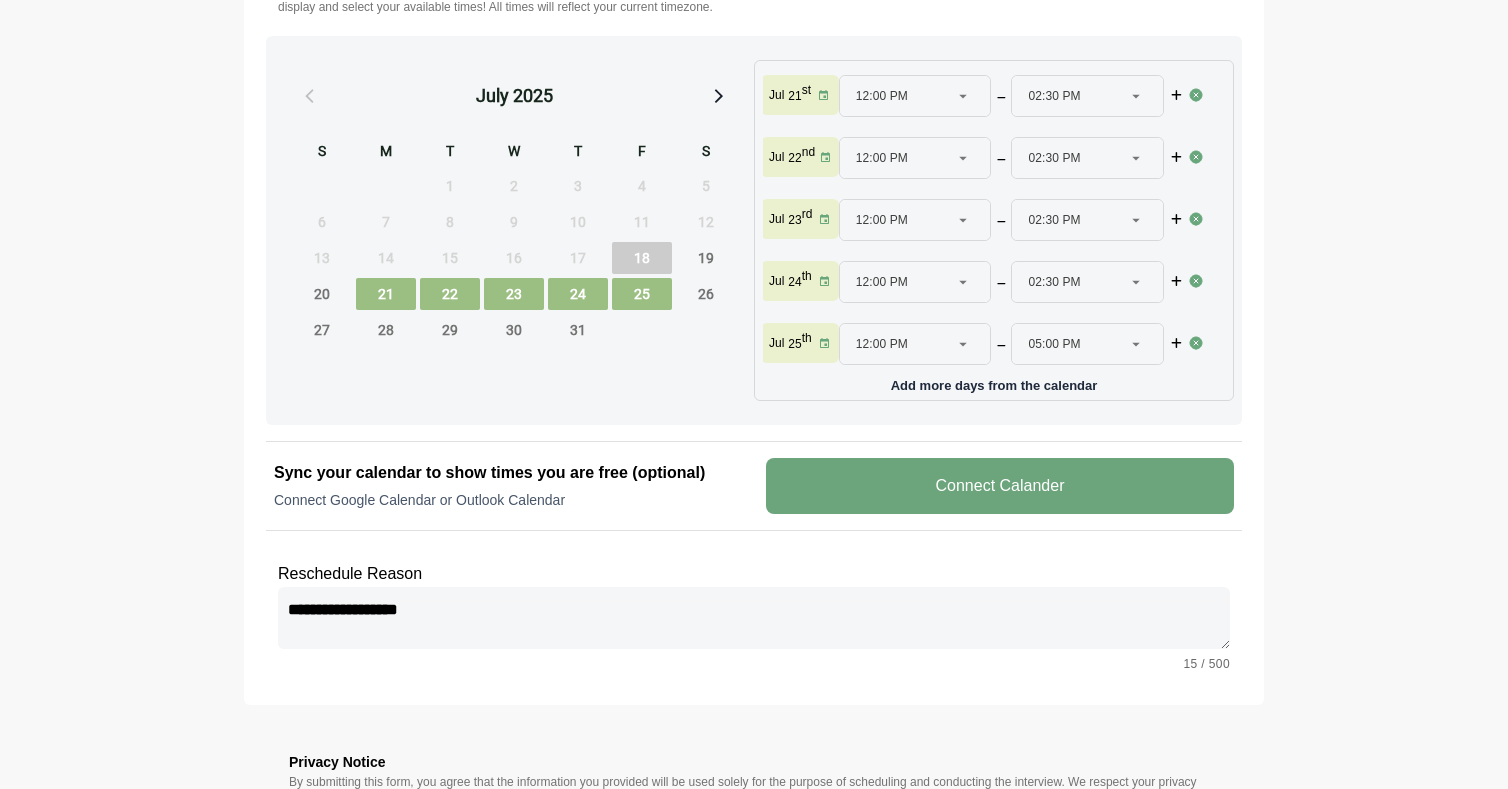 type 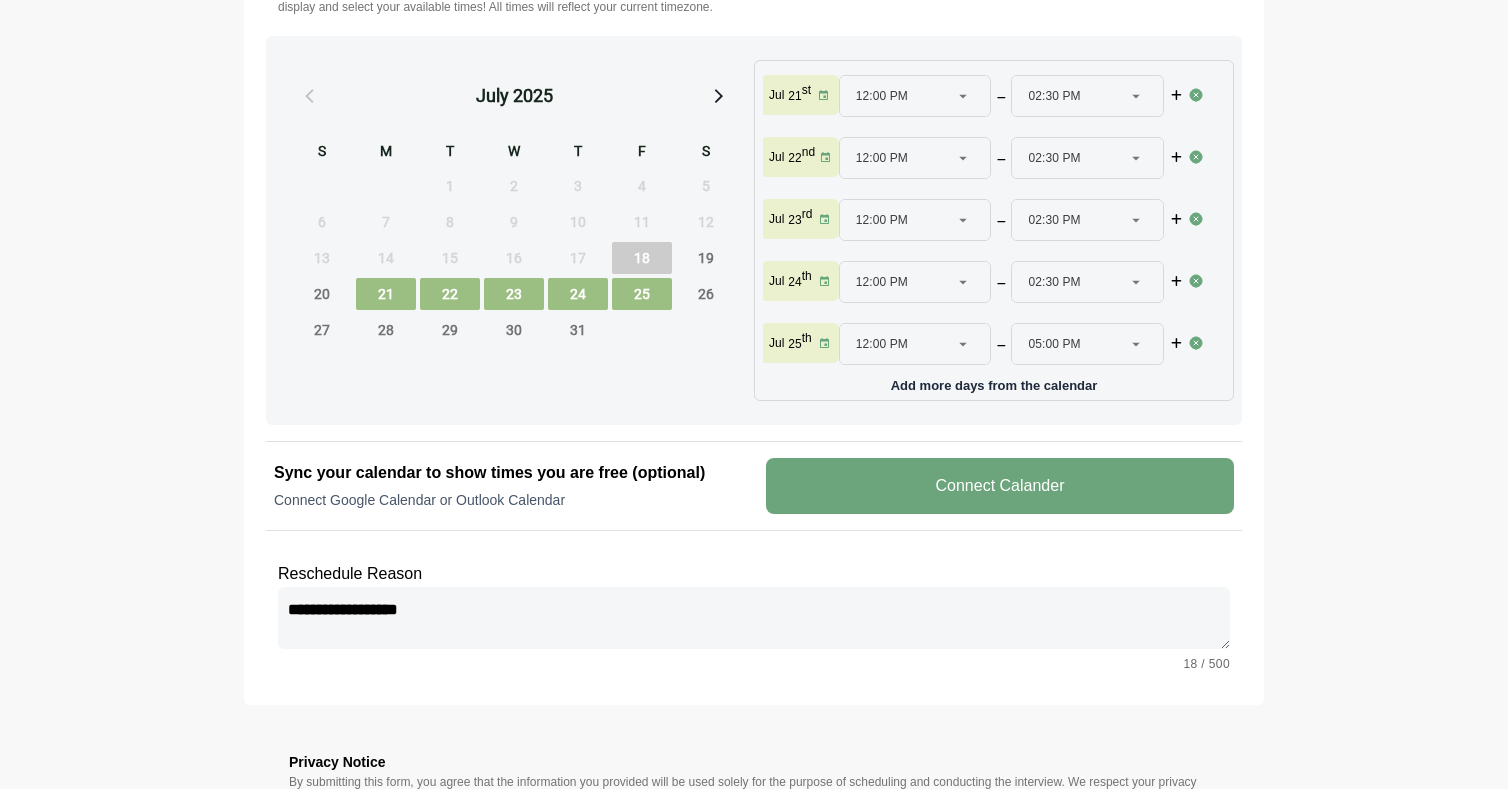 type 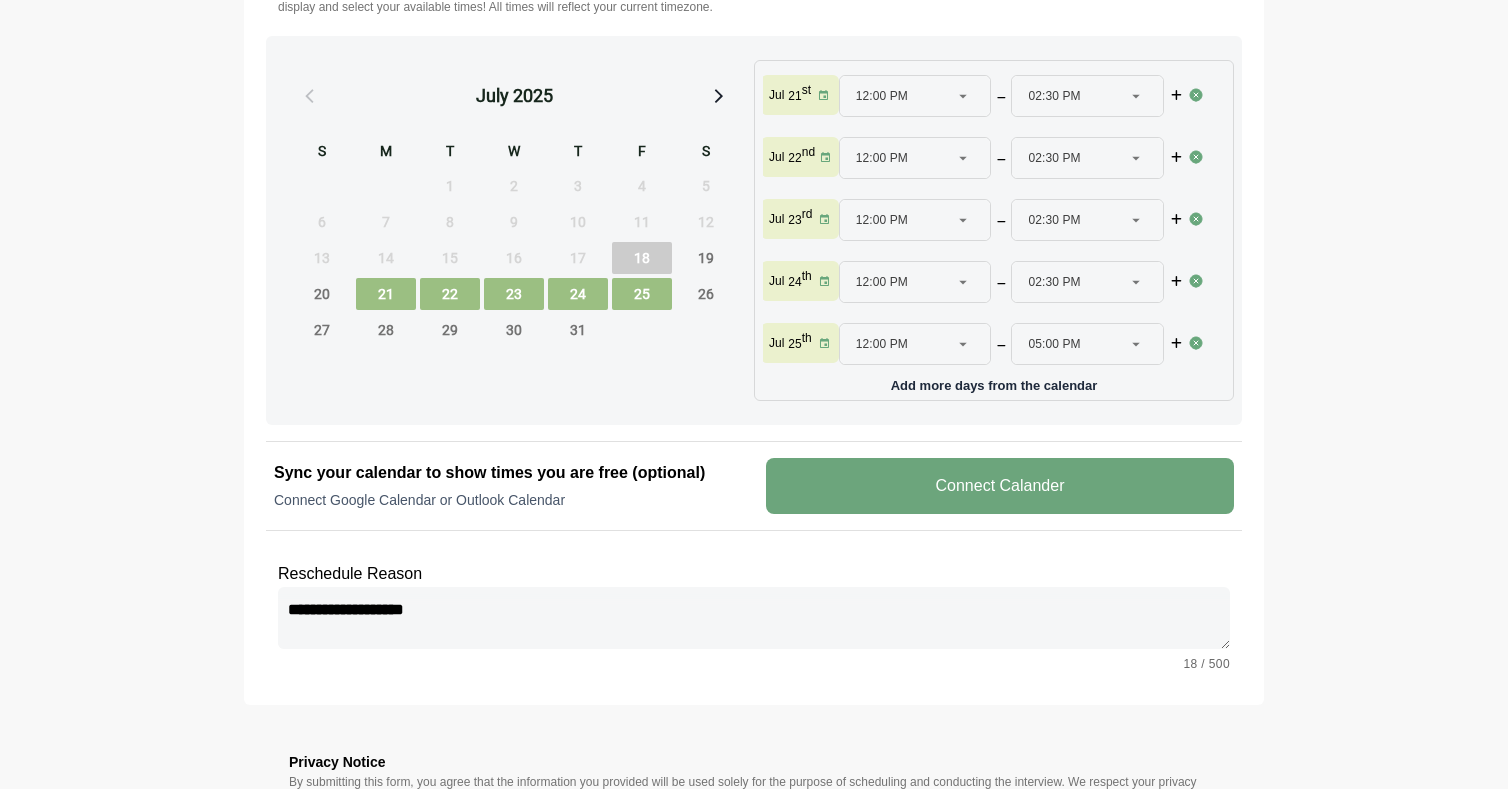 type 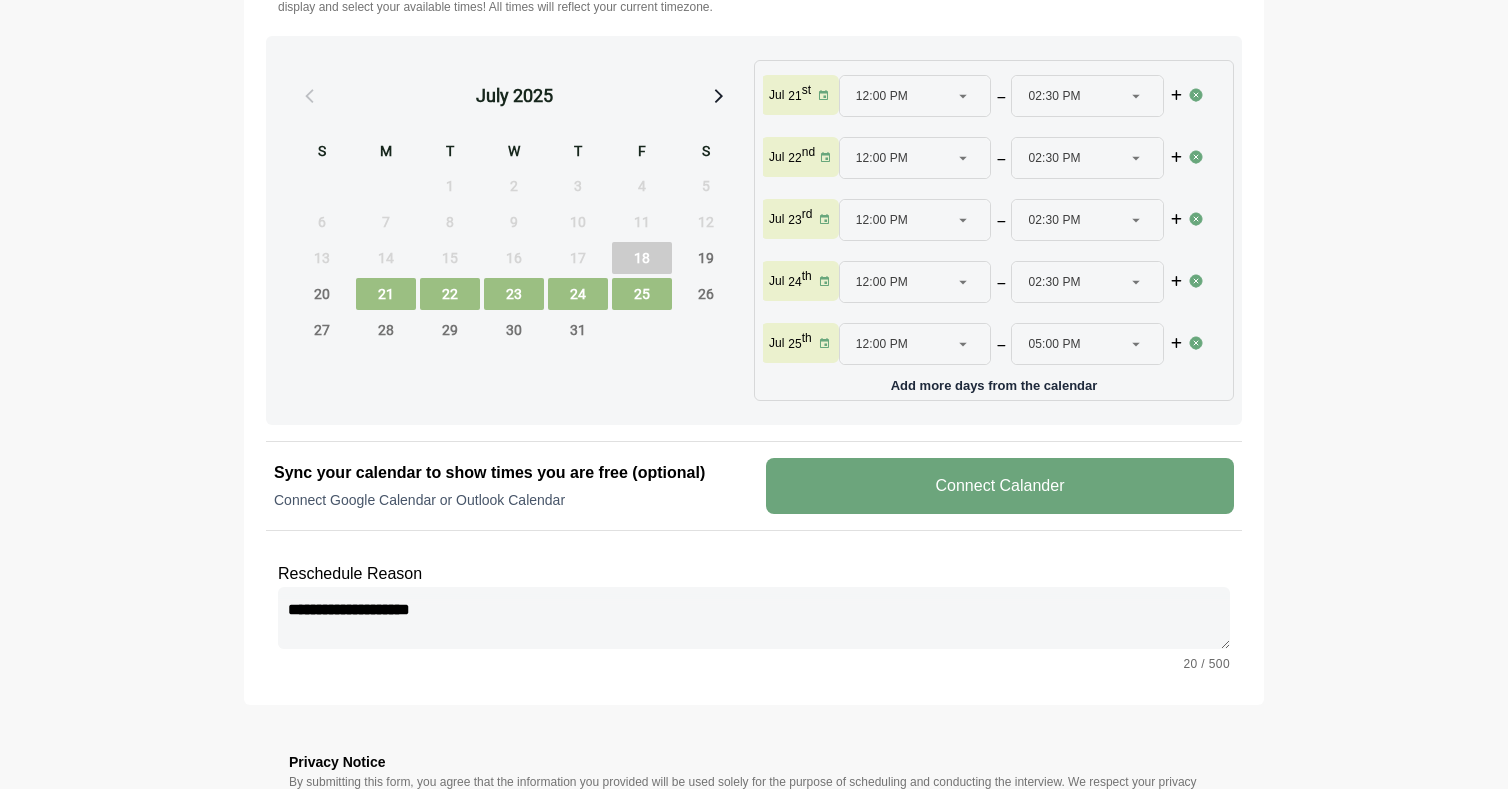 type 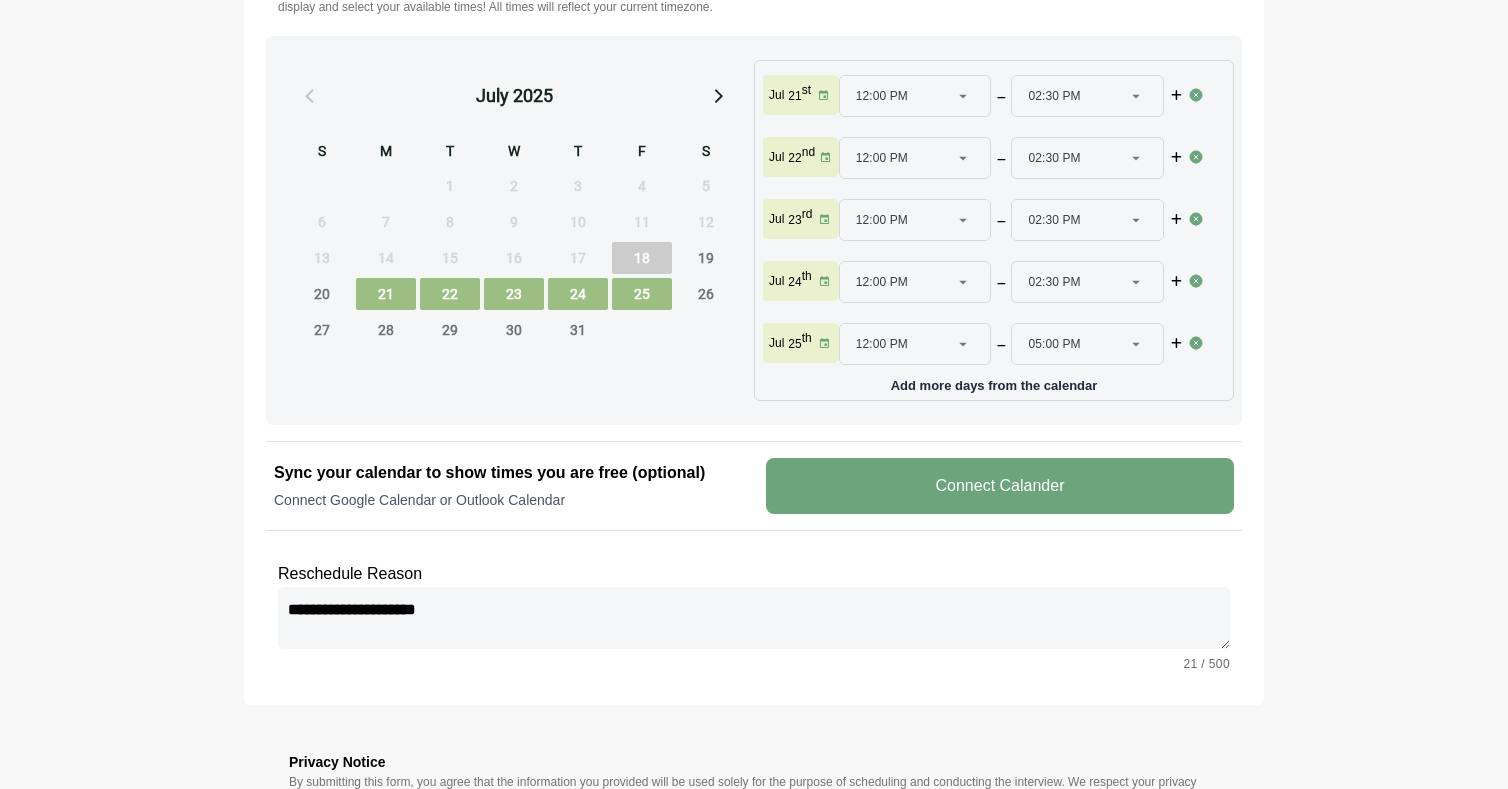 type on "**********" 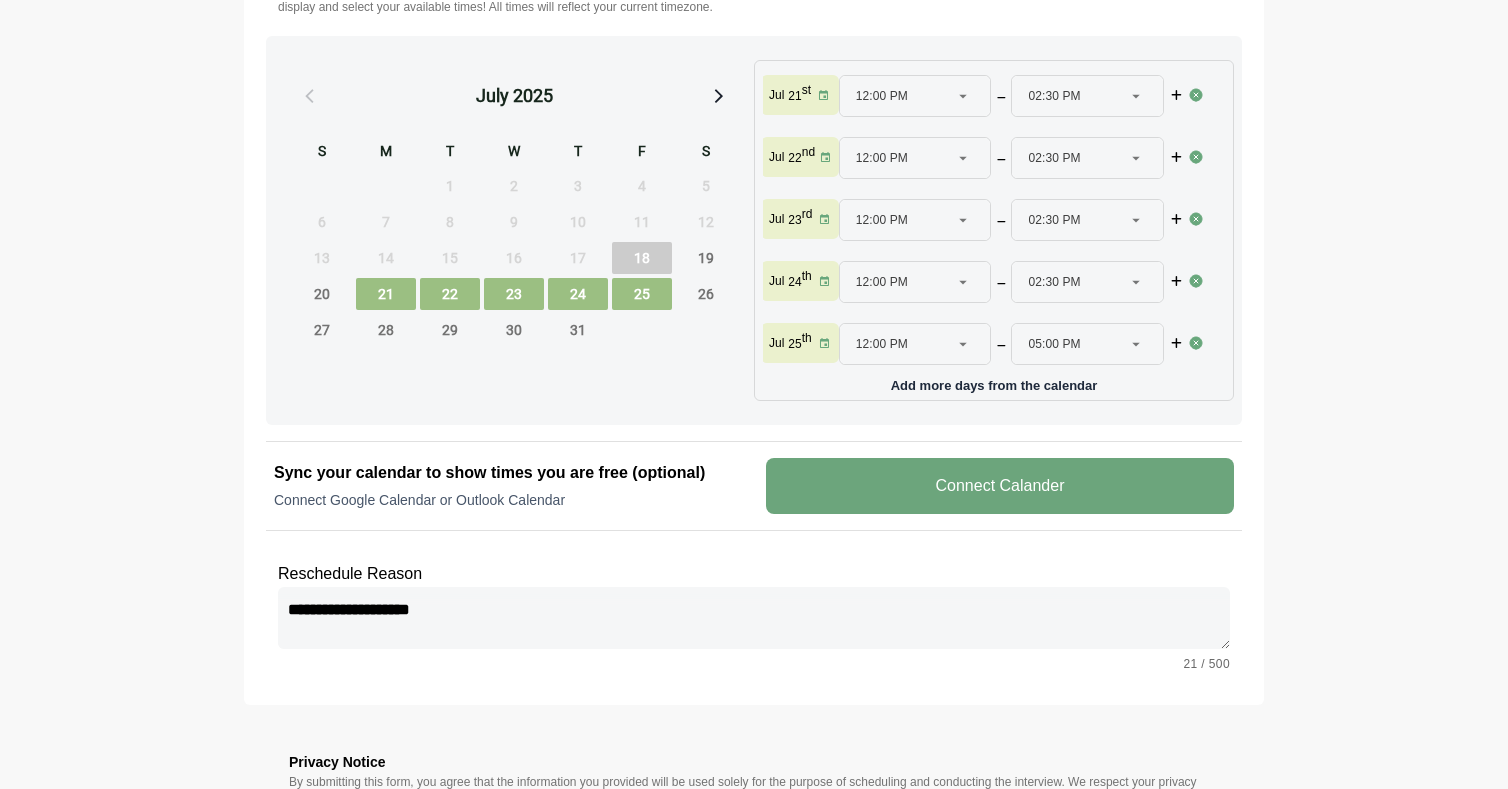 type 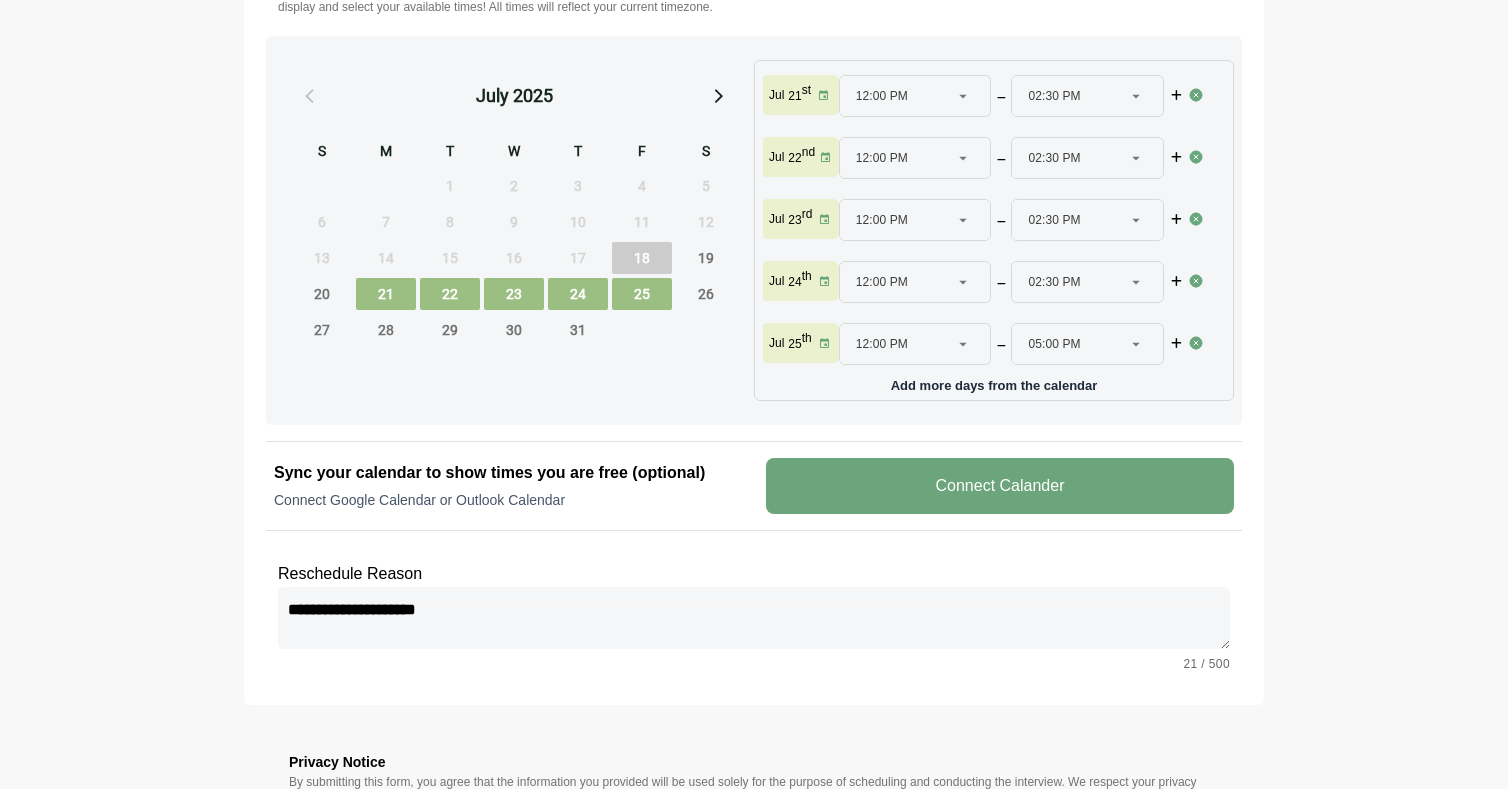 type on "**********" 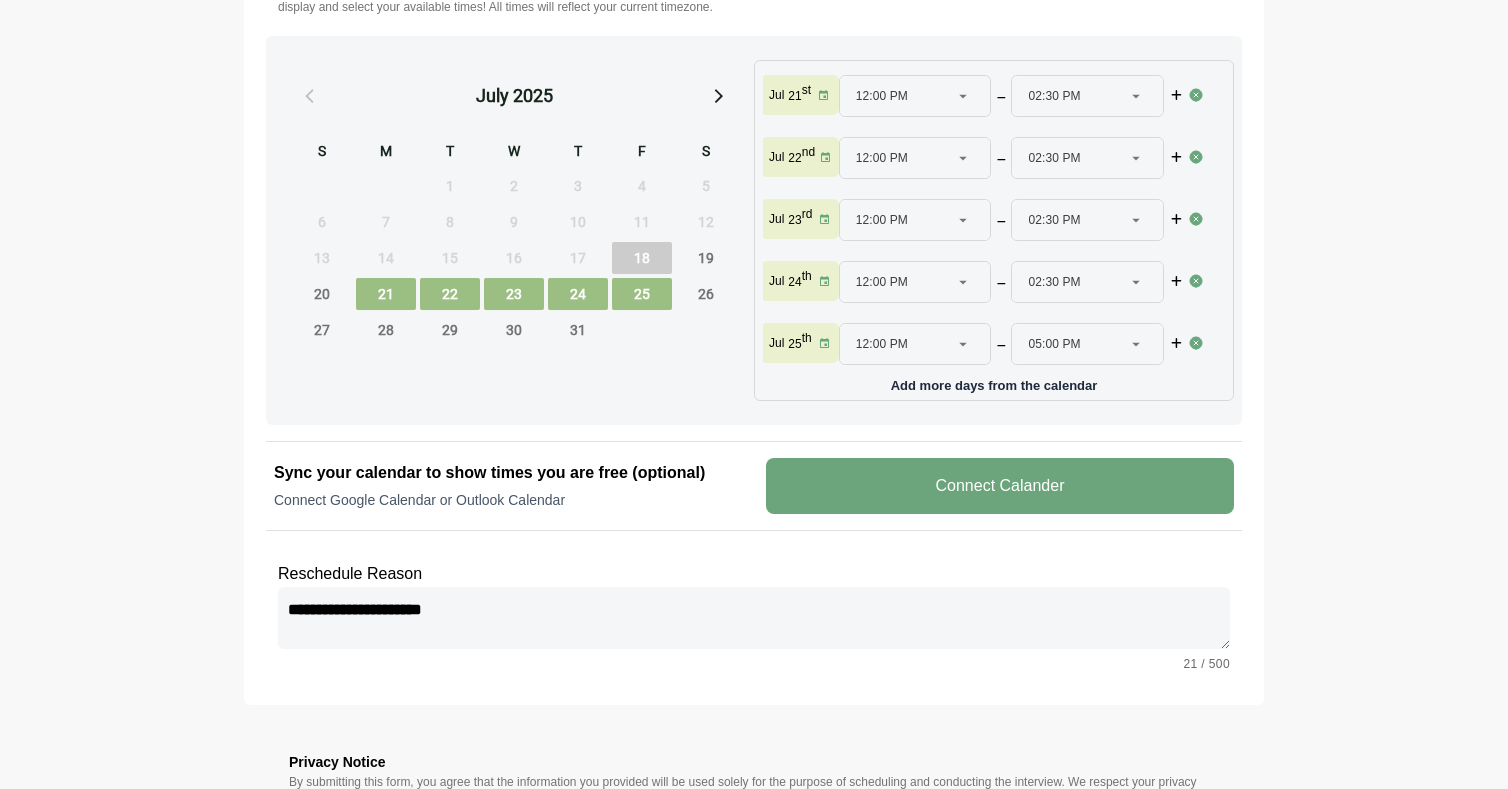 type 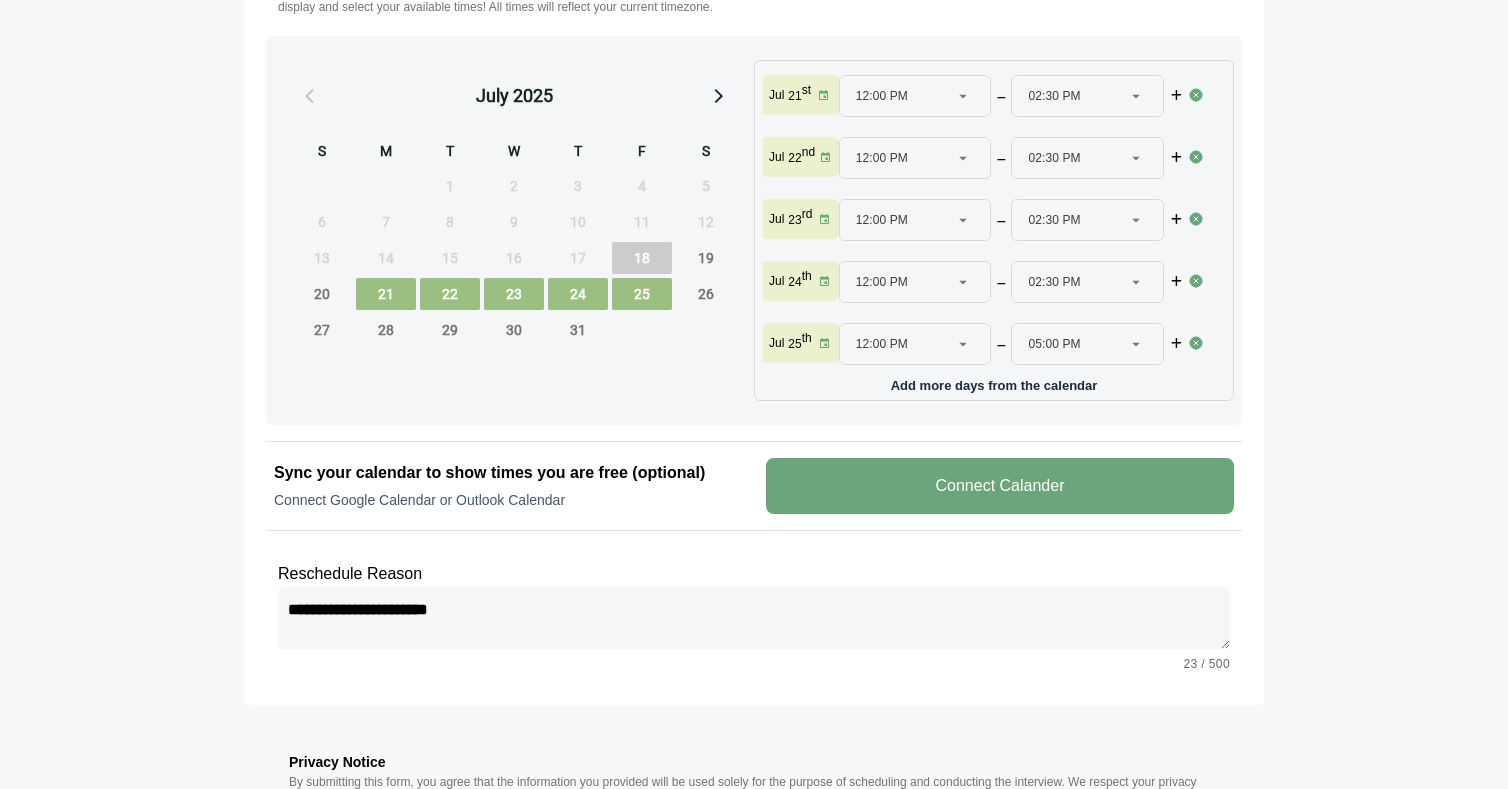 type on "**********" 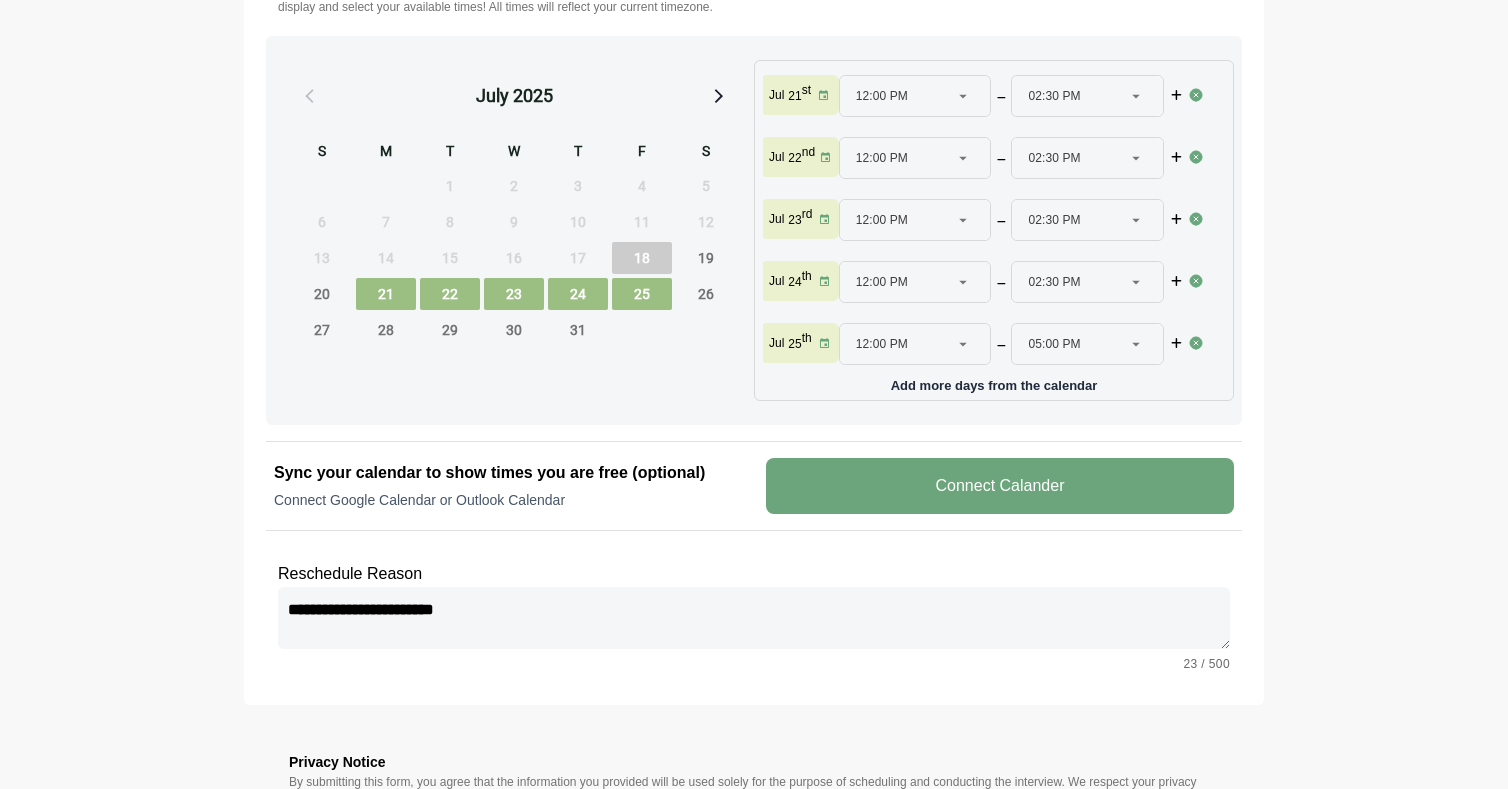 type 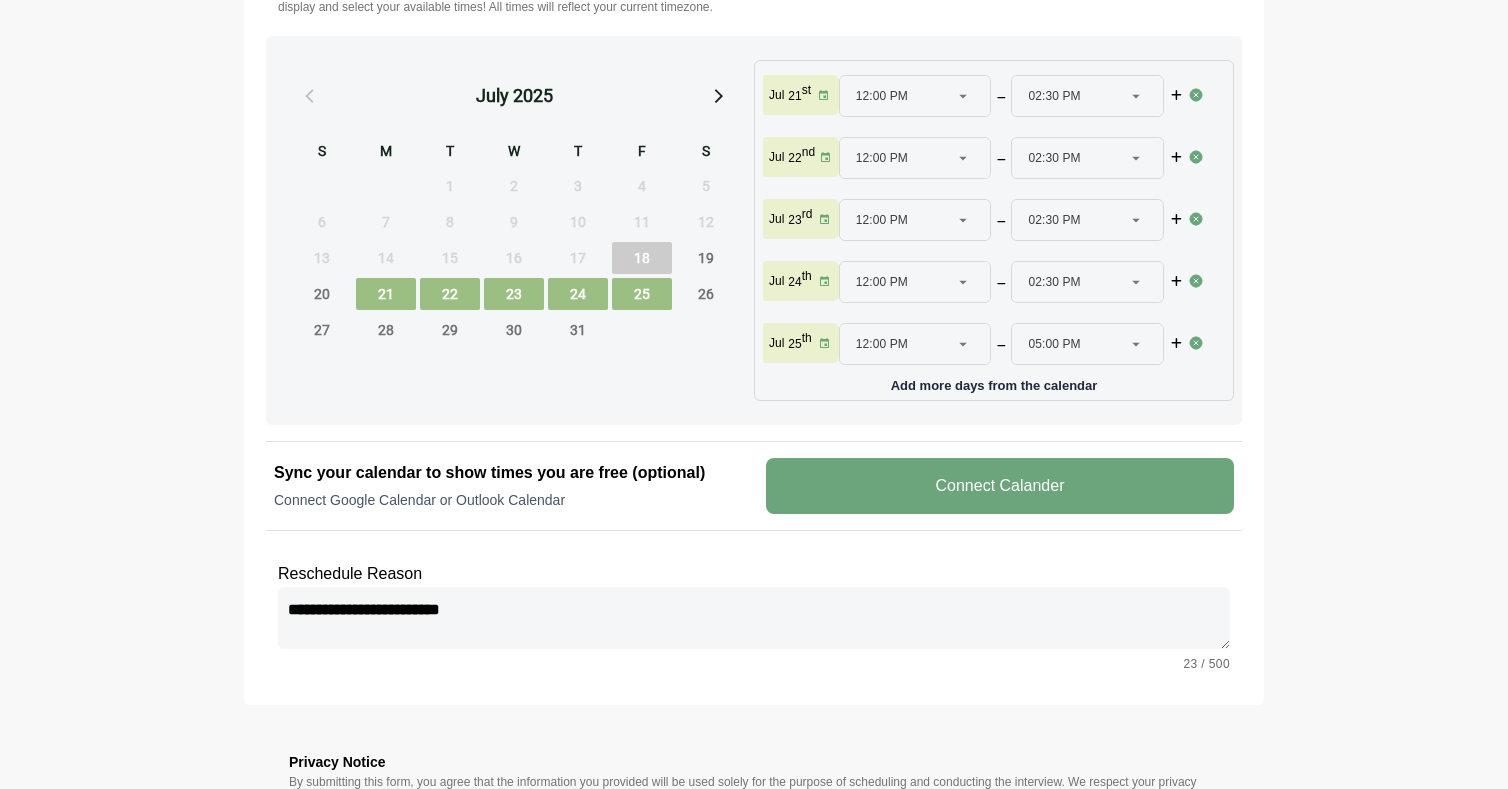 type on "**********" 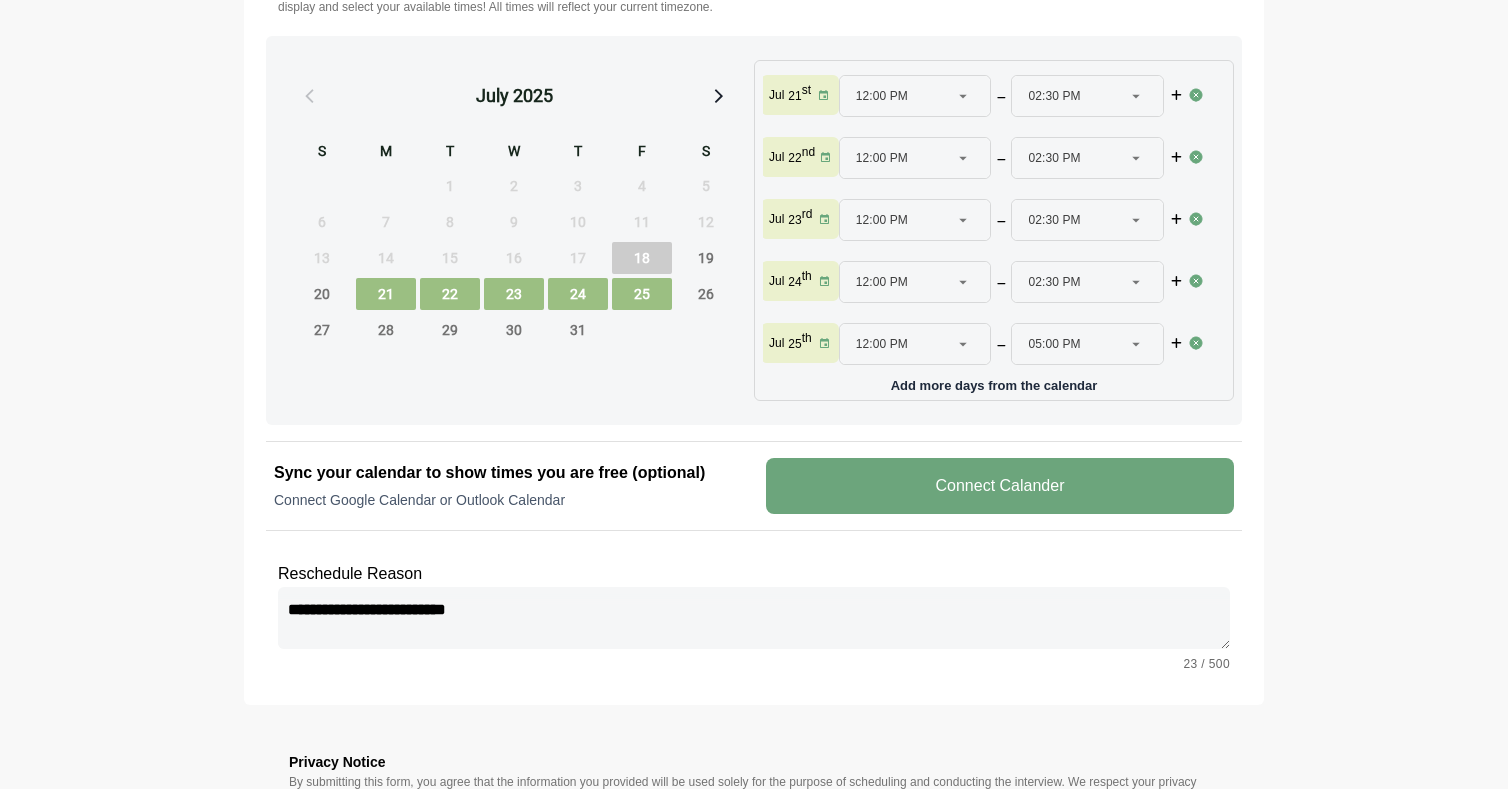 type 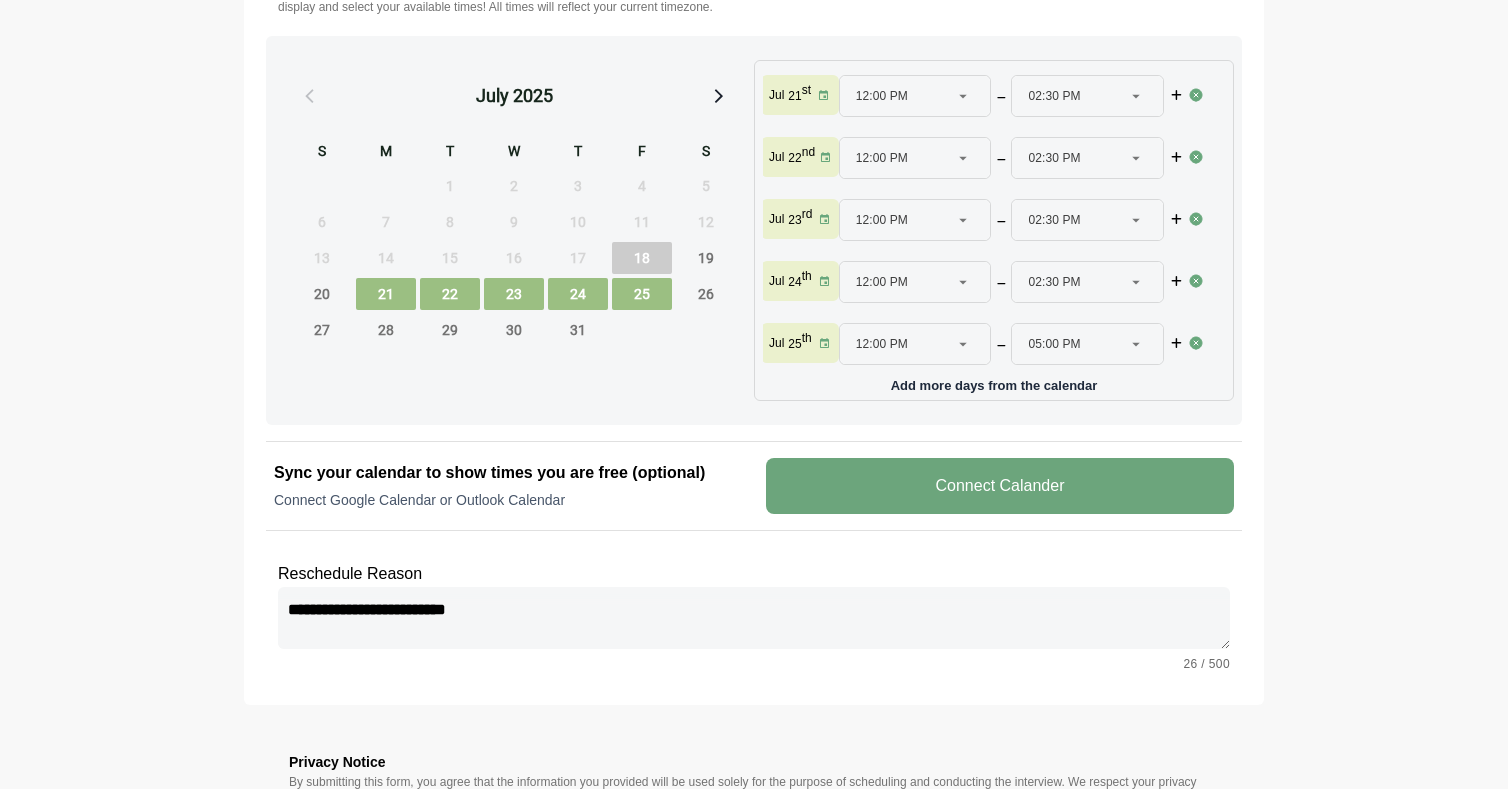 type on "**********" 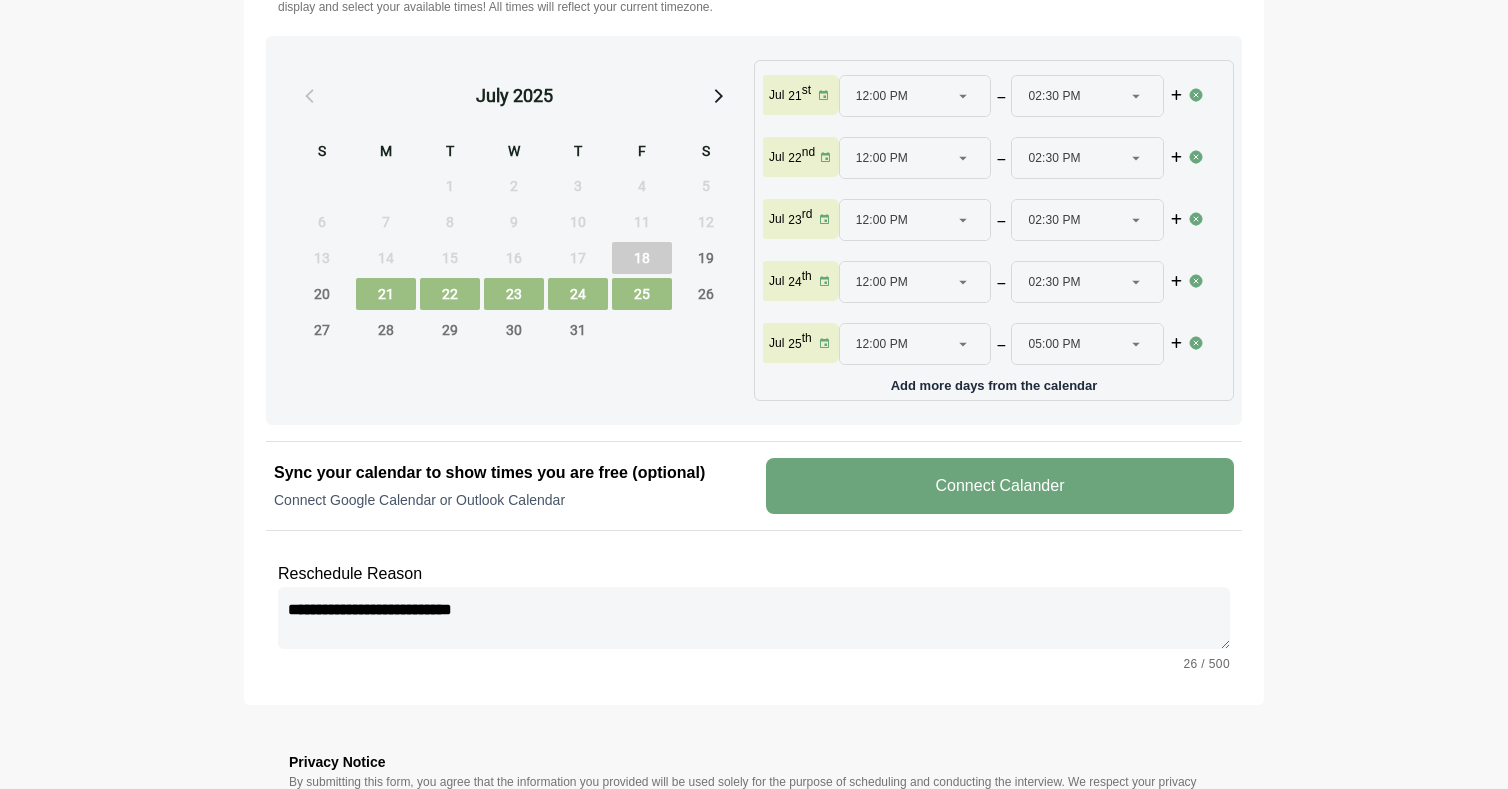 type 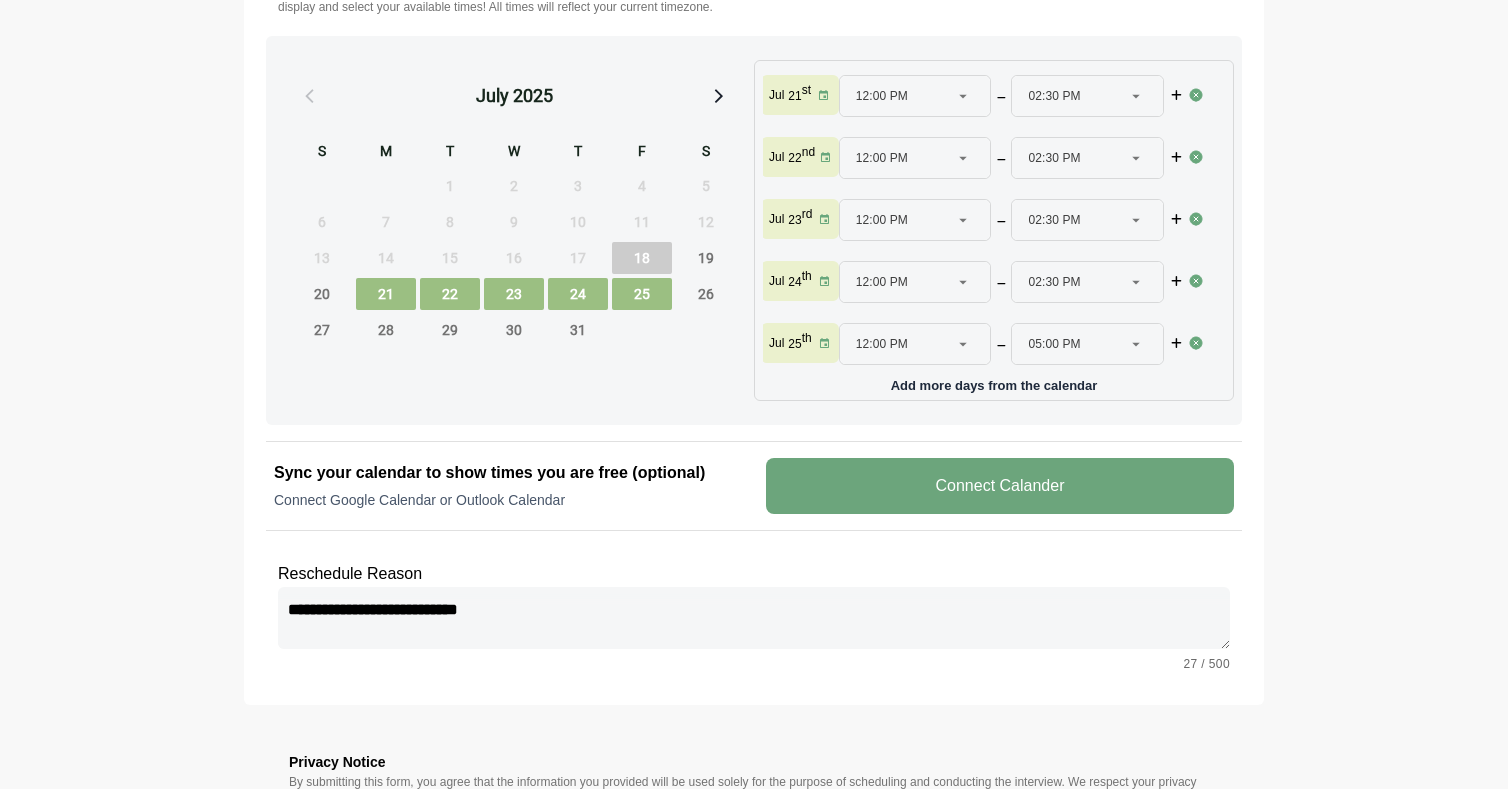 type on "**********" 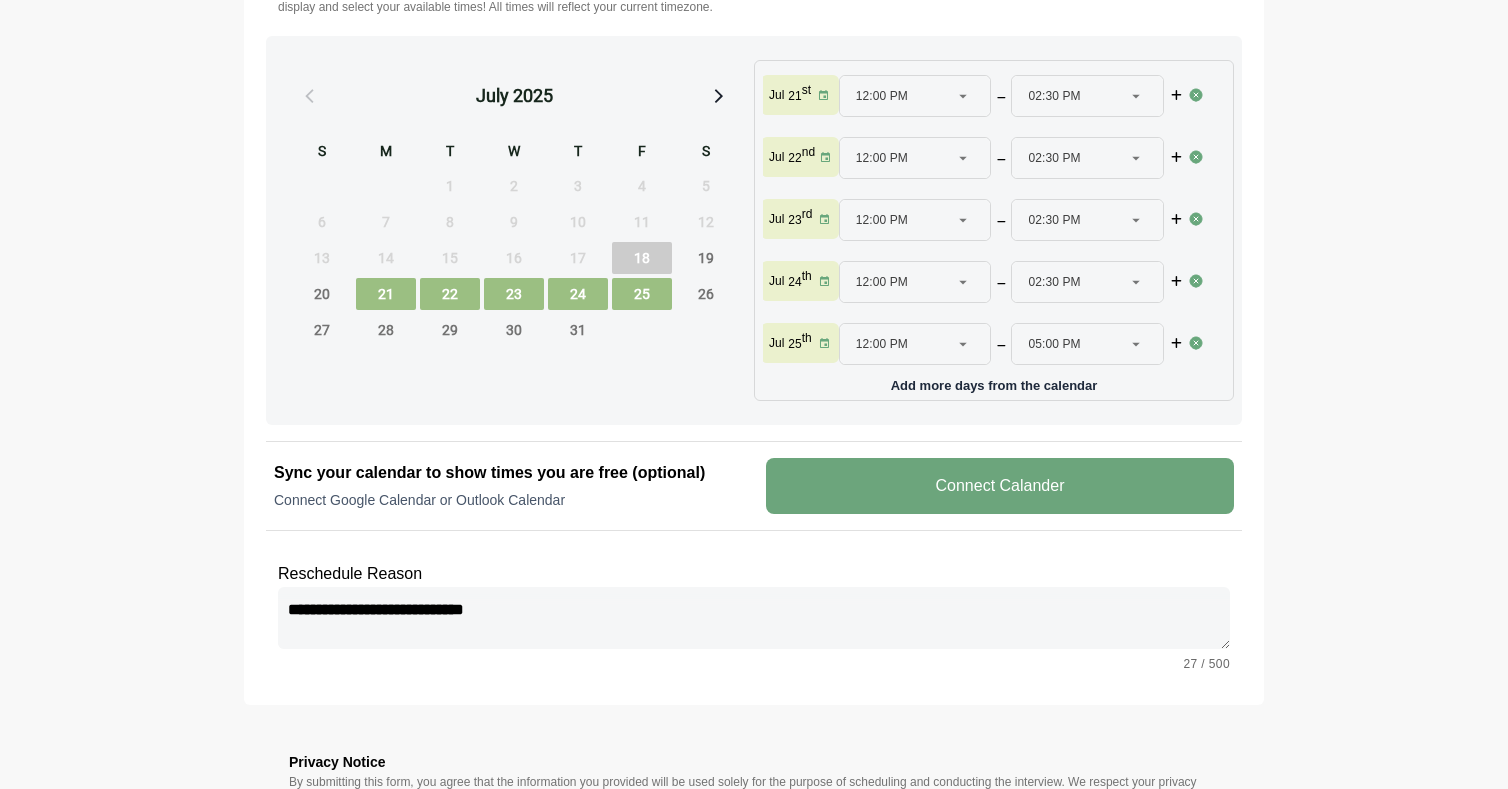 type 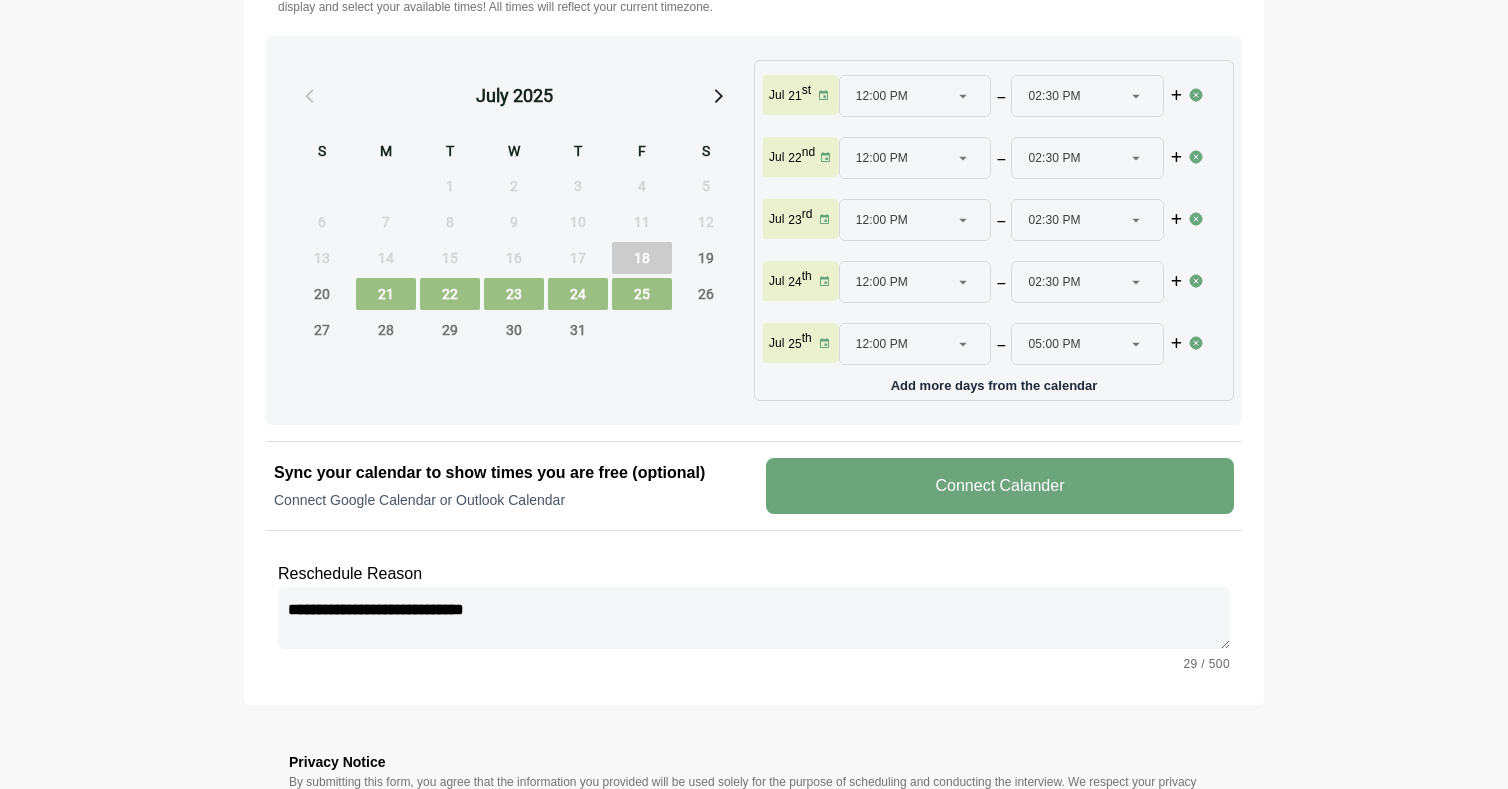 type on "**********" 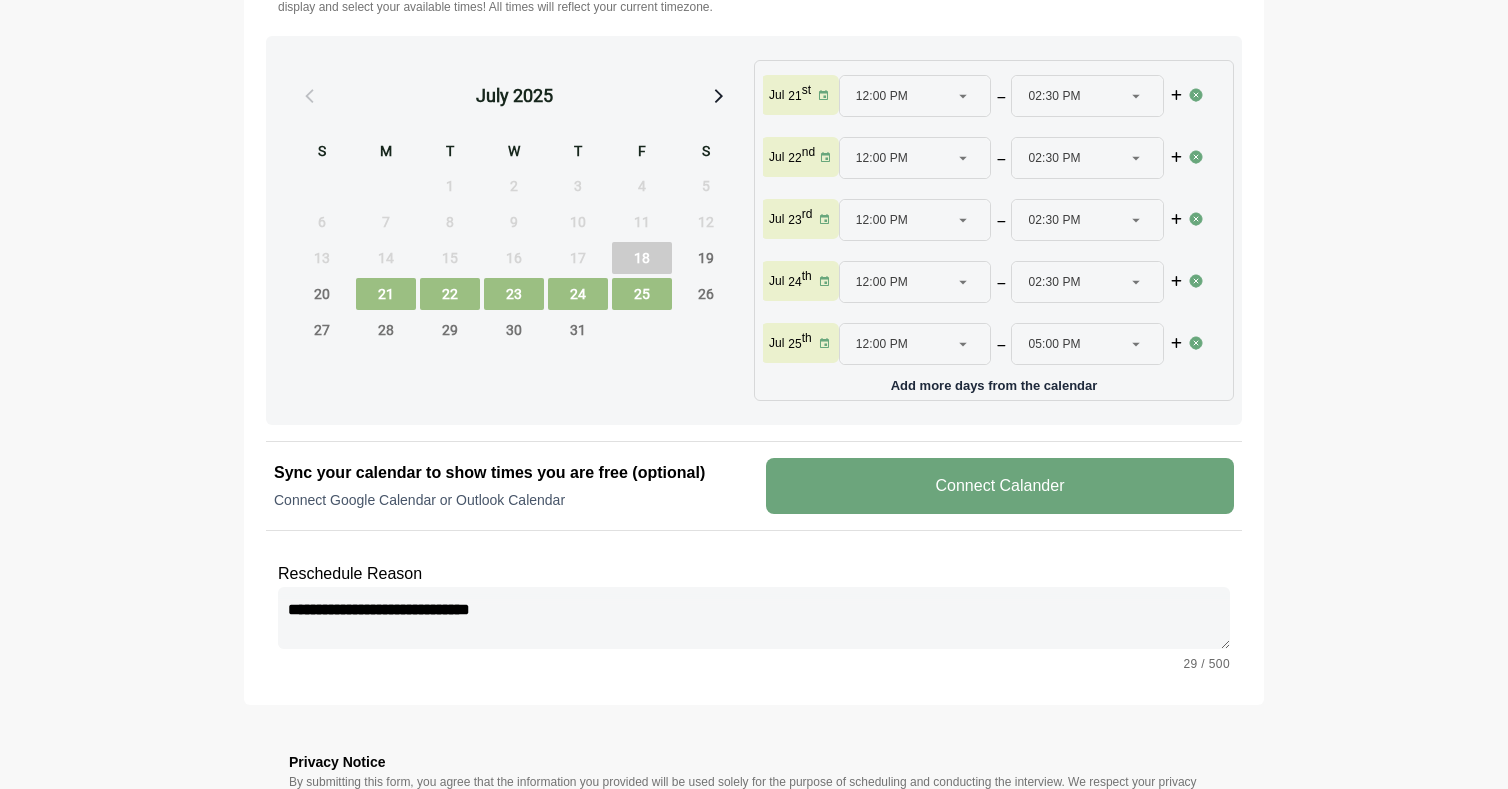 type 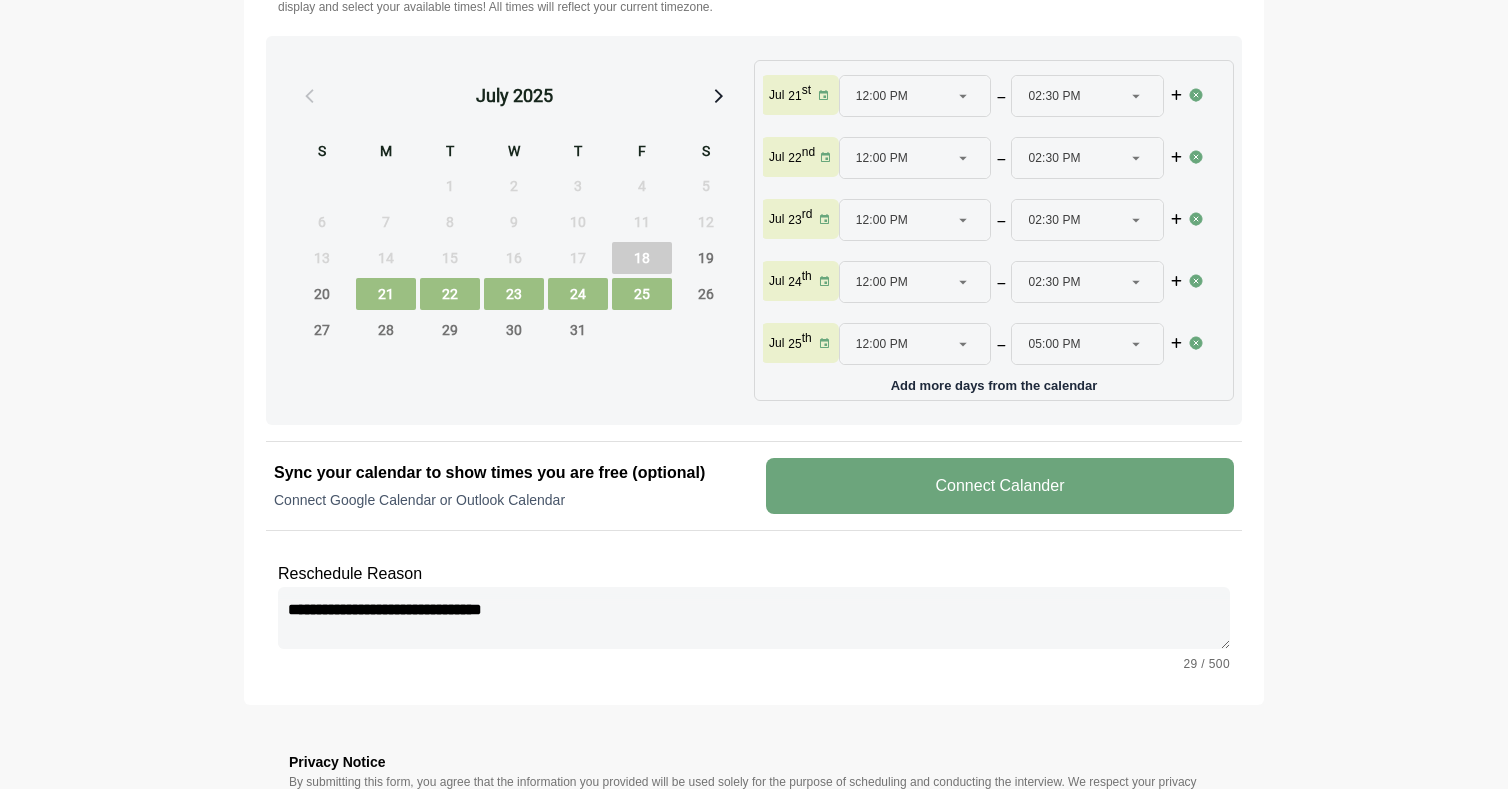 type on "**********" 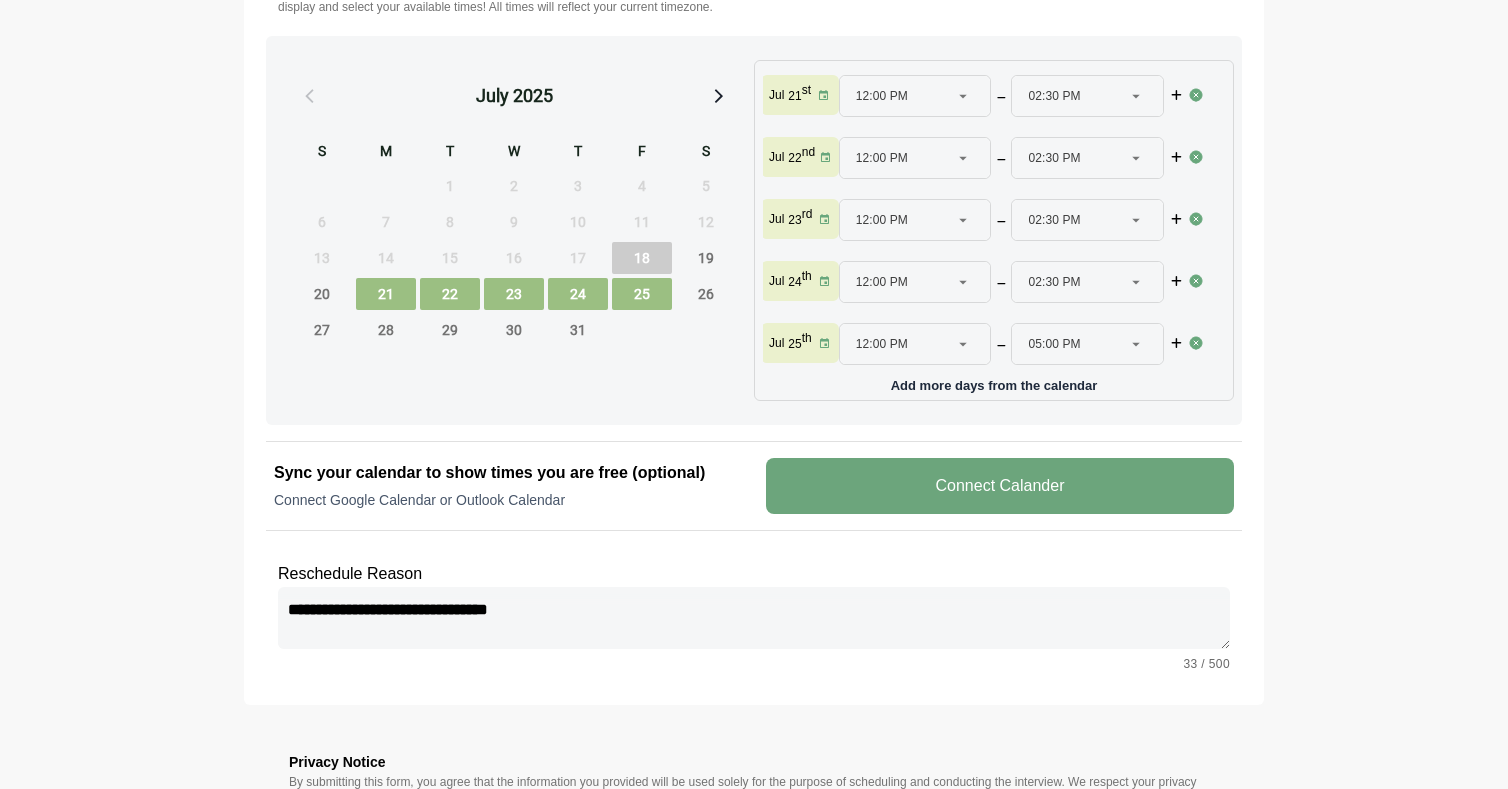 type 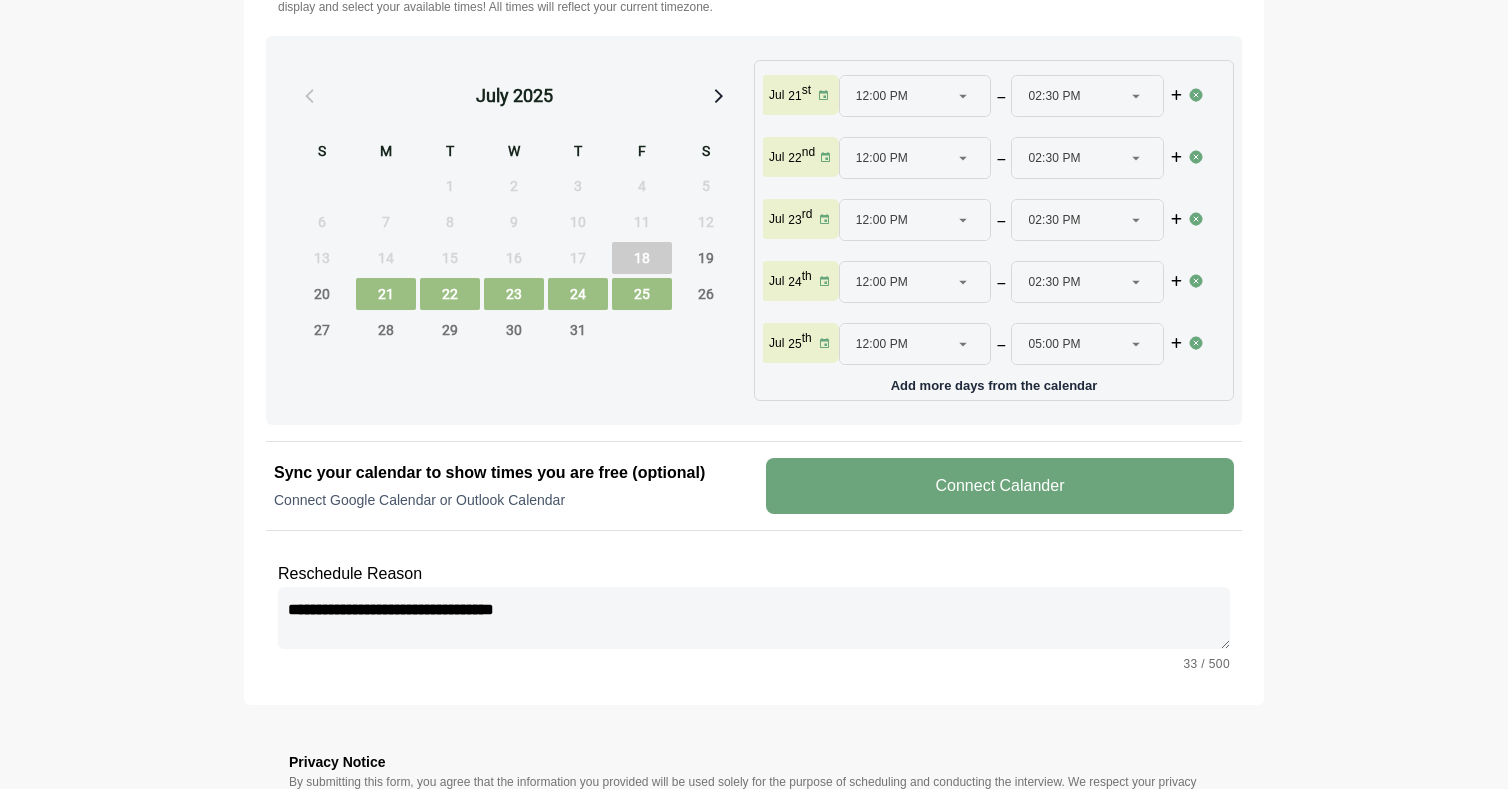 type on "**********" 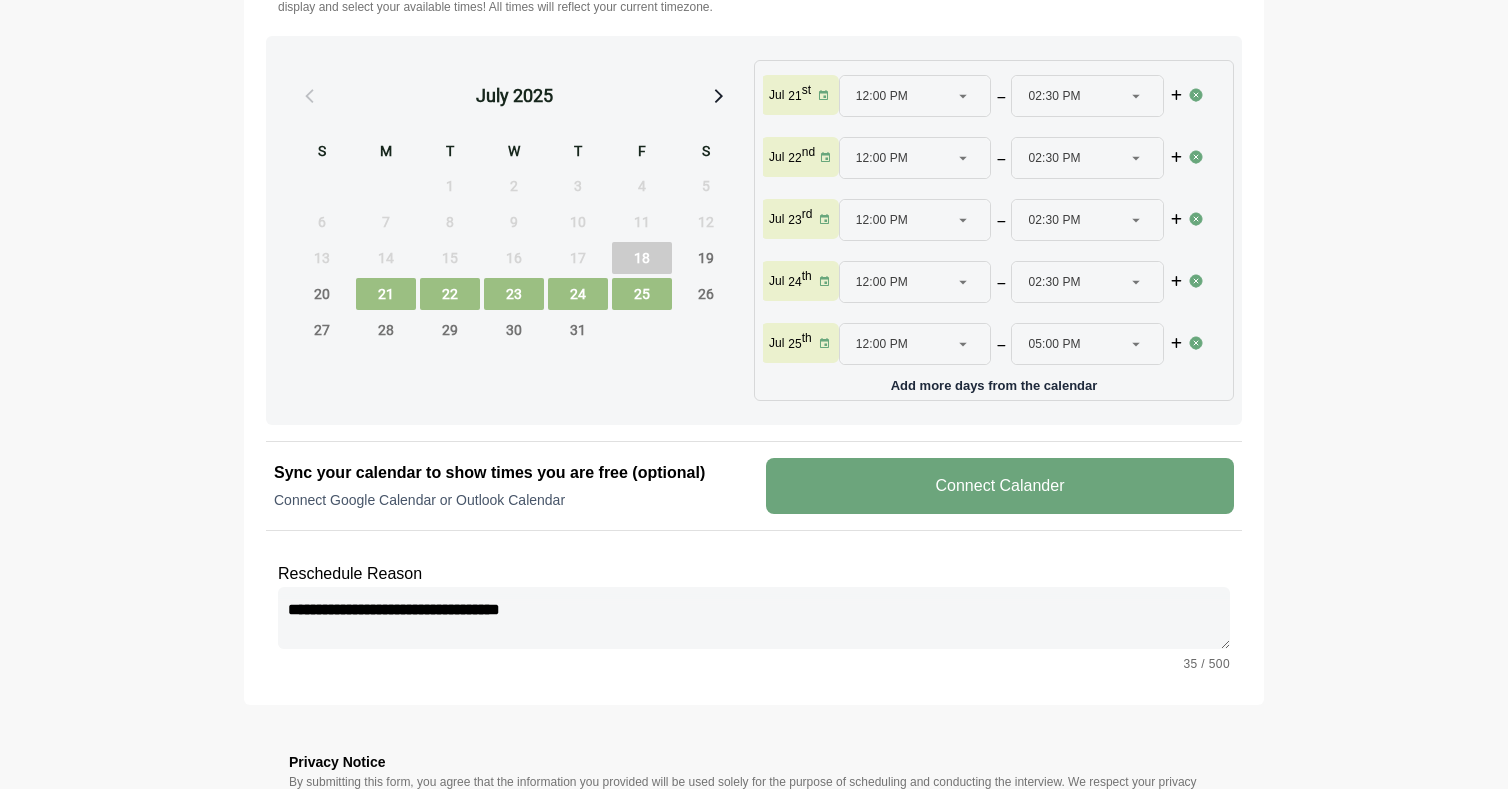 type 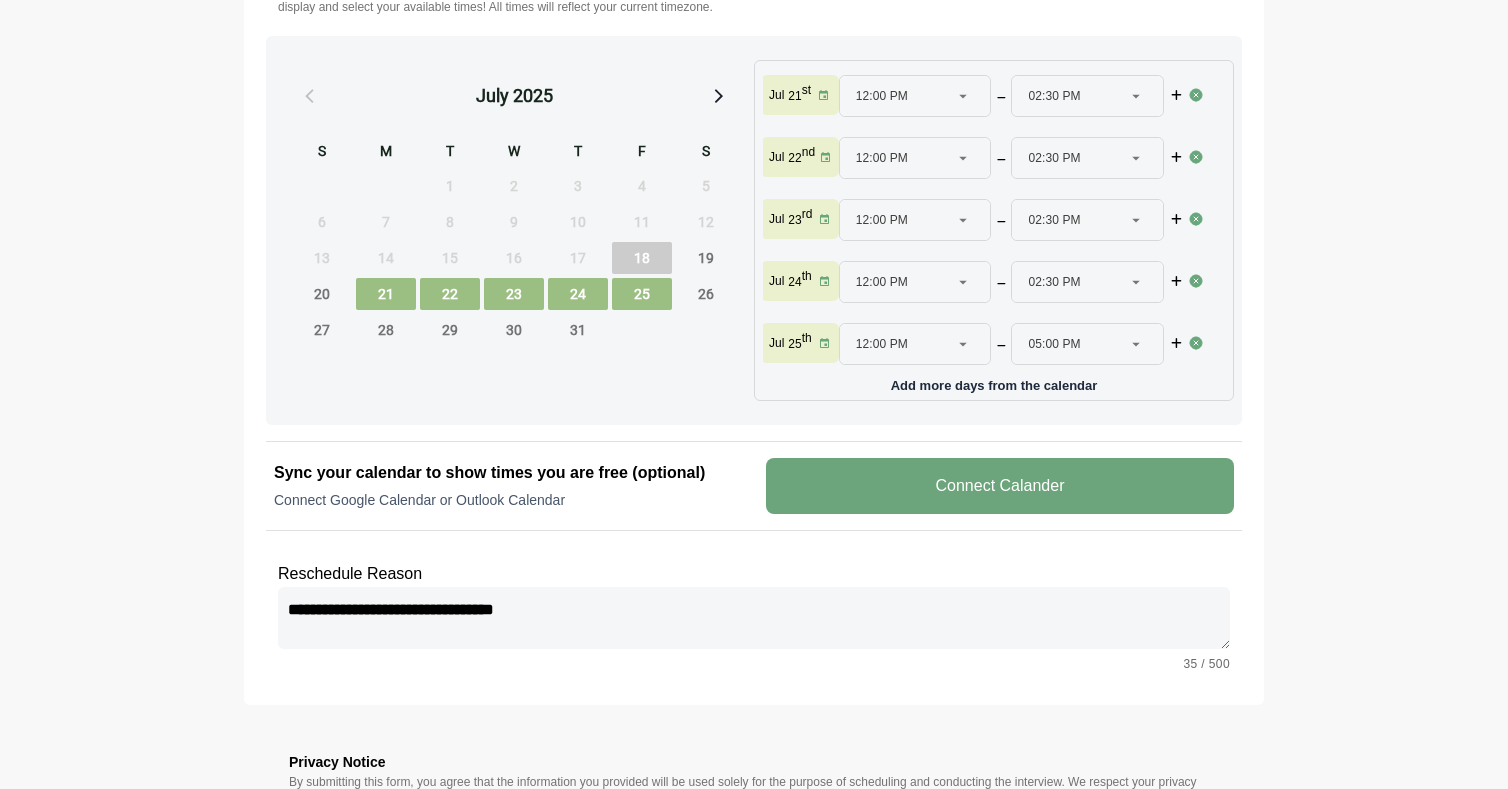 type 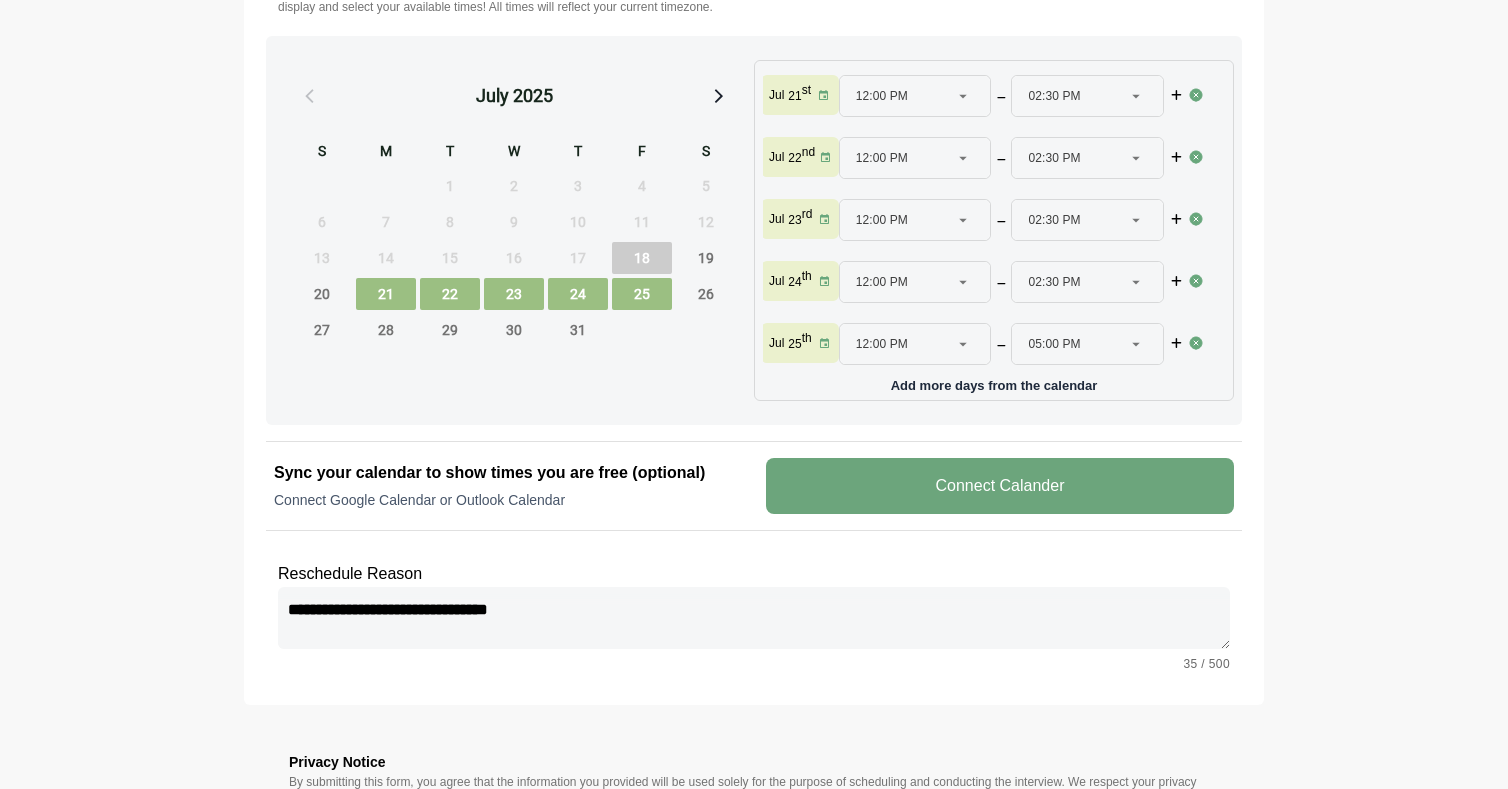type 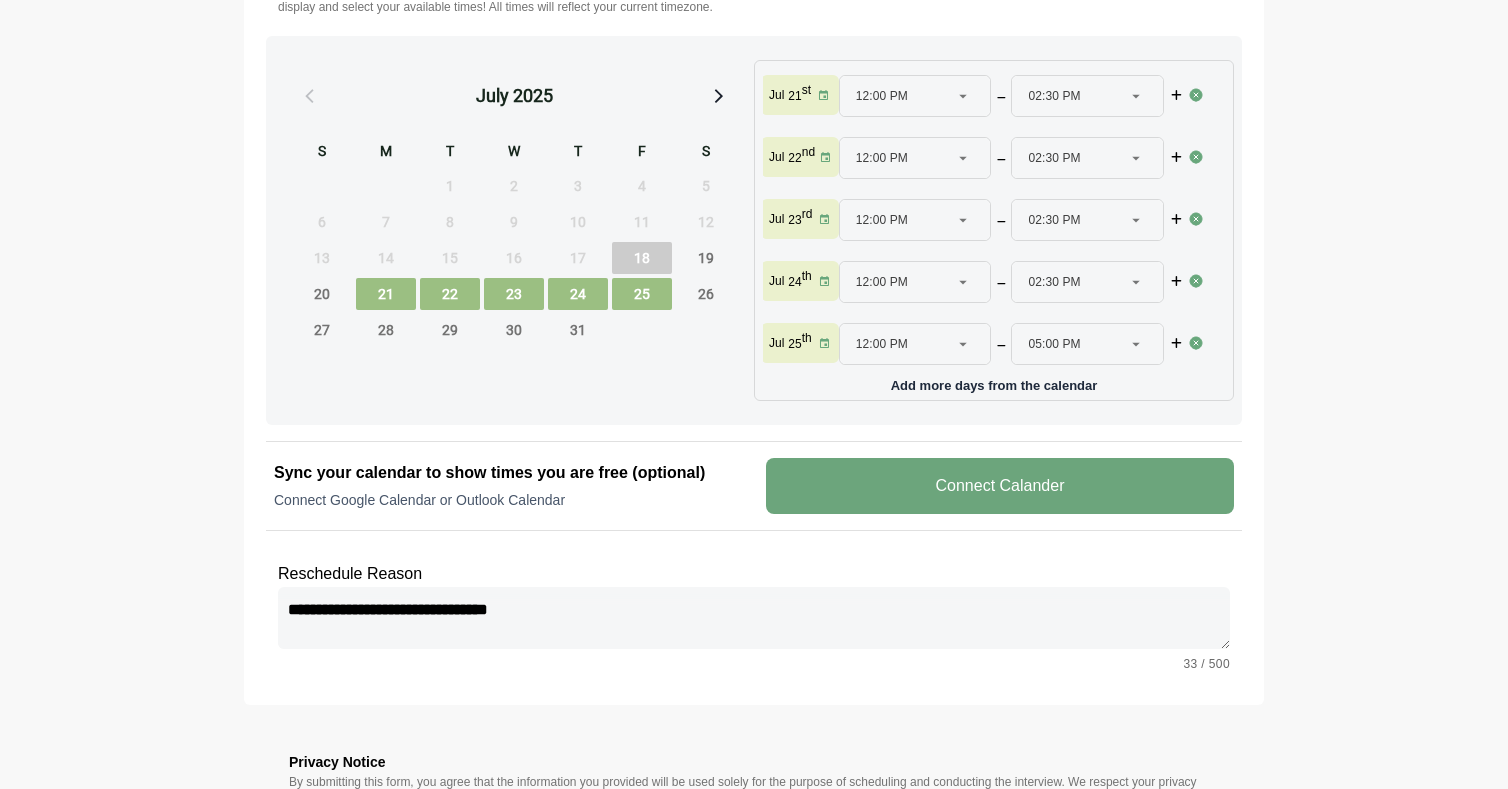 type 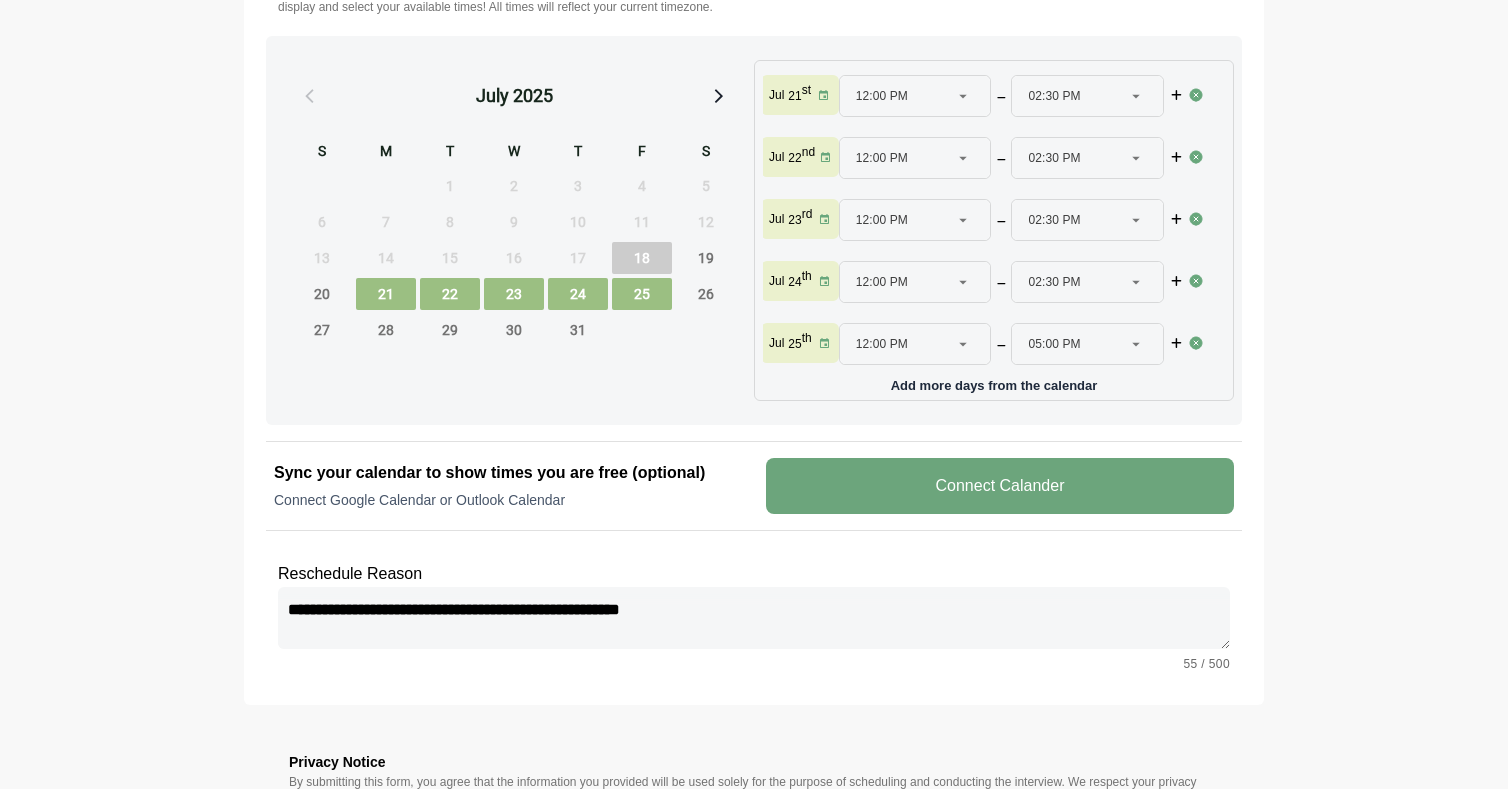 click on "**********" 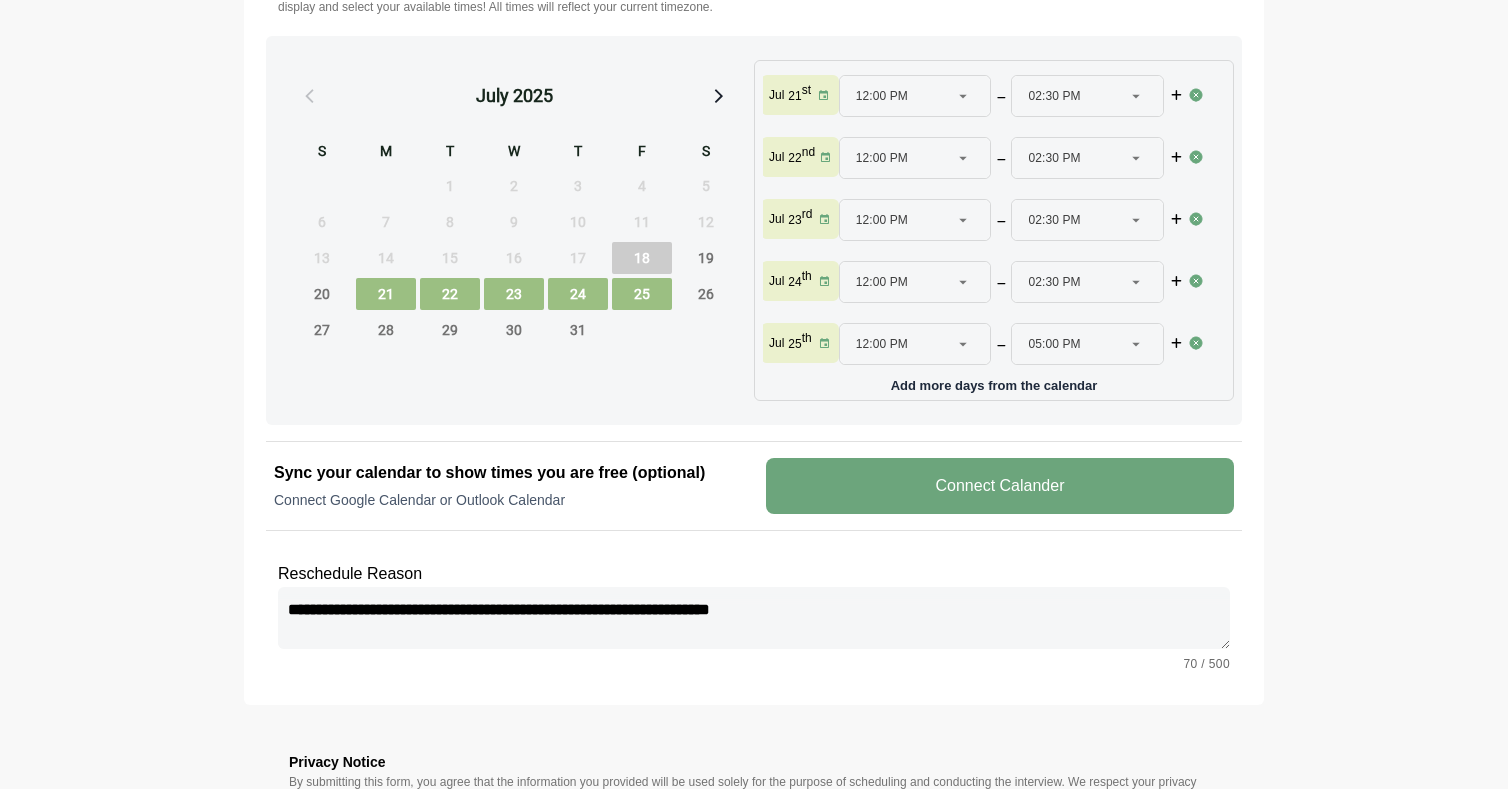 click on "**********" 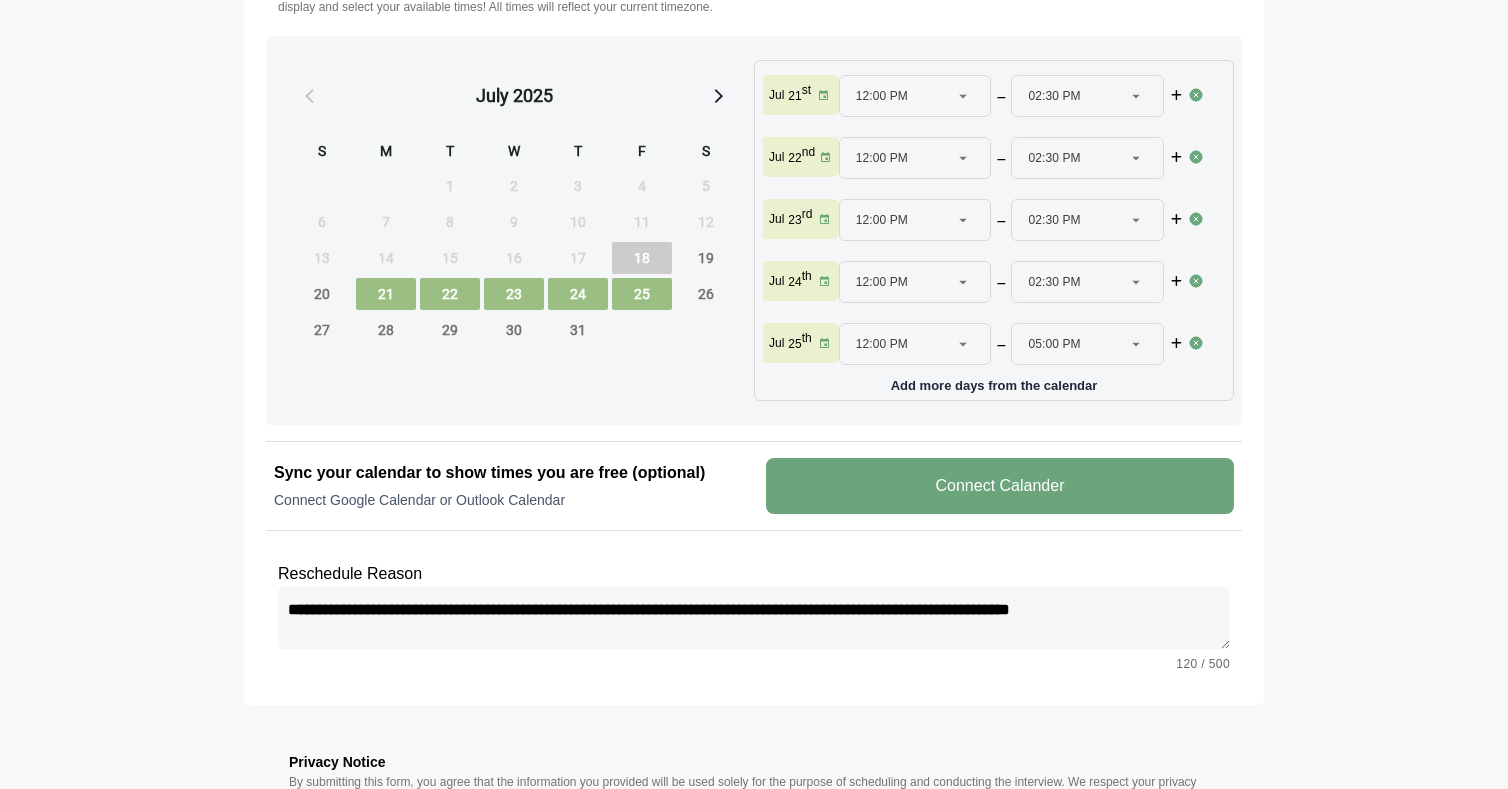 drag, startPoint x: 1211, startPoint y: 625, endPoint x: 825, endPoint y: 624, distance: 386.00128 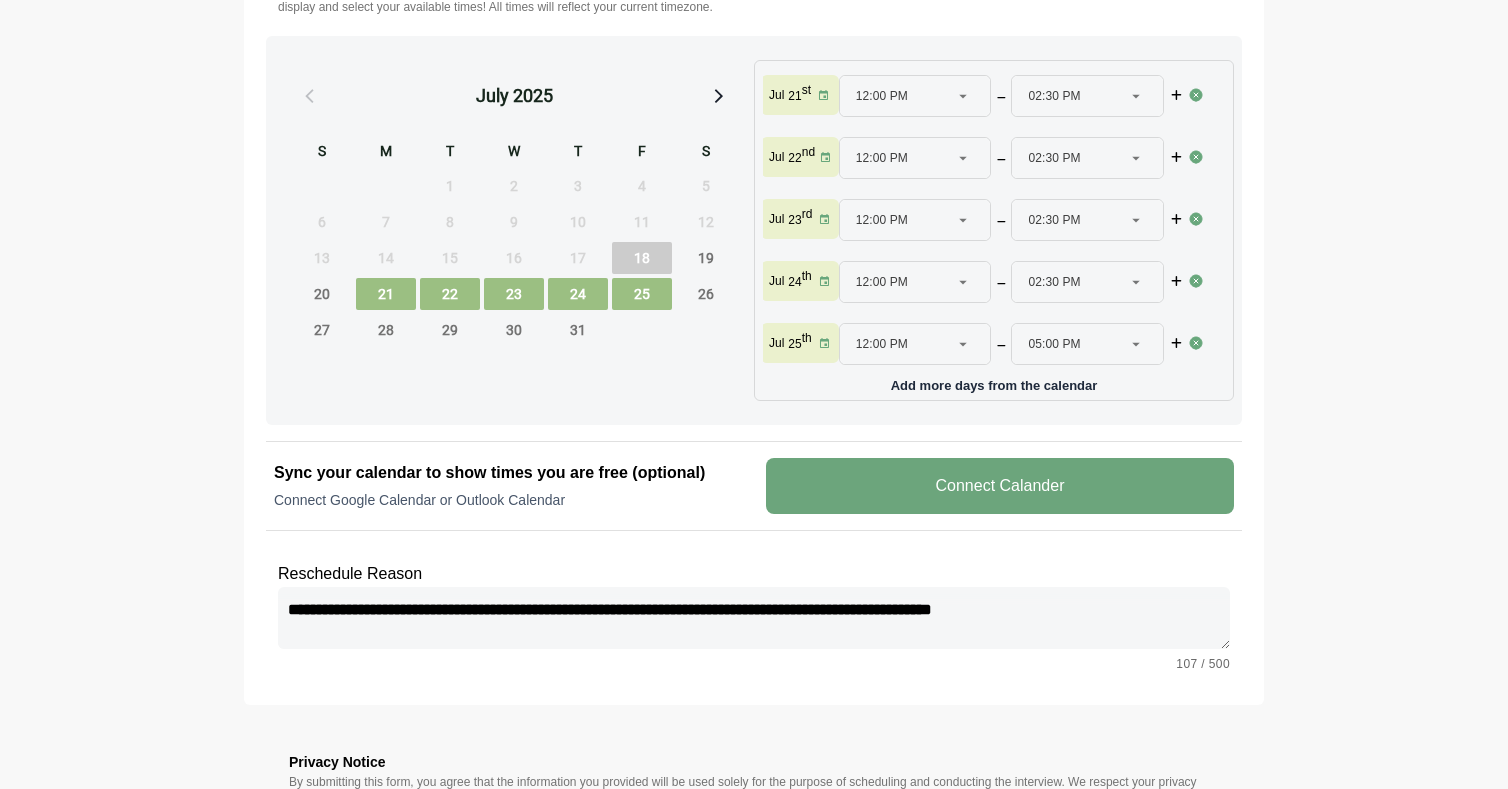 drag, startPoint x: 1116, startPoint y: 625, endPoint x: 930, endPoint y: 624, distance: 186.00269 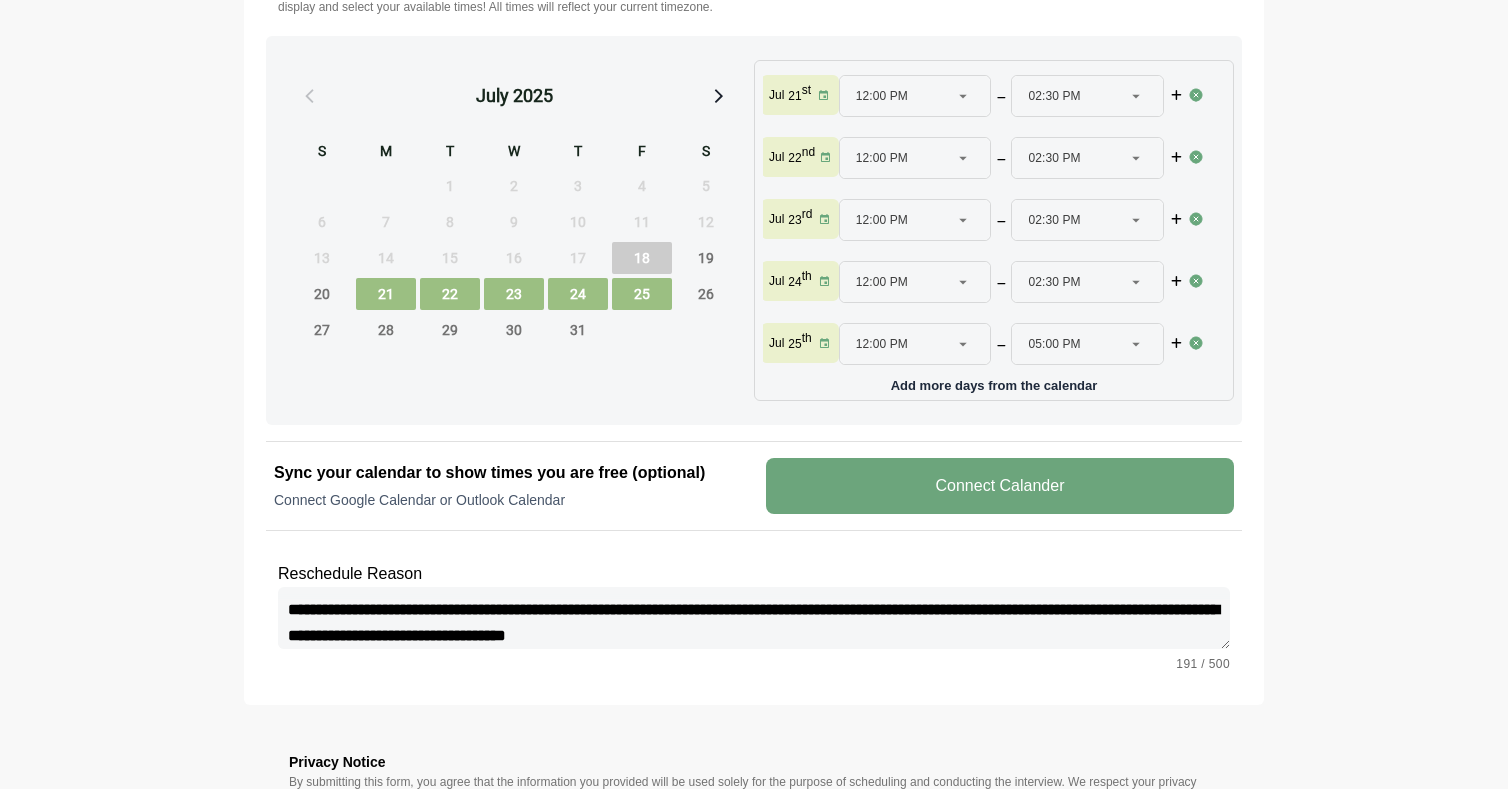 drag, startPoint x: 915, startPoint y: 621, endPoint x: 874, endPoint y: 621, distance: 41 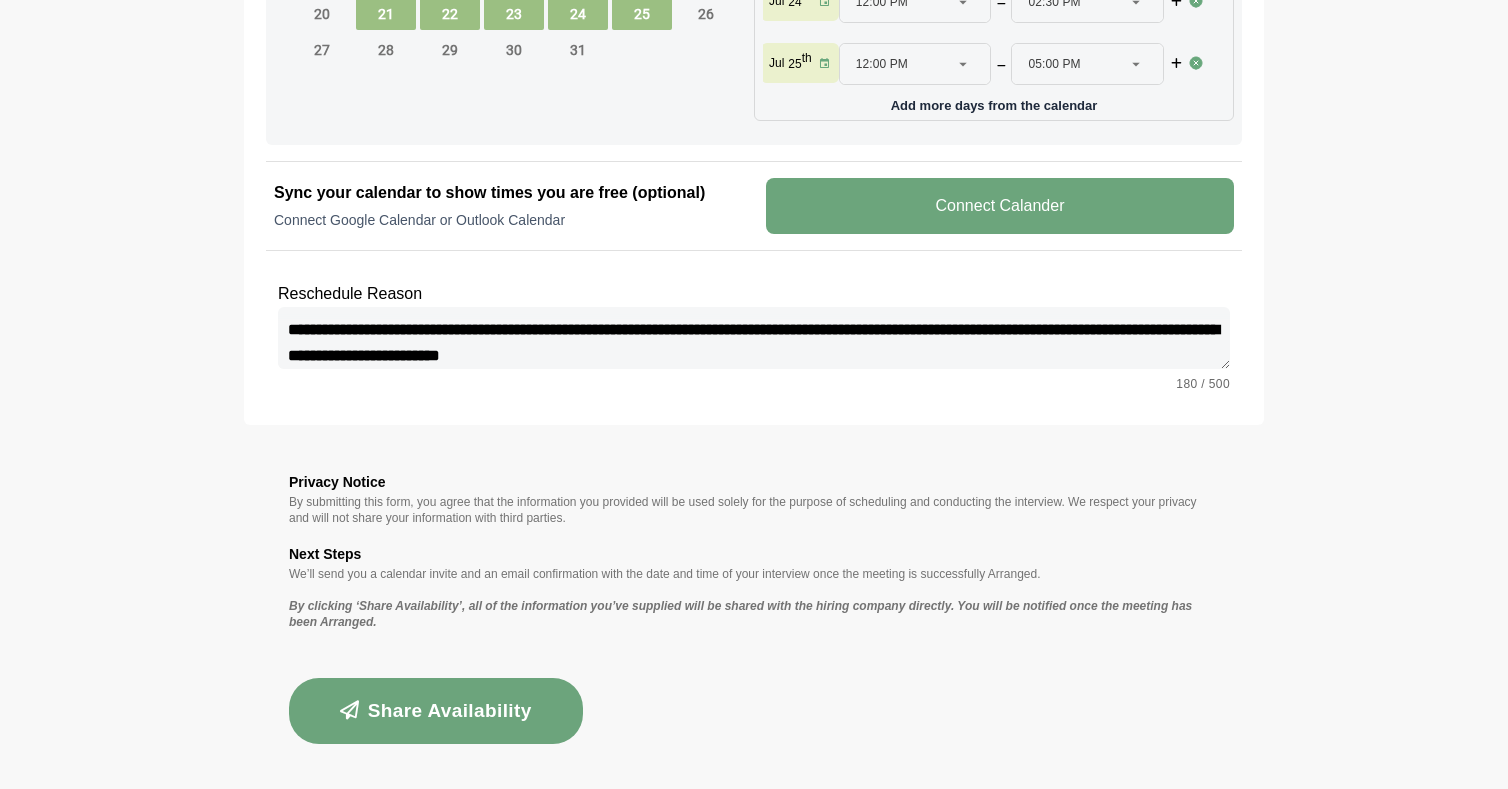 scroll, scrollTop: 1249, scrollLeft: 0, axis: vertical 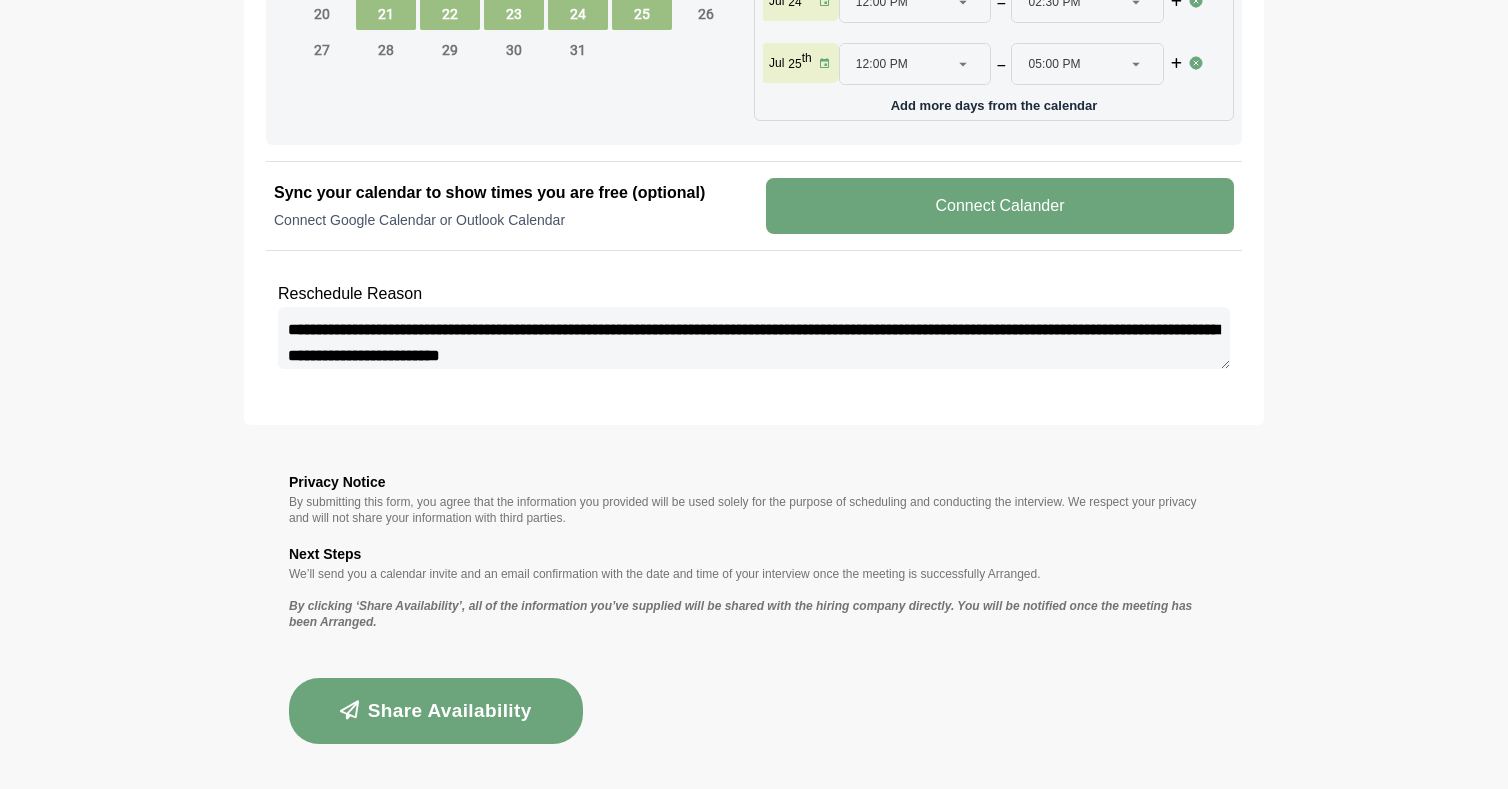 click on "Share Availability" at bounding box center (436, 711) 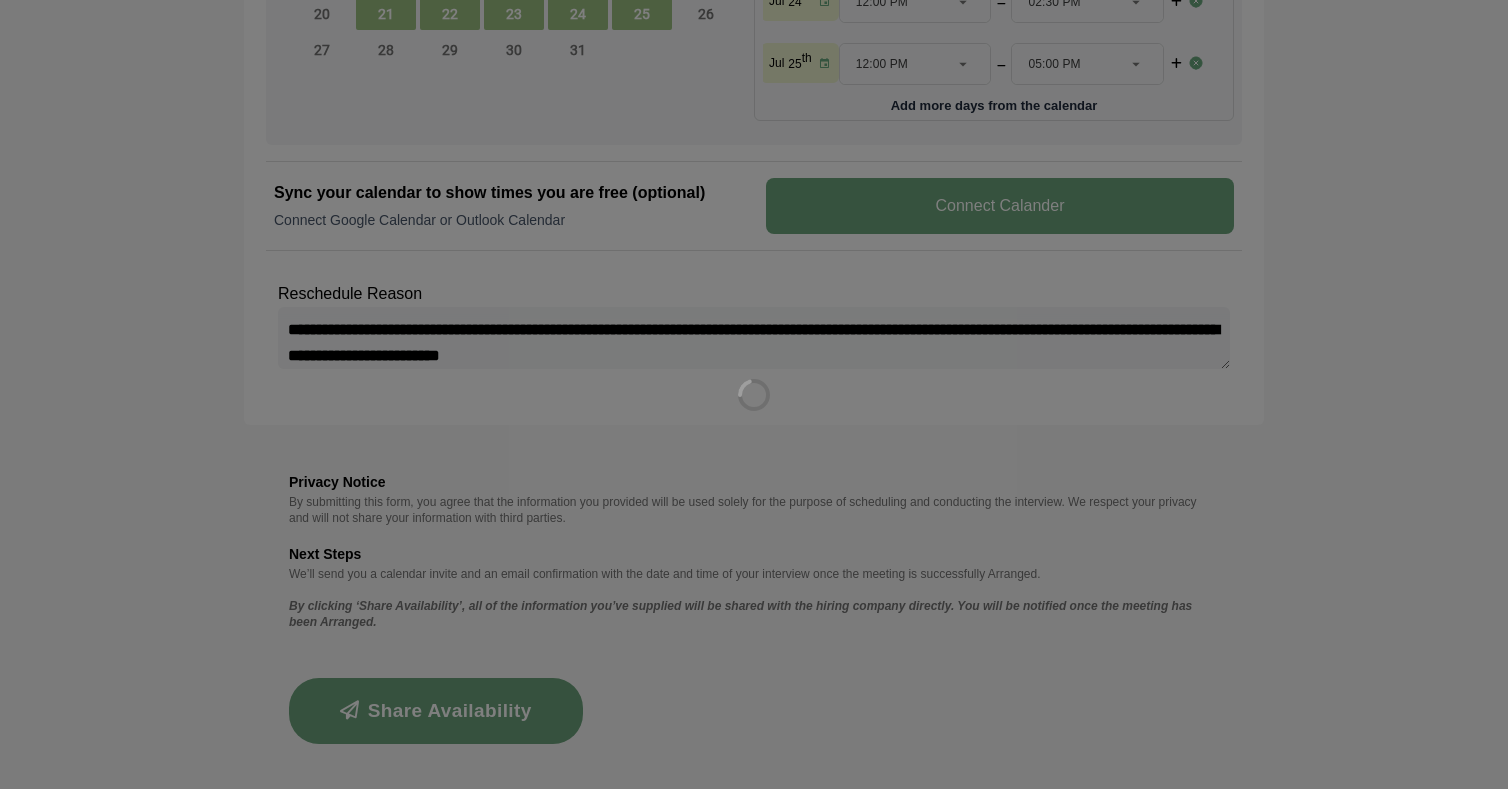 scroll, scrollTop: 0, scrollLeft: 0, axis: both 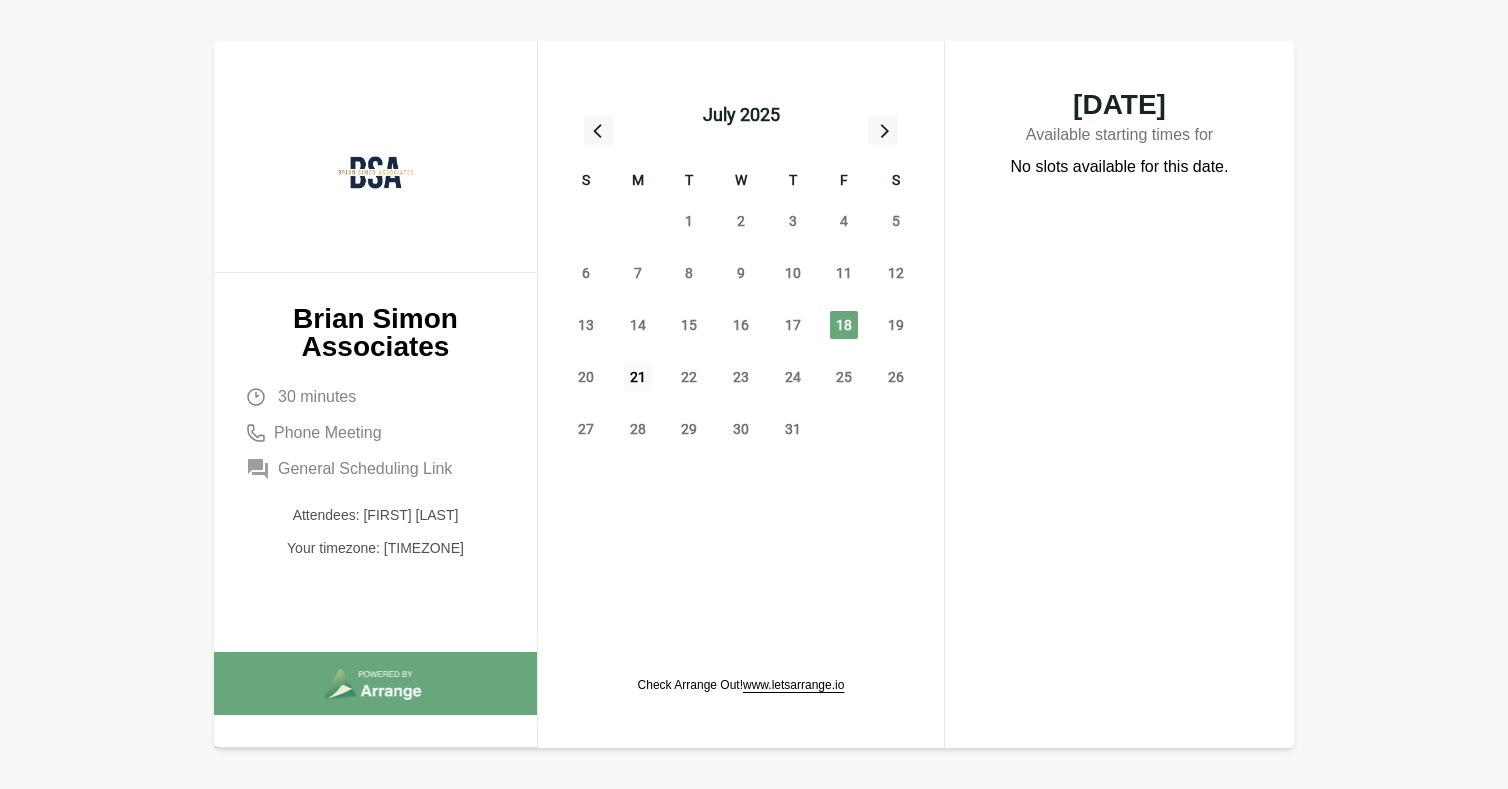 click on "21" at bounding box center (638, 377) 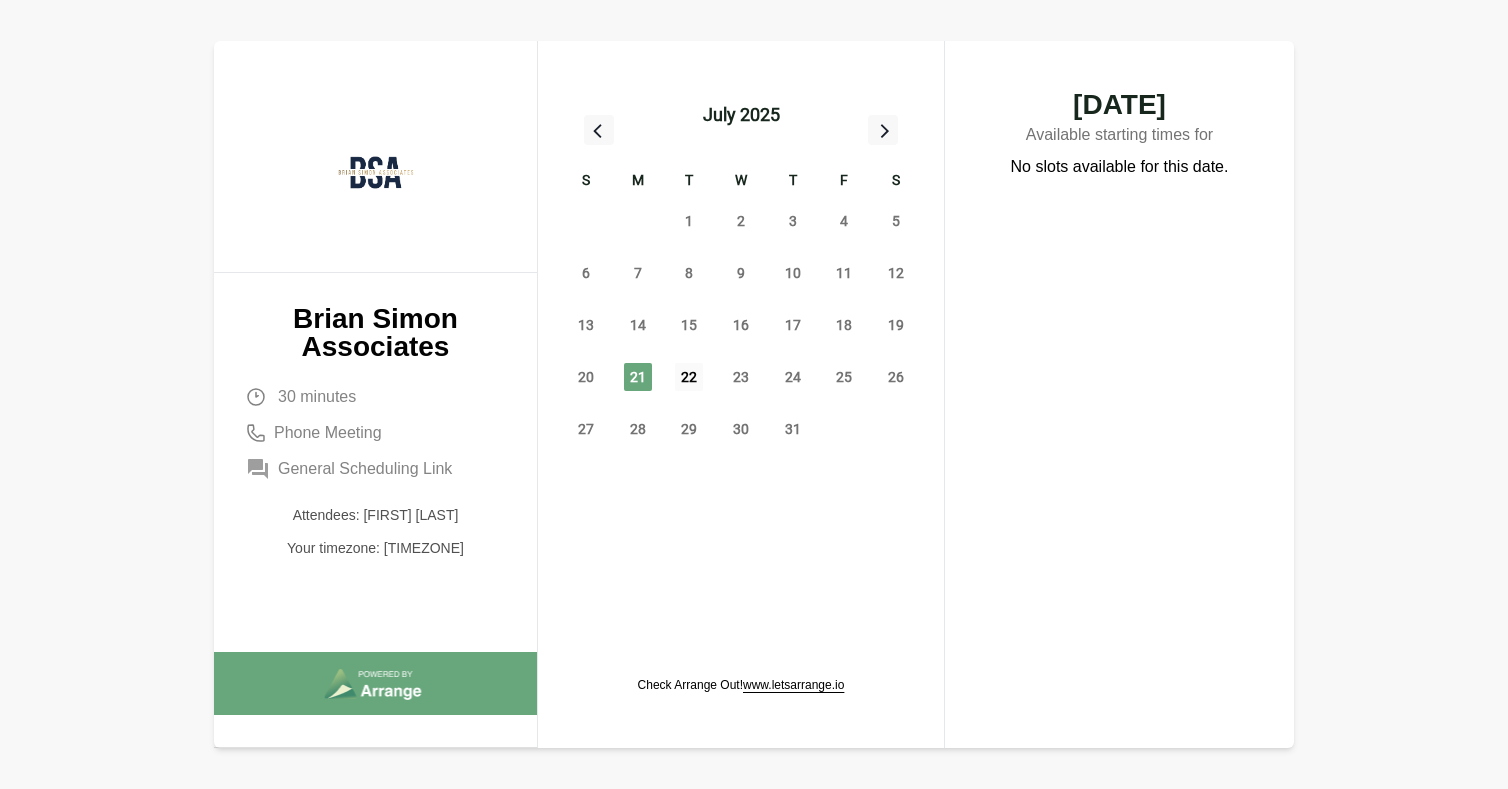 click on "22" at bounding box center (689, 377) 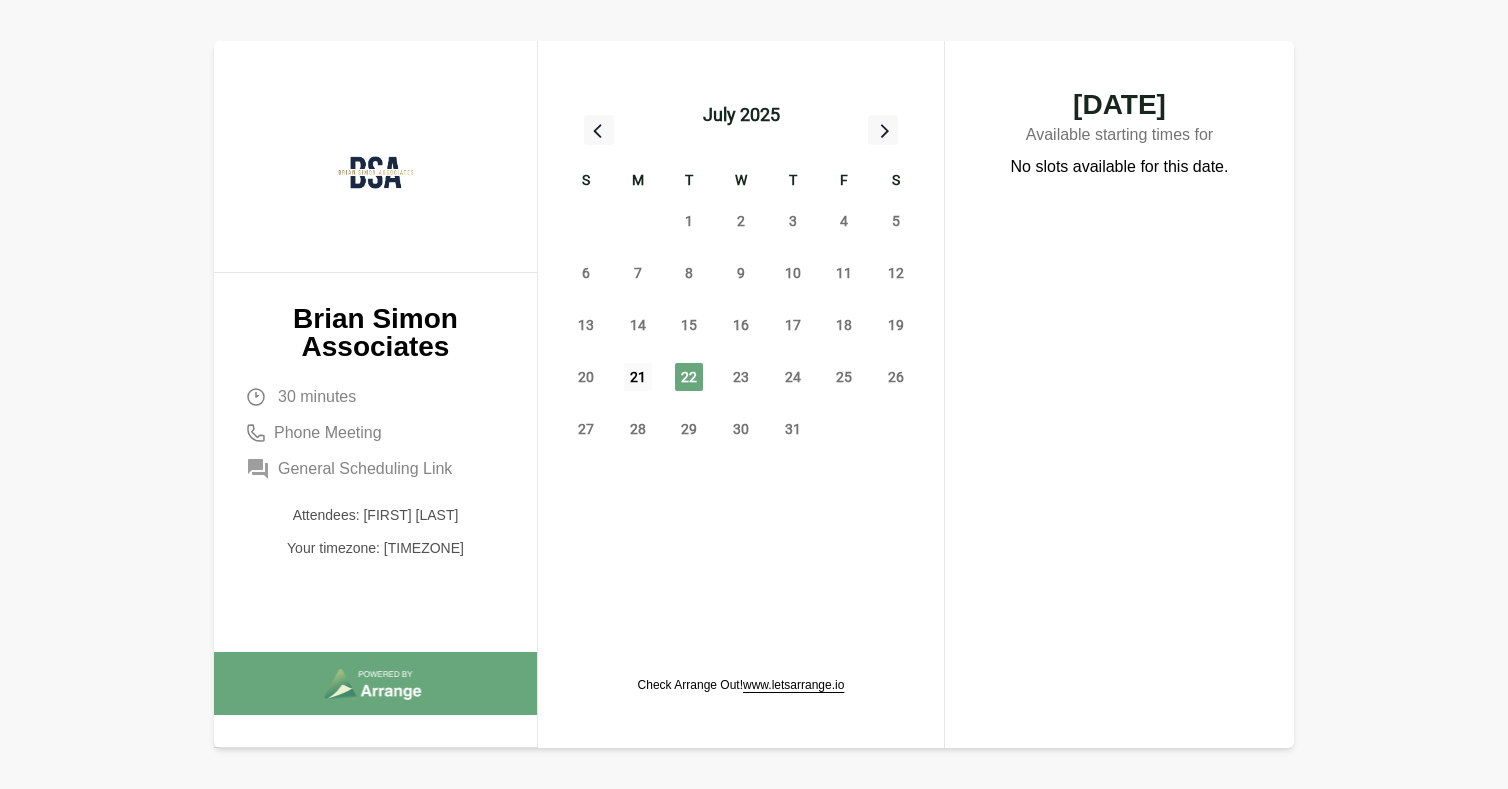click on "21" at bounding box center [638, 377] 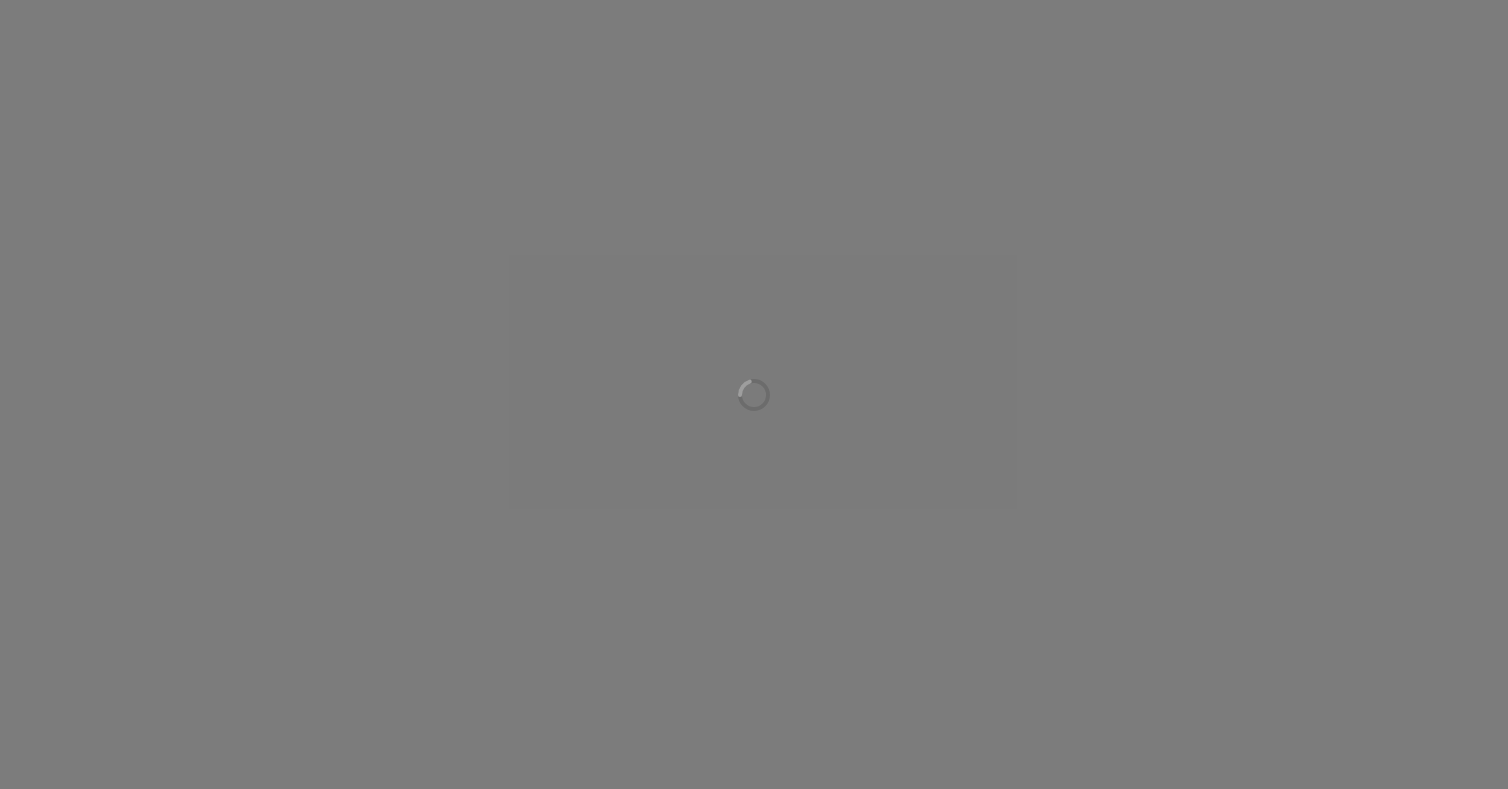 scroll, scrollTop: 0, scrollLeft: 0, axis: both 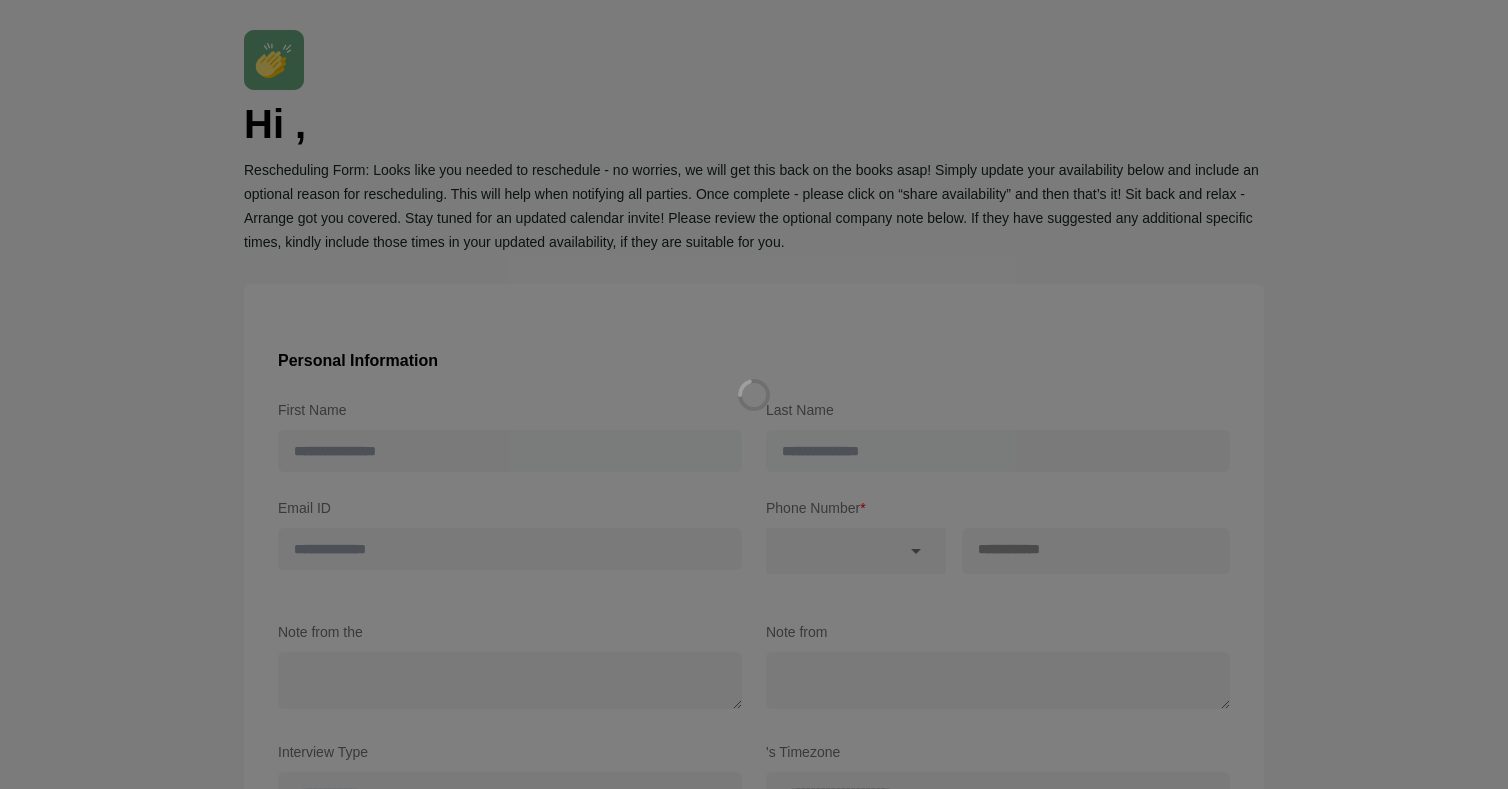 type on "*******" 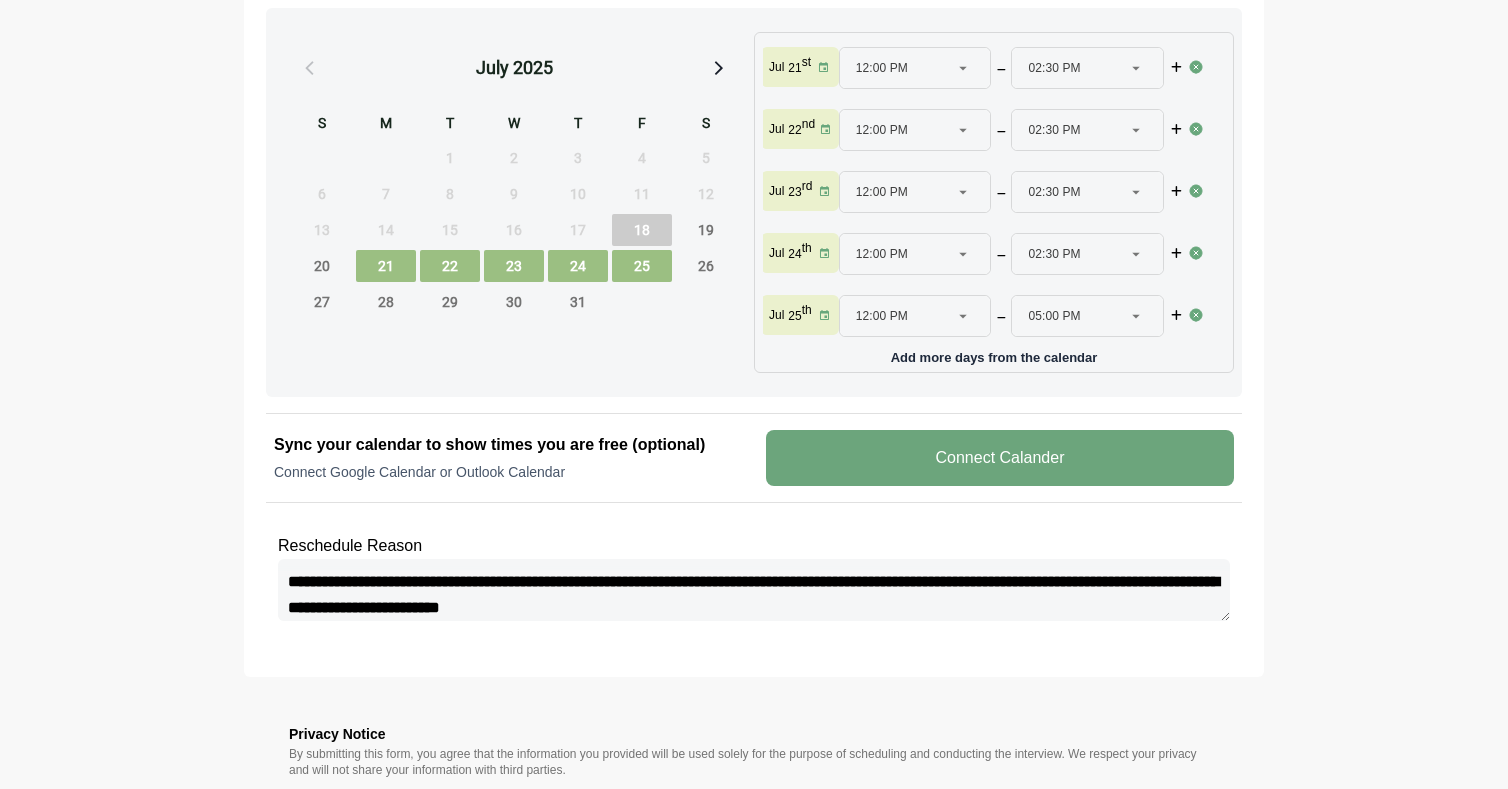 scroll, scrollTop: 980, scrollLeft: 0, axis: vertical 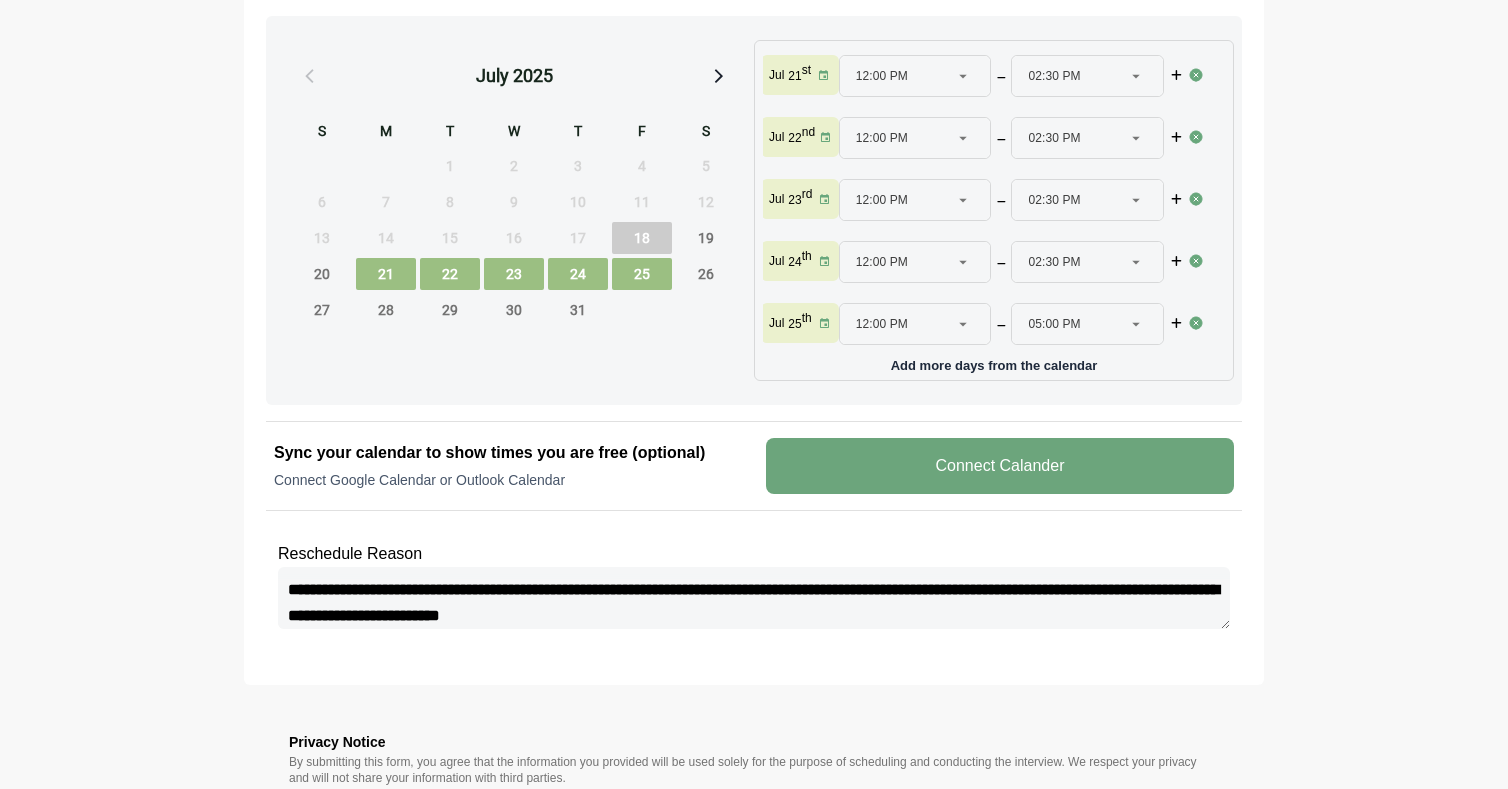 click at bounding box center [1196, 199] 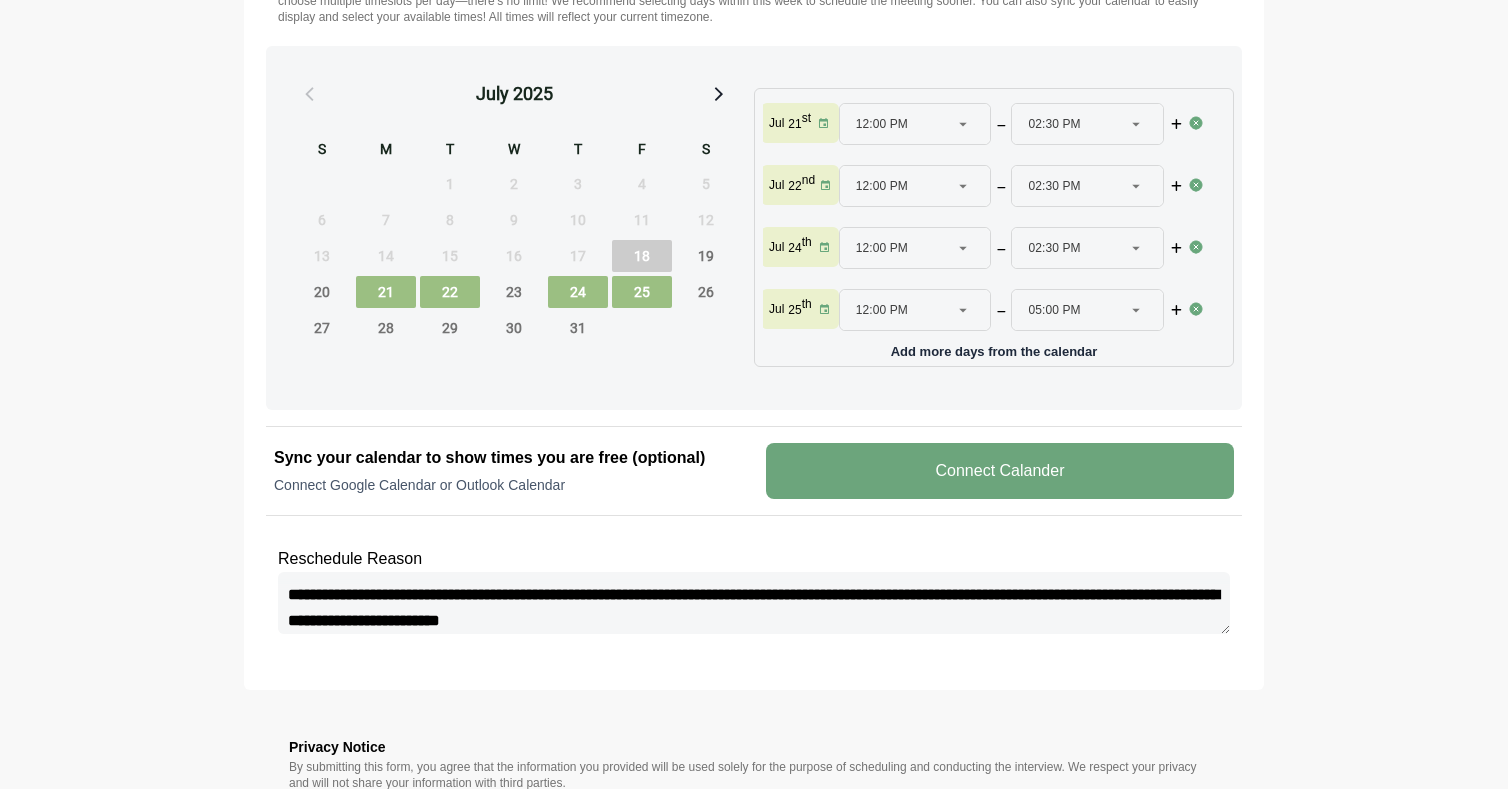 scroll, scrollTop: 942, scrollLeft: 0, axis: vertical 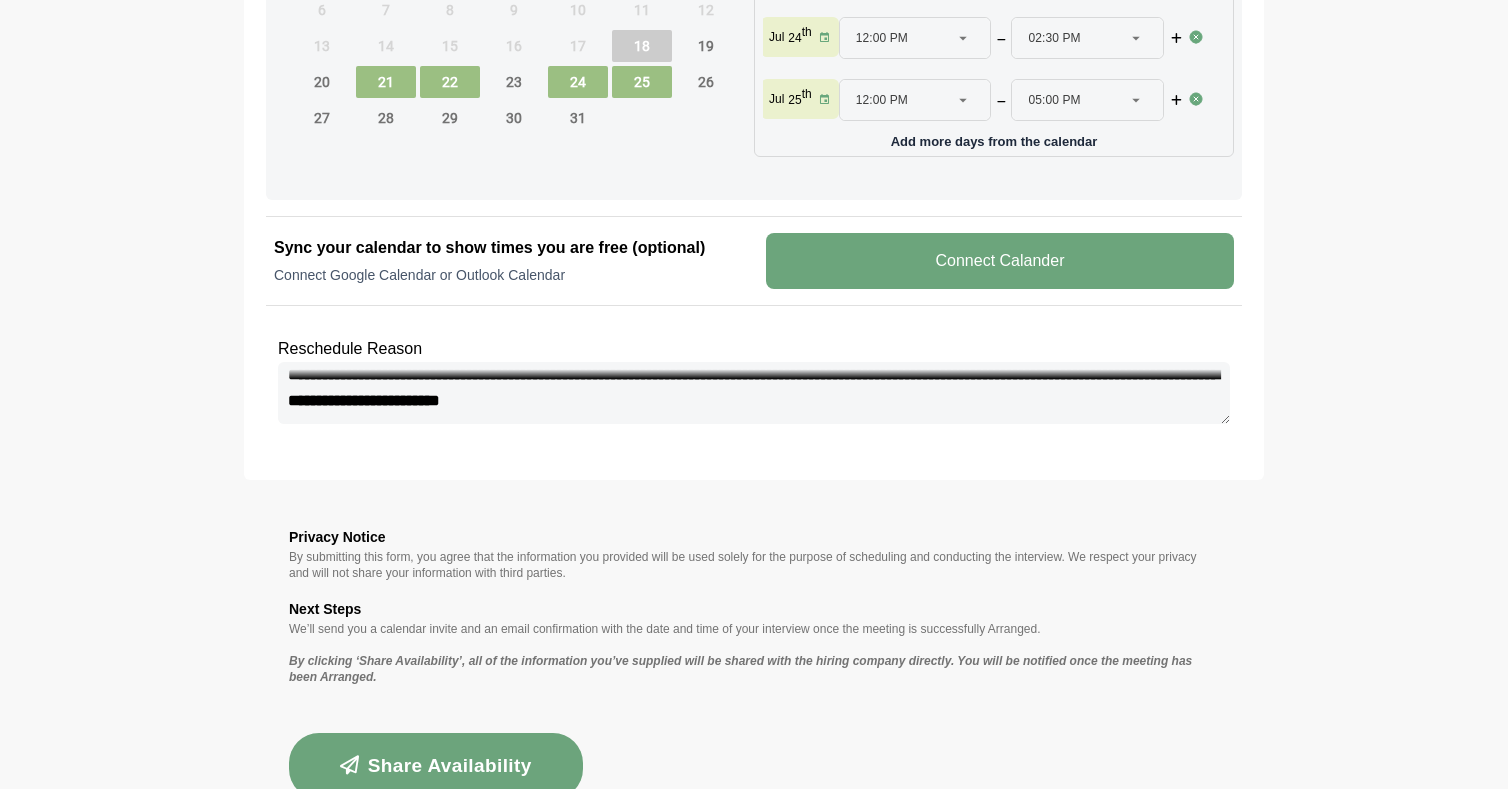 click on "Share Availability" at bounding box center (436, 766) 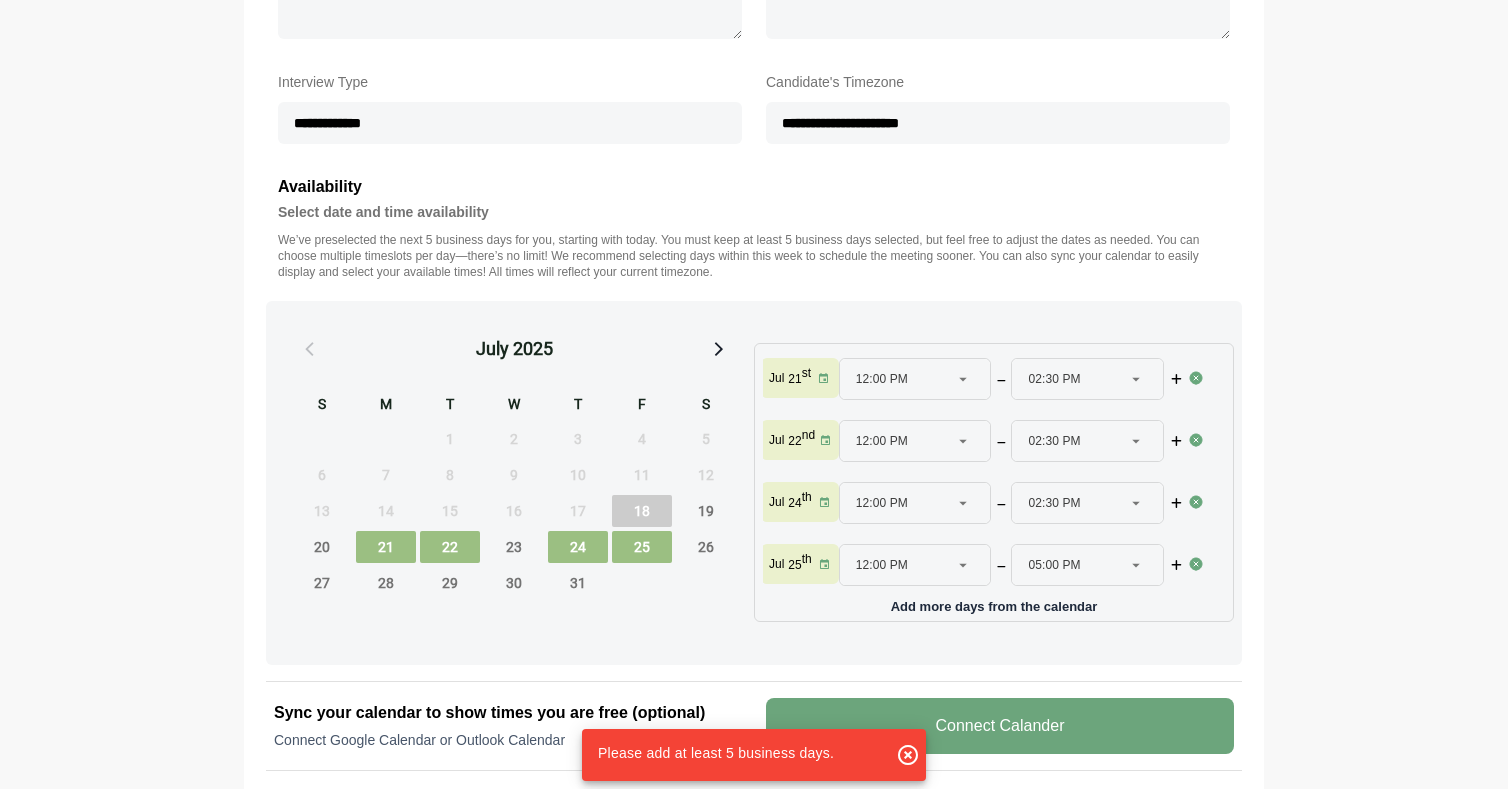 scroll, scrollTop: 692, scrollLeft: 0, axis: vertical 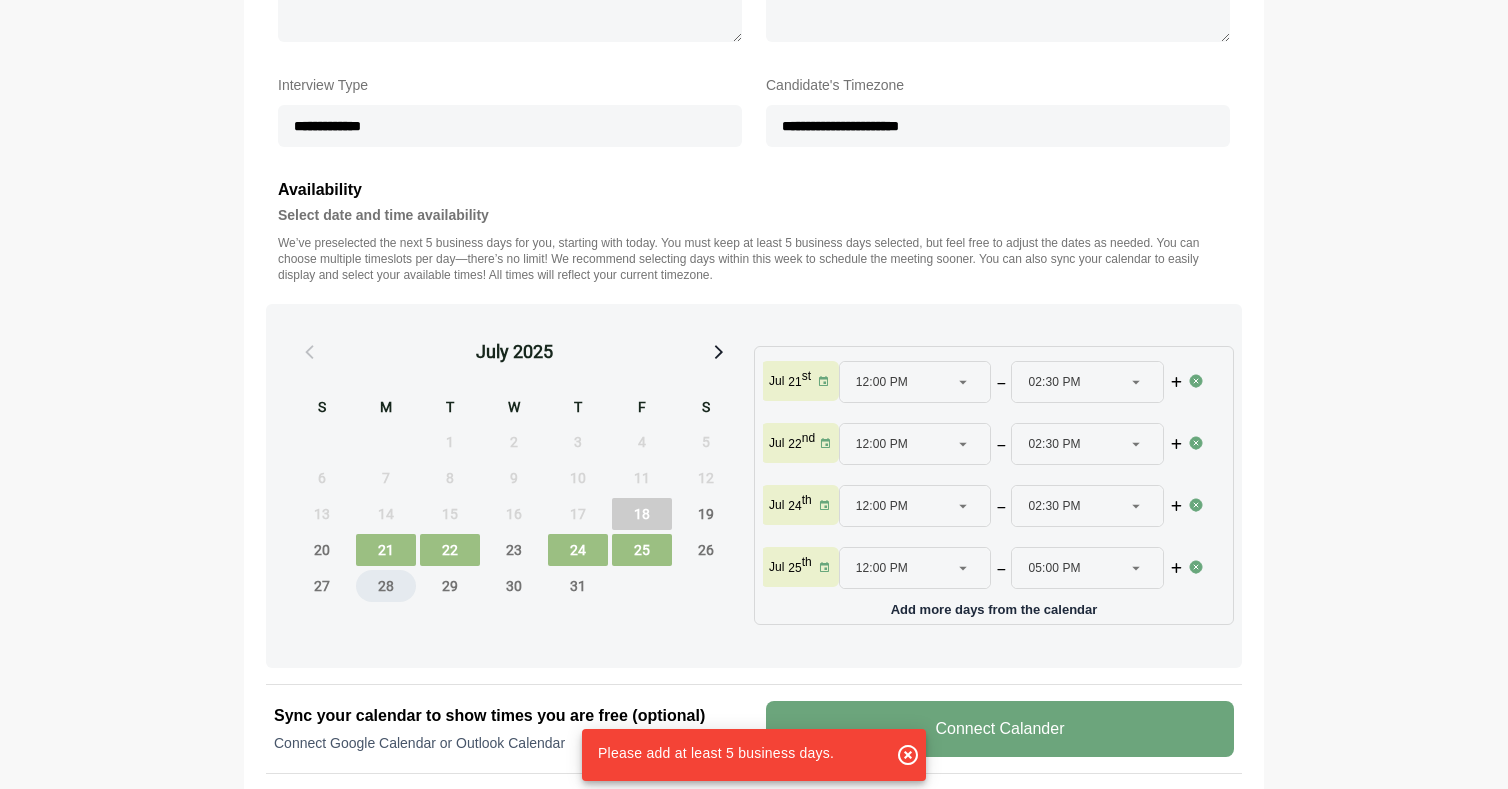 click on "28" at bounding box center [386, 586] 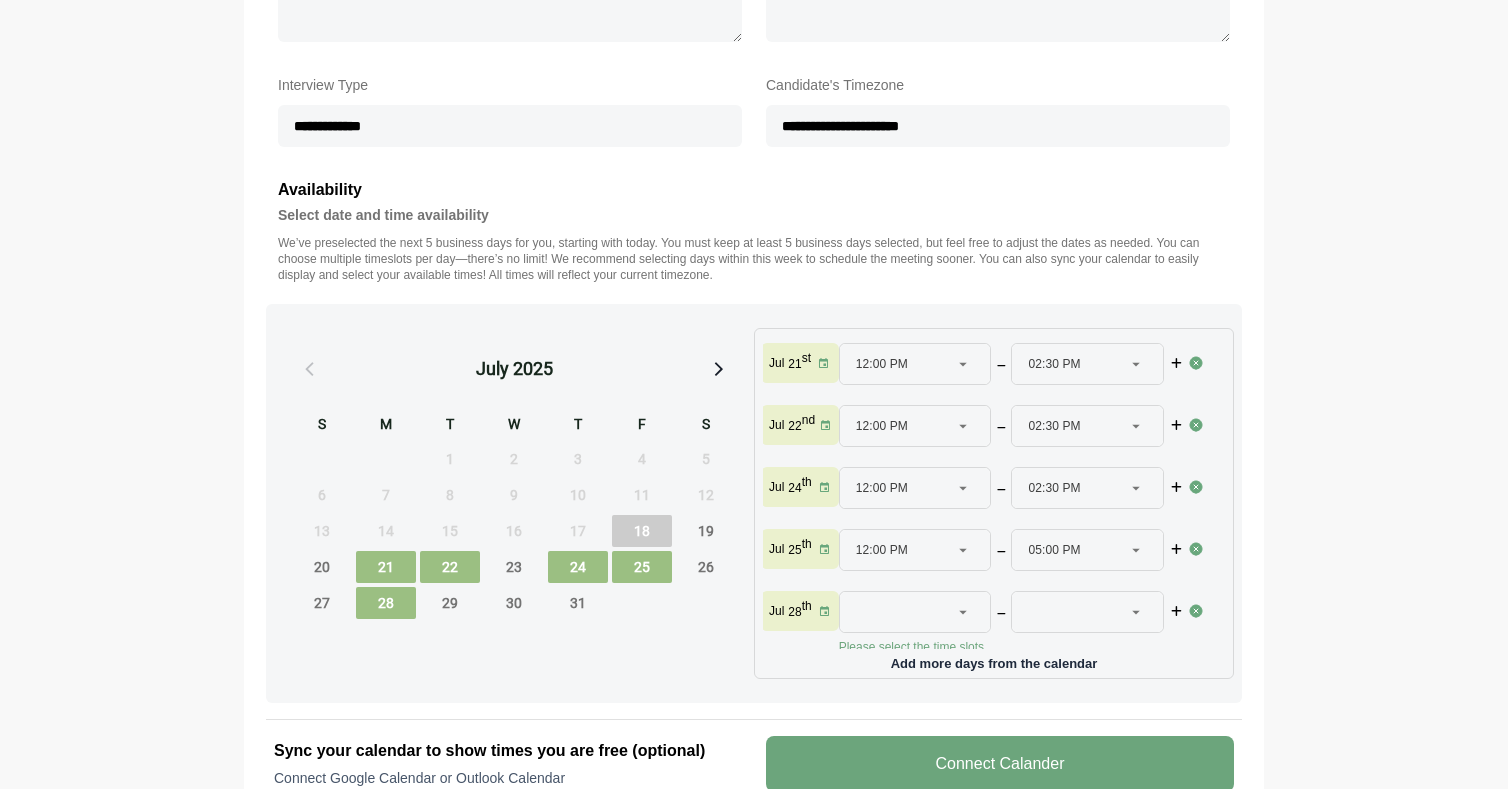 click 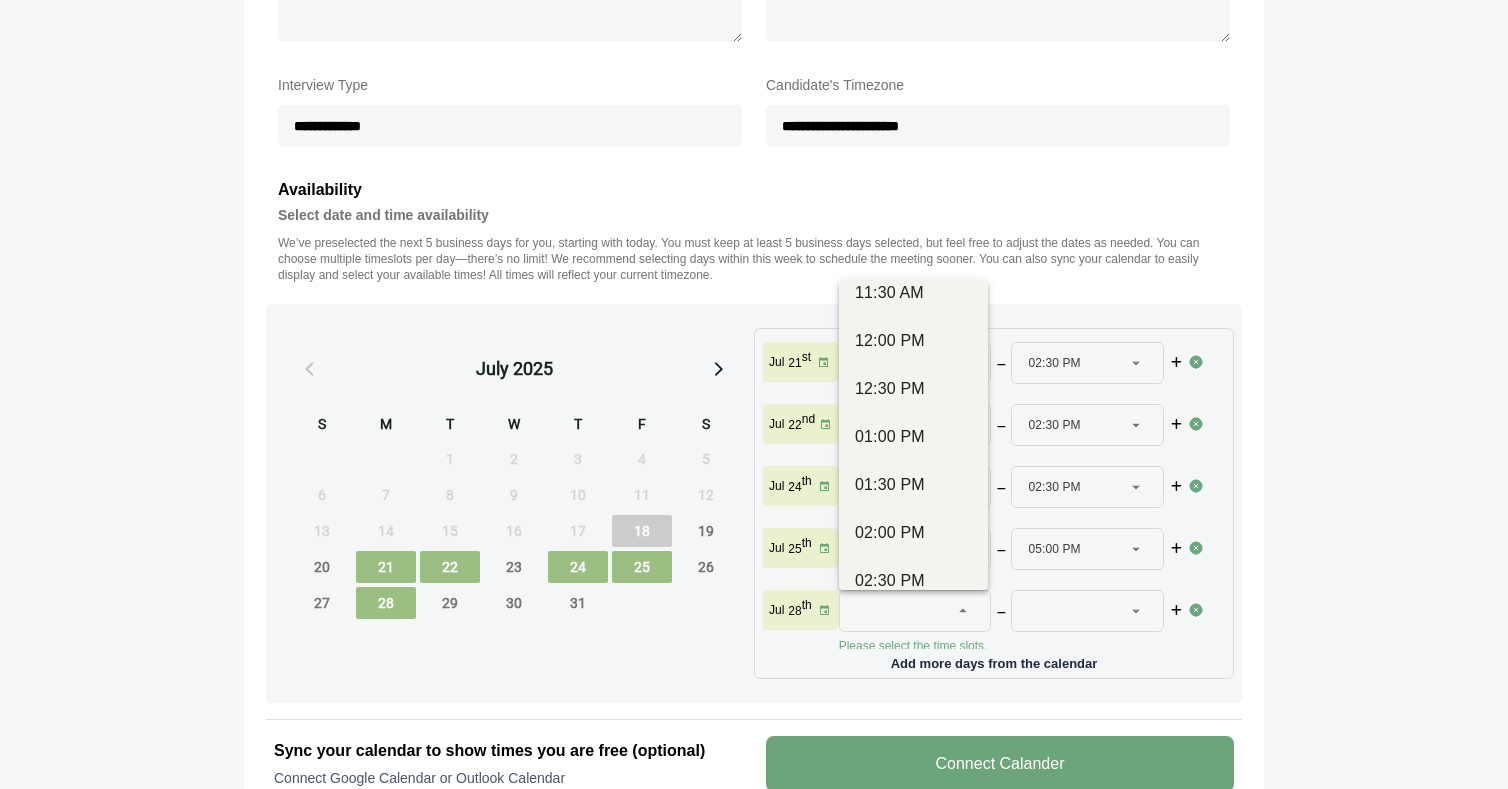 scroll, scrollTop: 536, scrollLeft: 0, axis: vertical 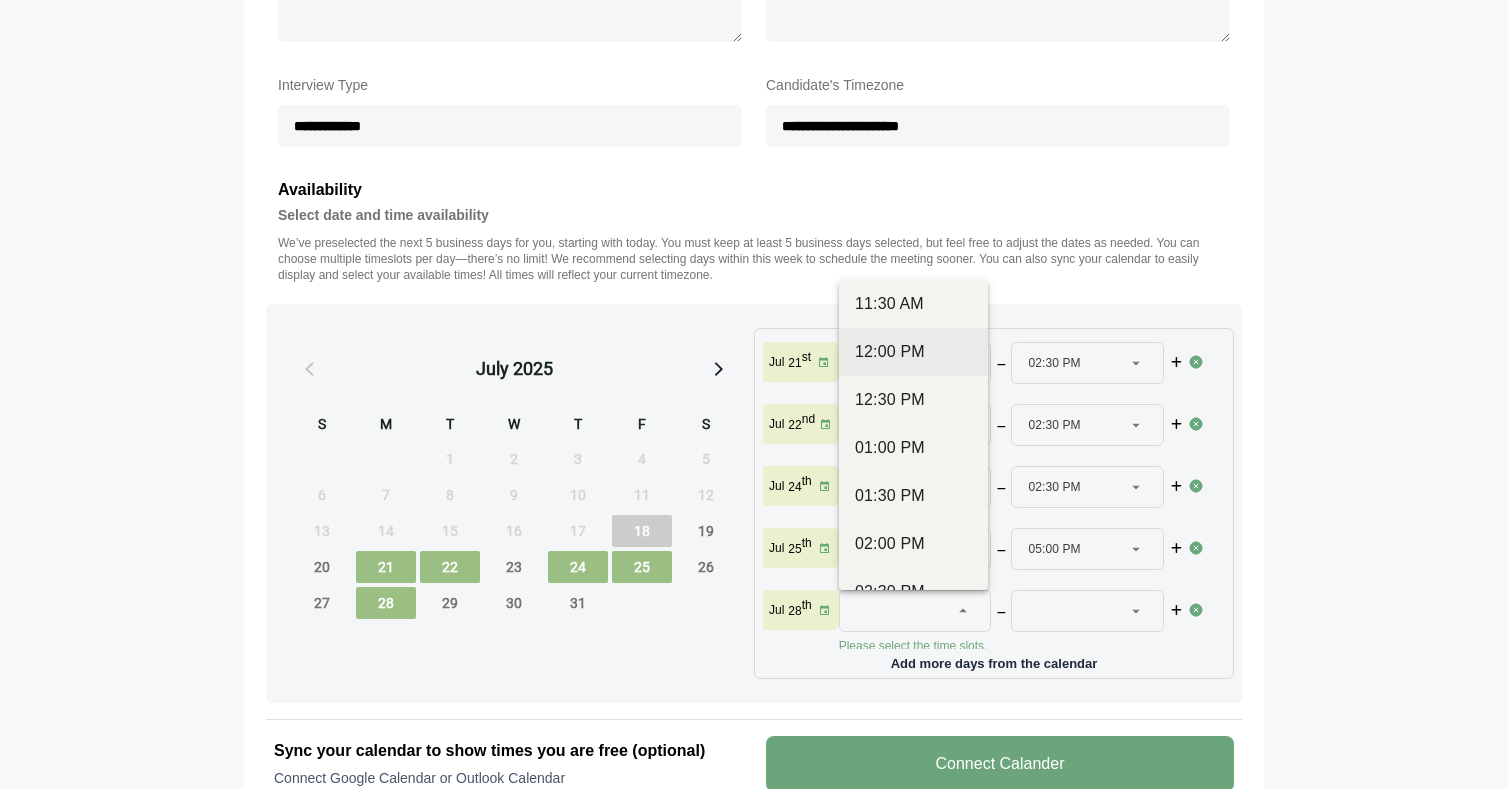 click on "12:00 PM" at bounding box center [913, 352] 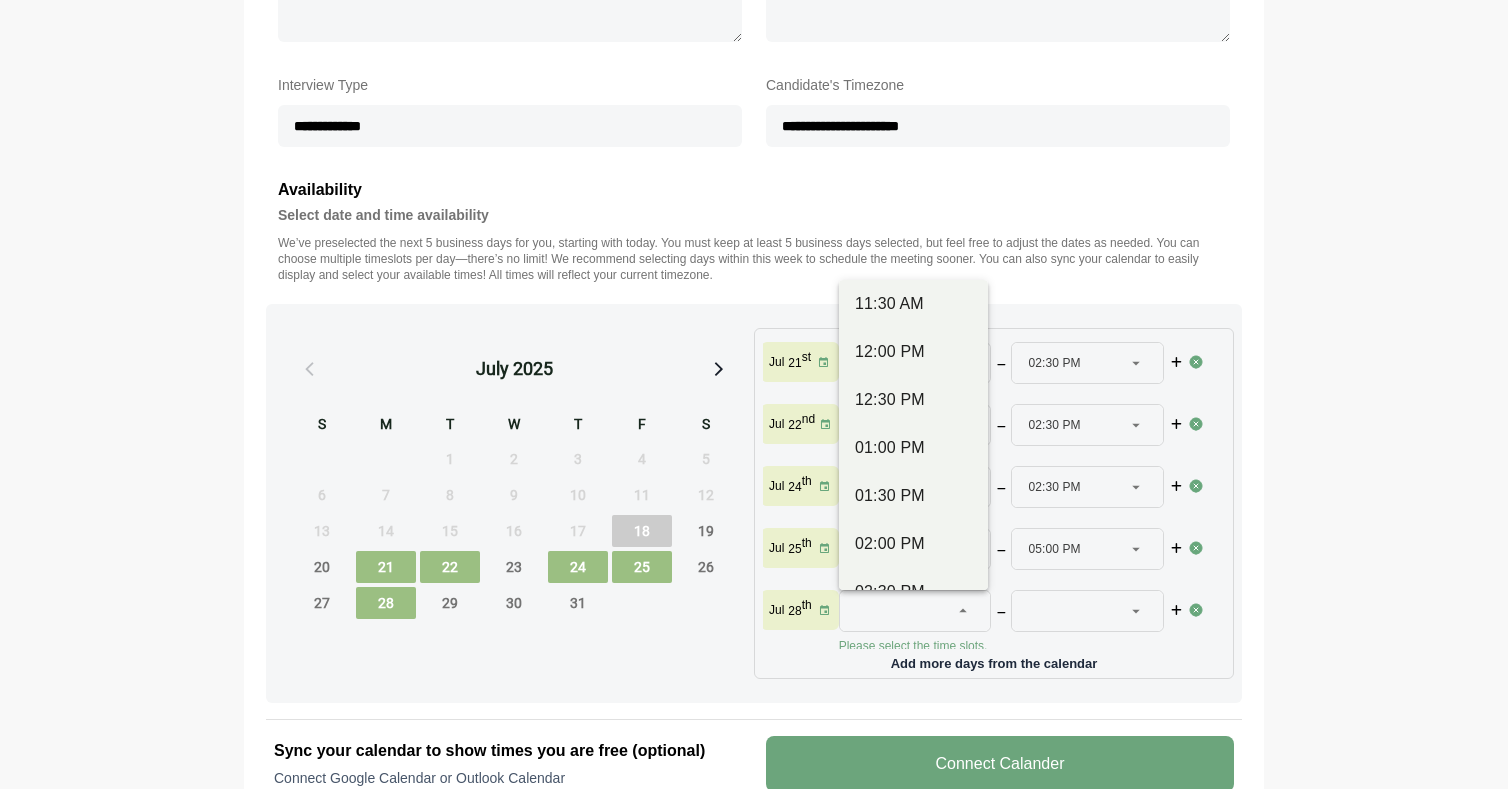 type 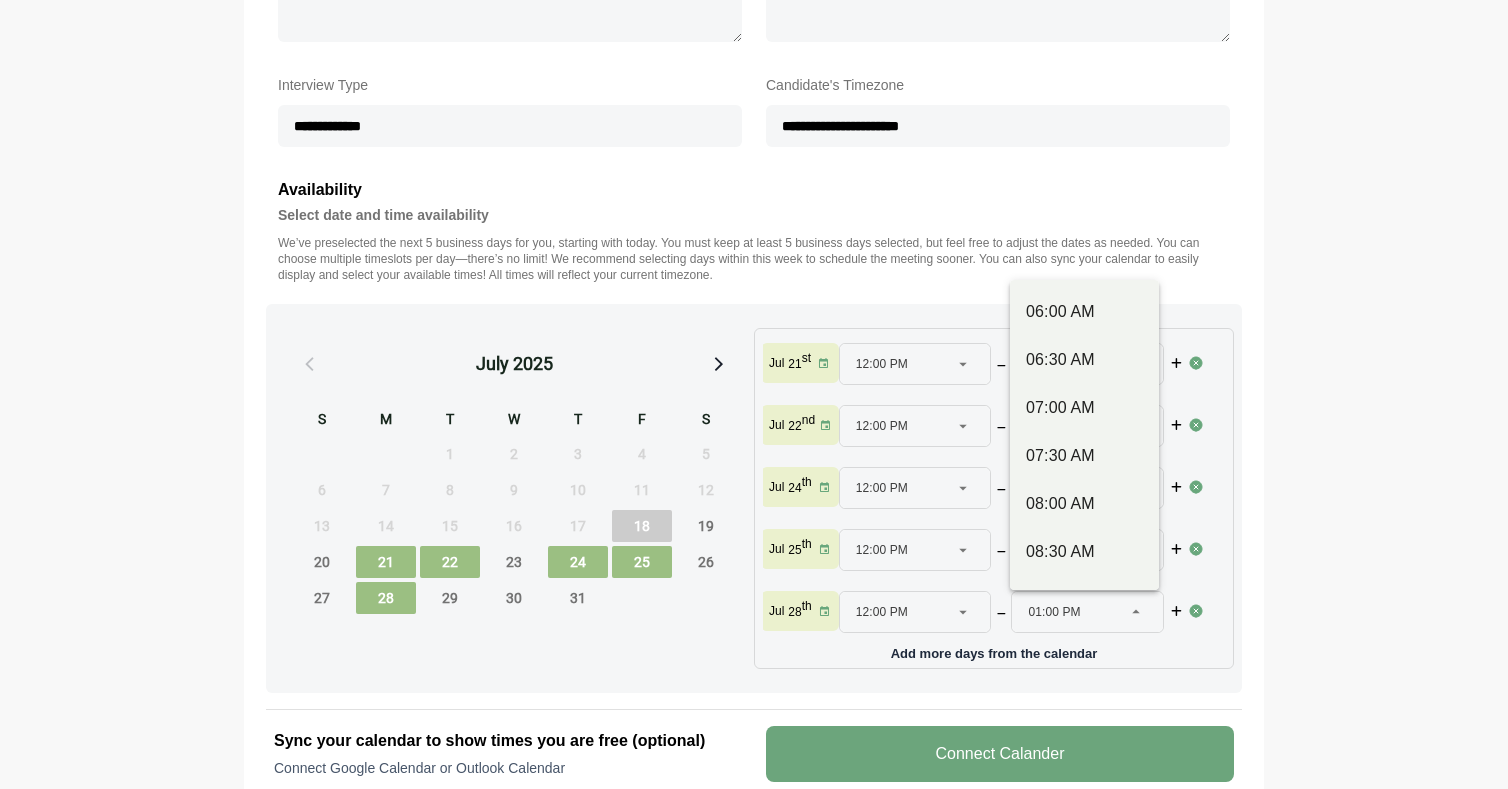 click on "01:00 PM" at bounding box center (1054, 612) 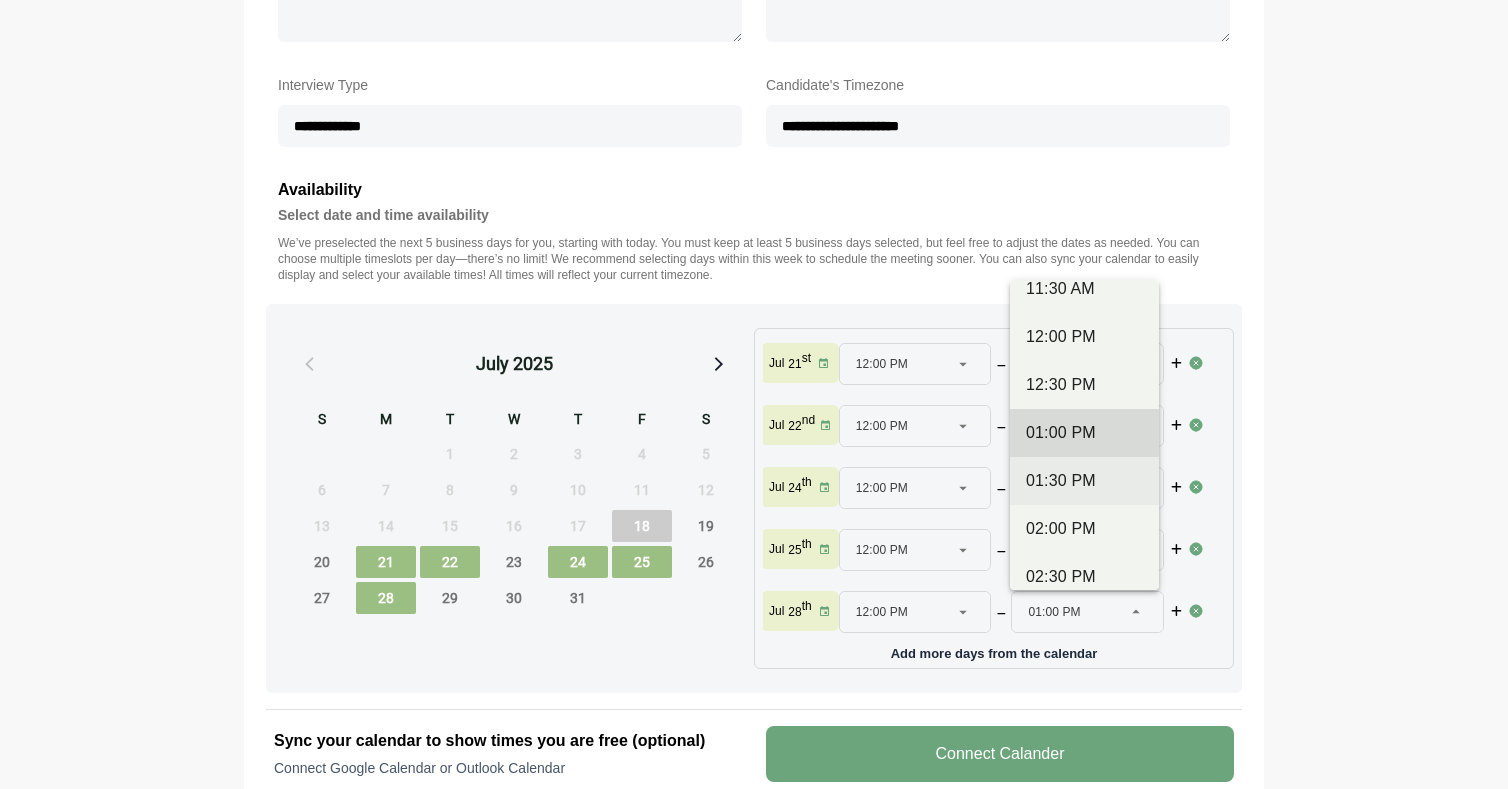 scroll, scrollTop: 600, scrollLeft: 0, axis: vertical 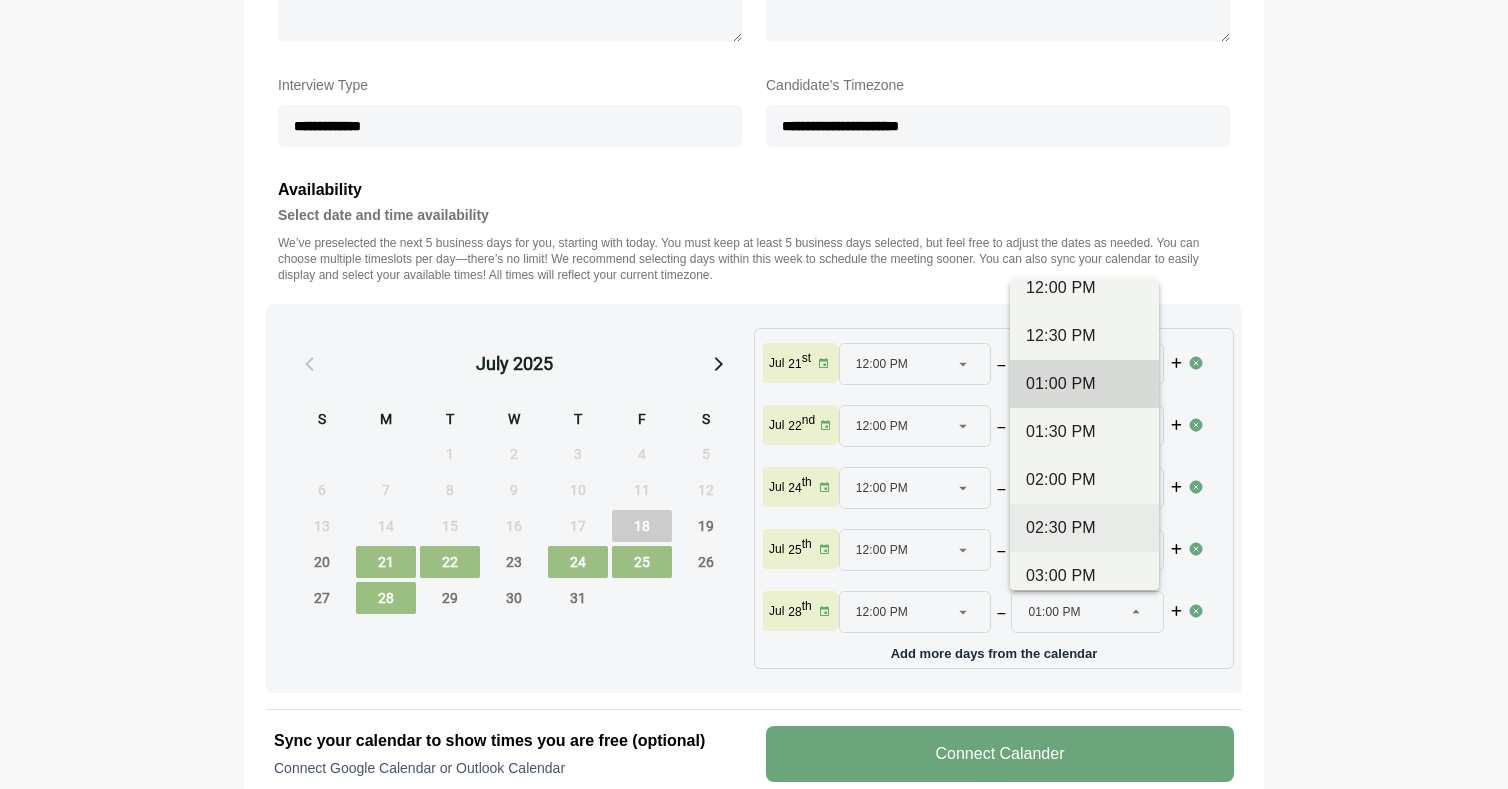 click on "02:30 PM" at bounding box center (1084, 528) 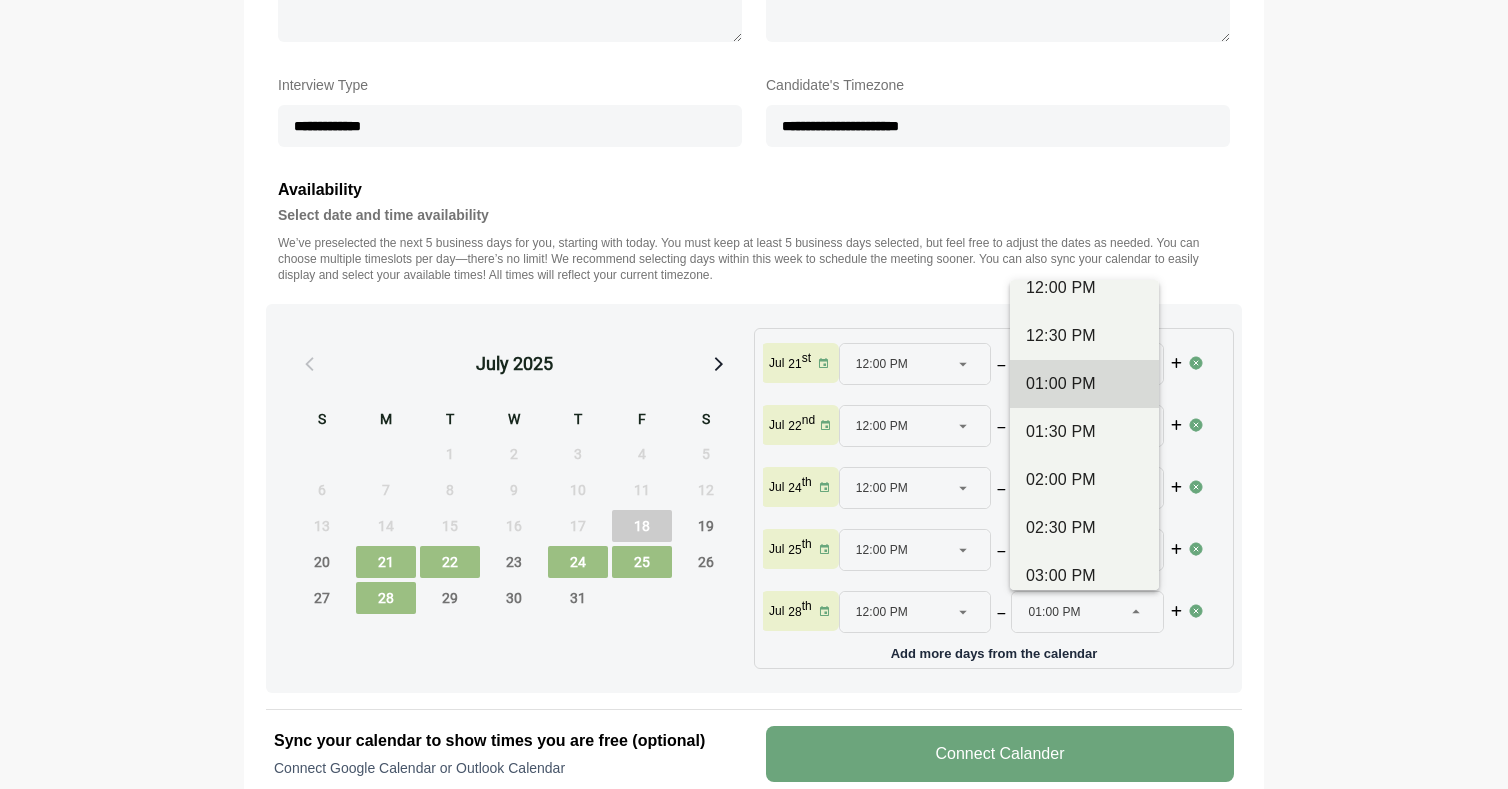 type 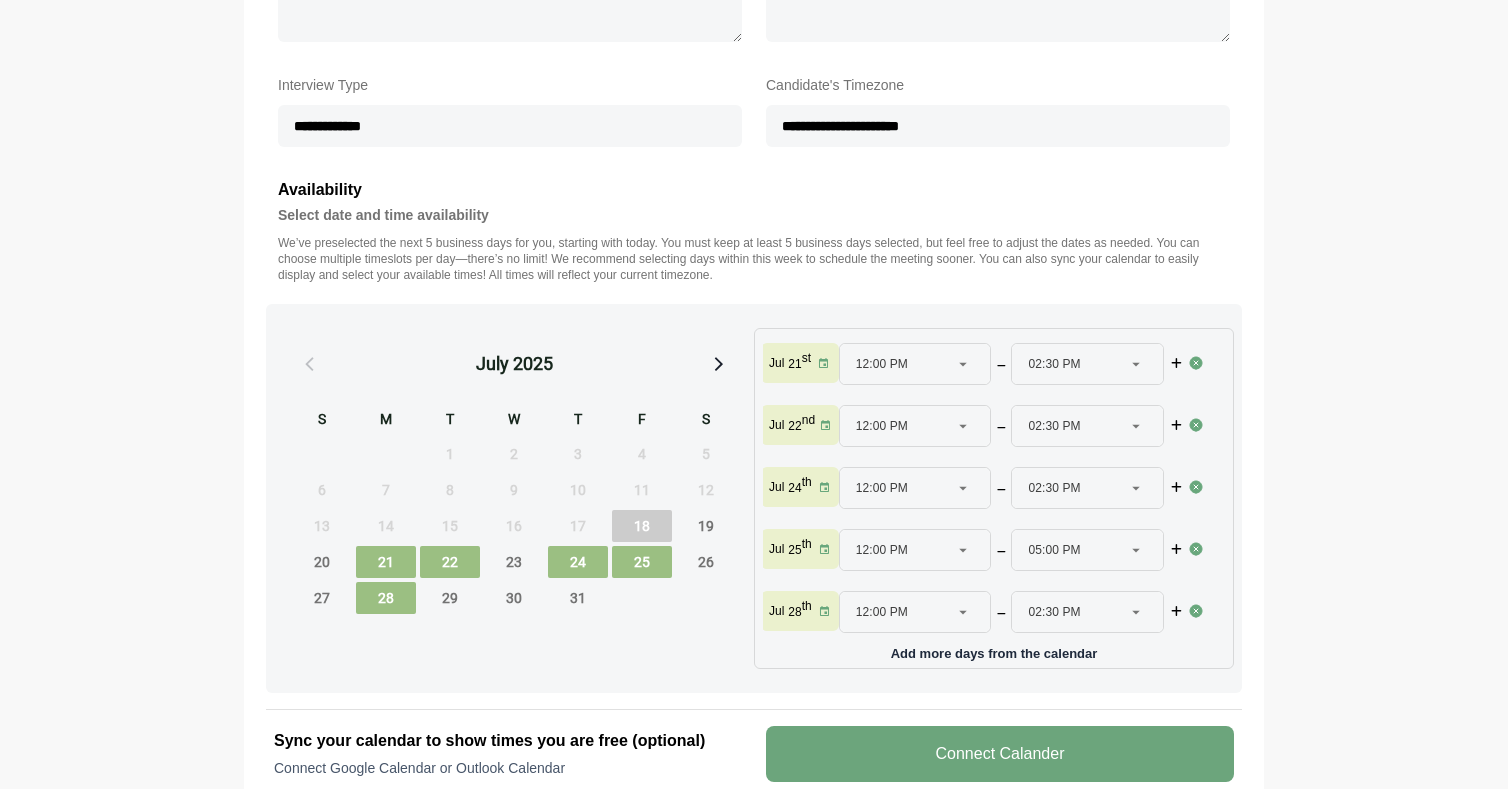 scroll, scrollTop: 6, scrollLeft: 0, axis: vertical 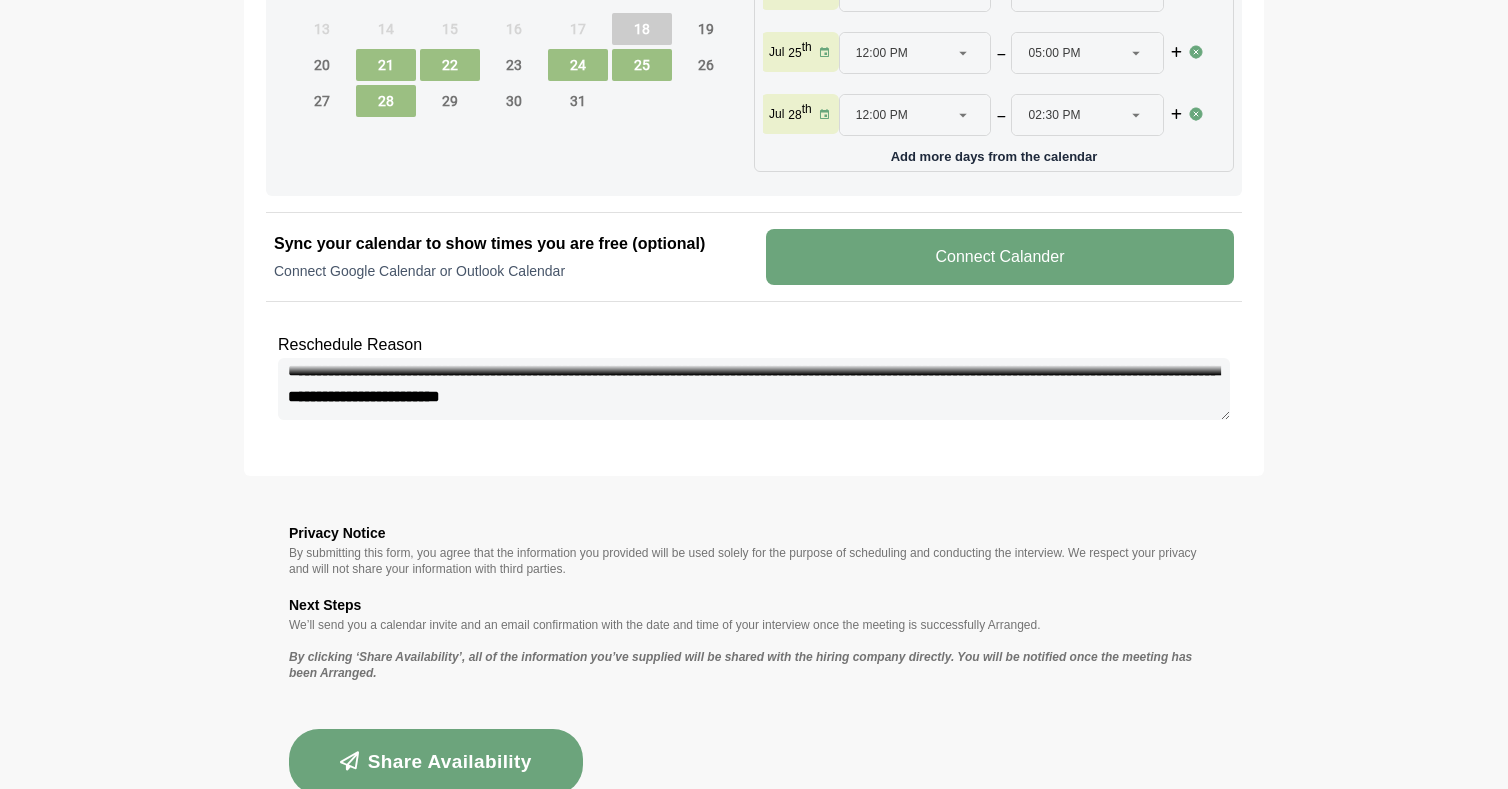 click on "Share Availability" at bounding box center [436, 762] 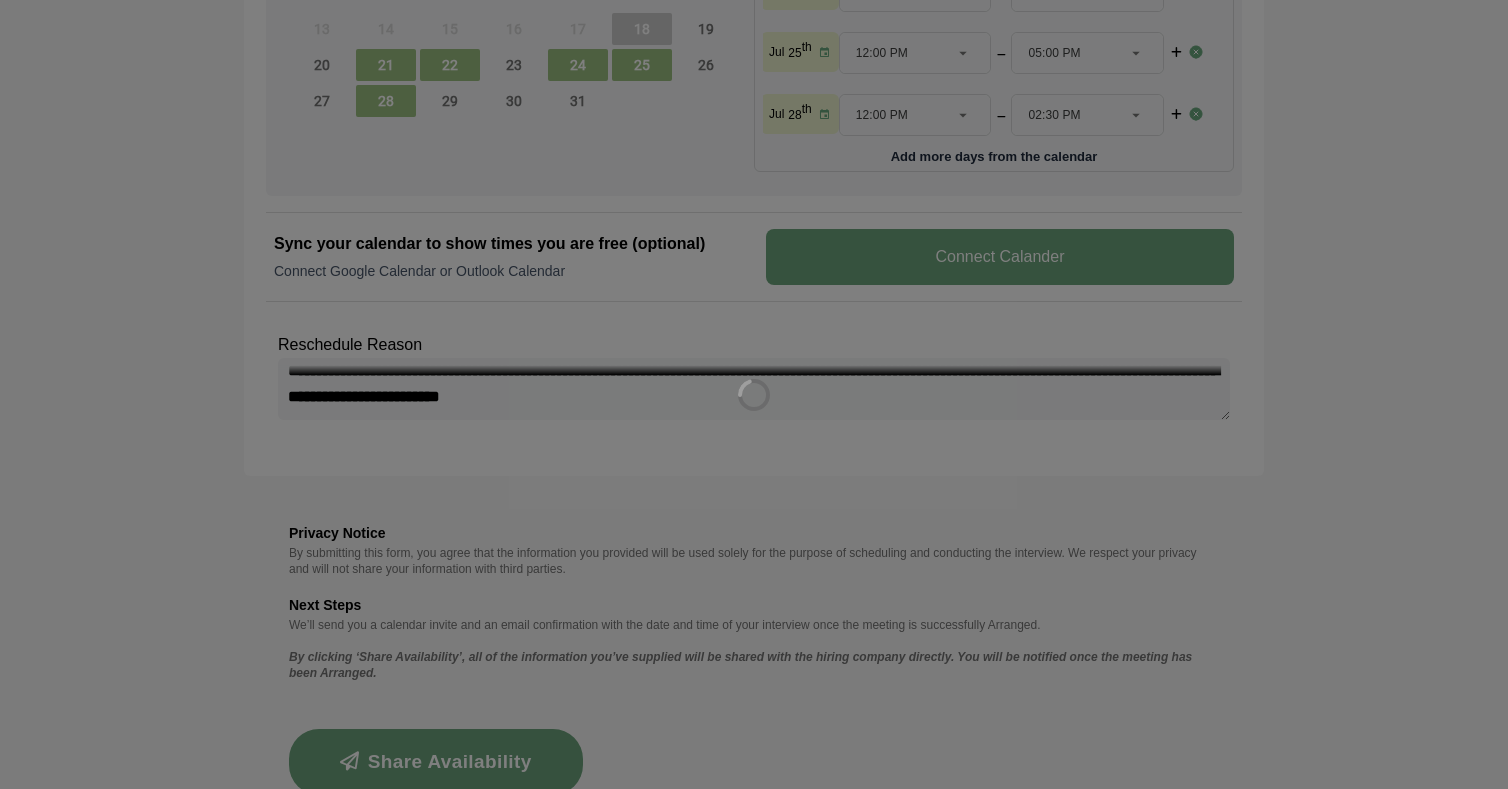 scroll, scrollTop: 0, scrollLeft: 0, axis: both 